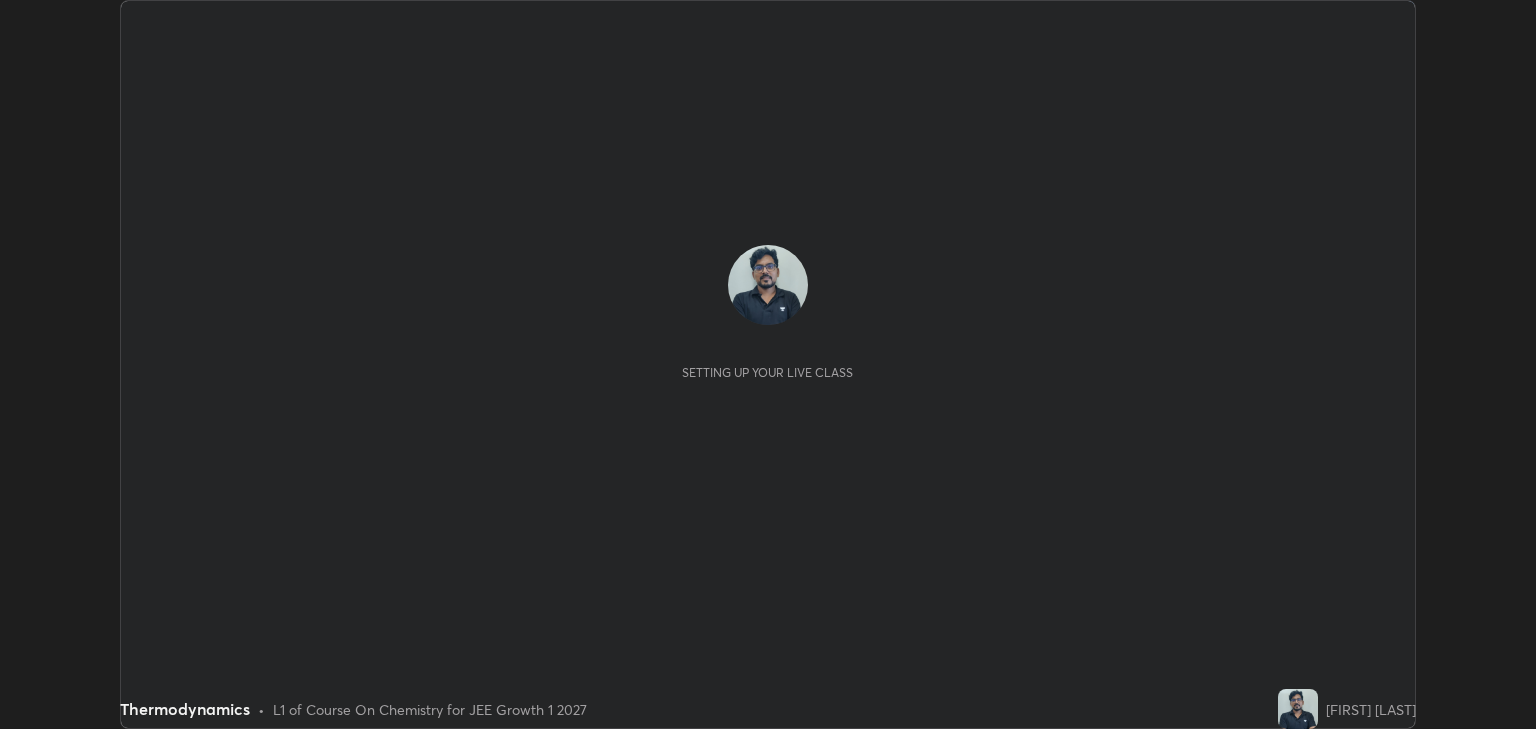 scroll, scrollTop: 0, scrollLeft: 0, axis: both 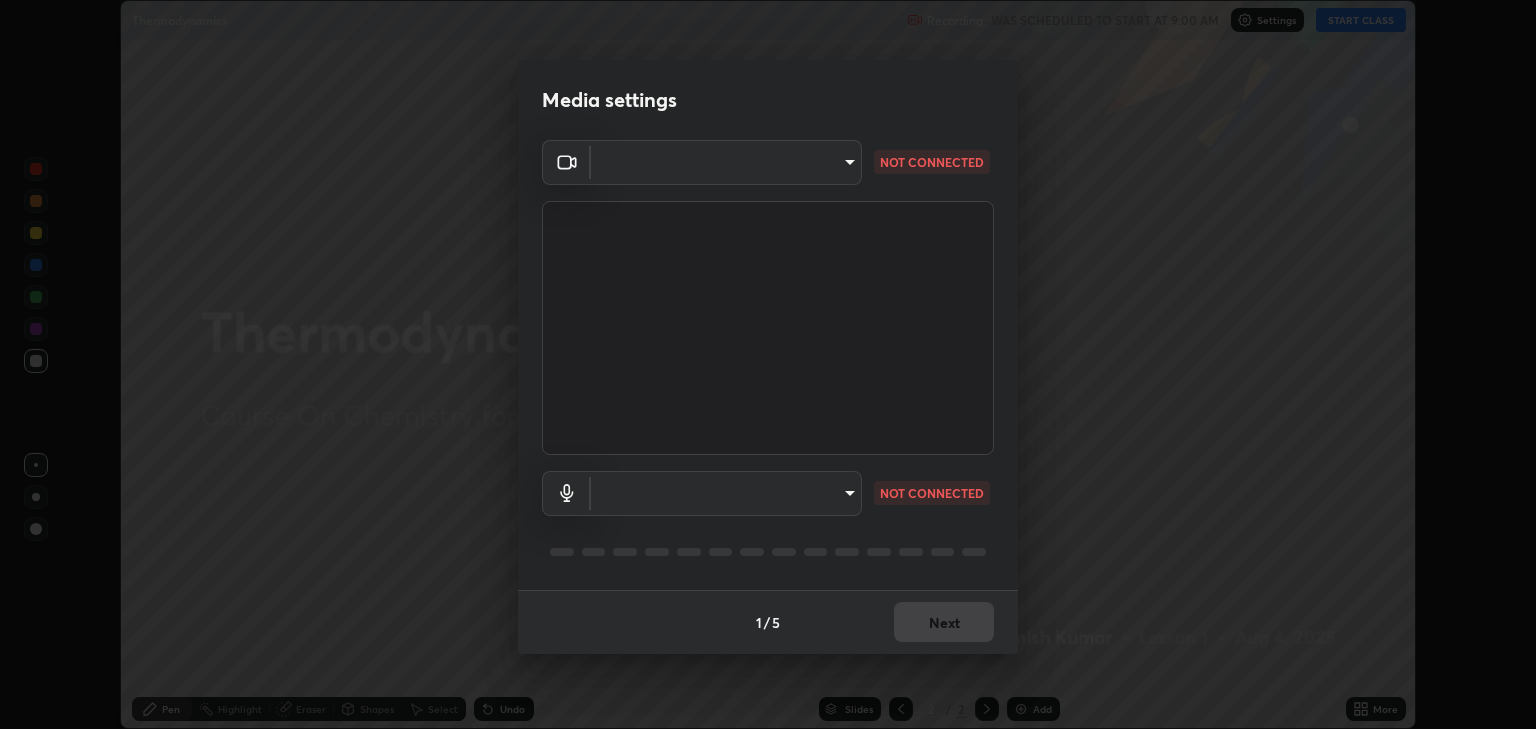 type on "a5fd4db2a2ff04be9e75800ceec395402009cfa99126b0c31c67d7c87717ec82" 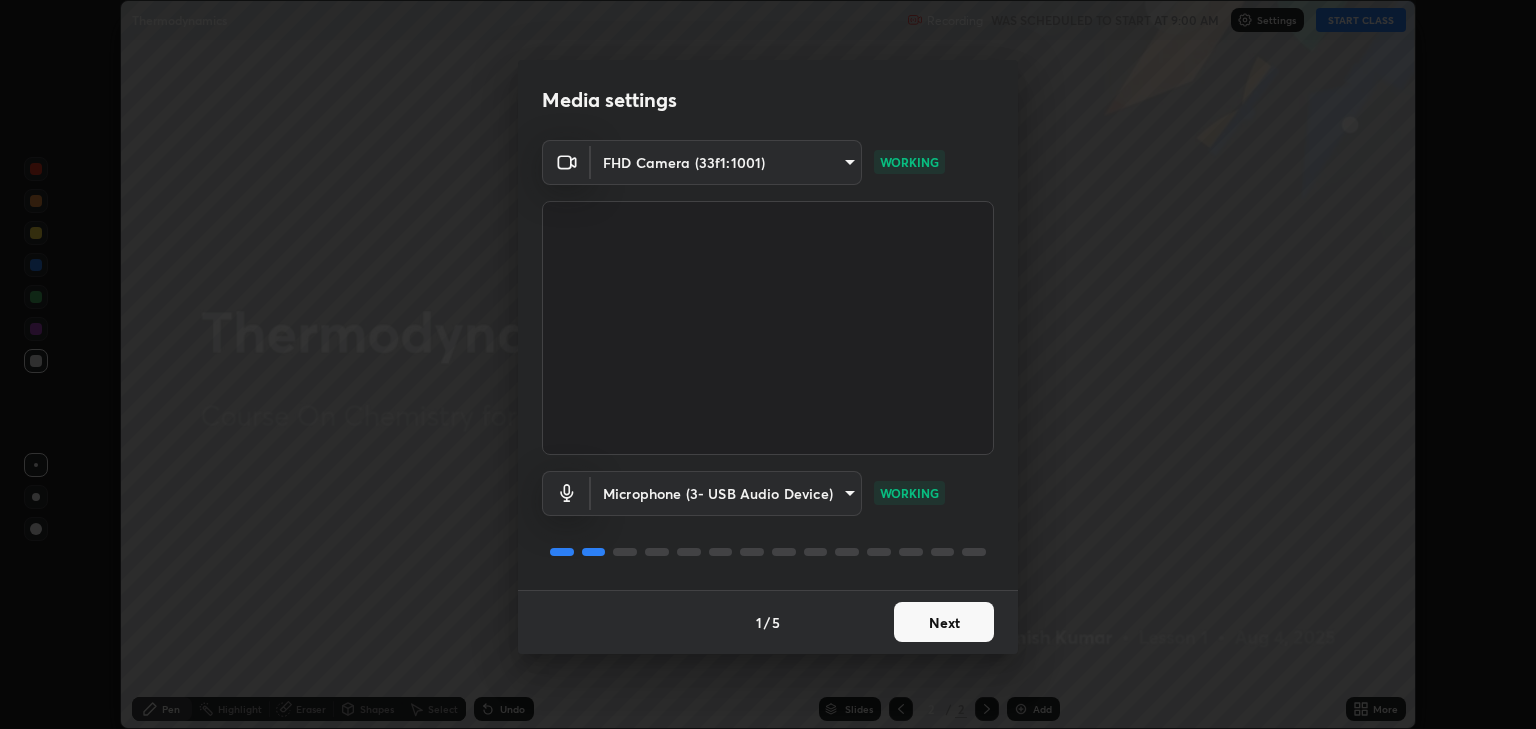 click on "Next" at bounding box center [944, 622] 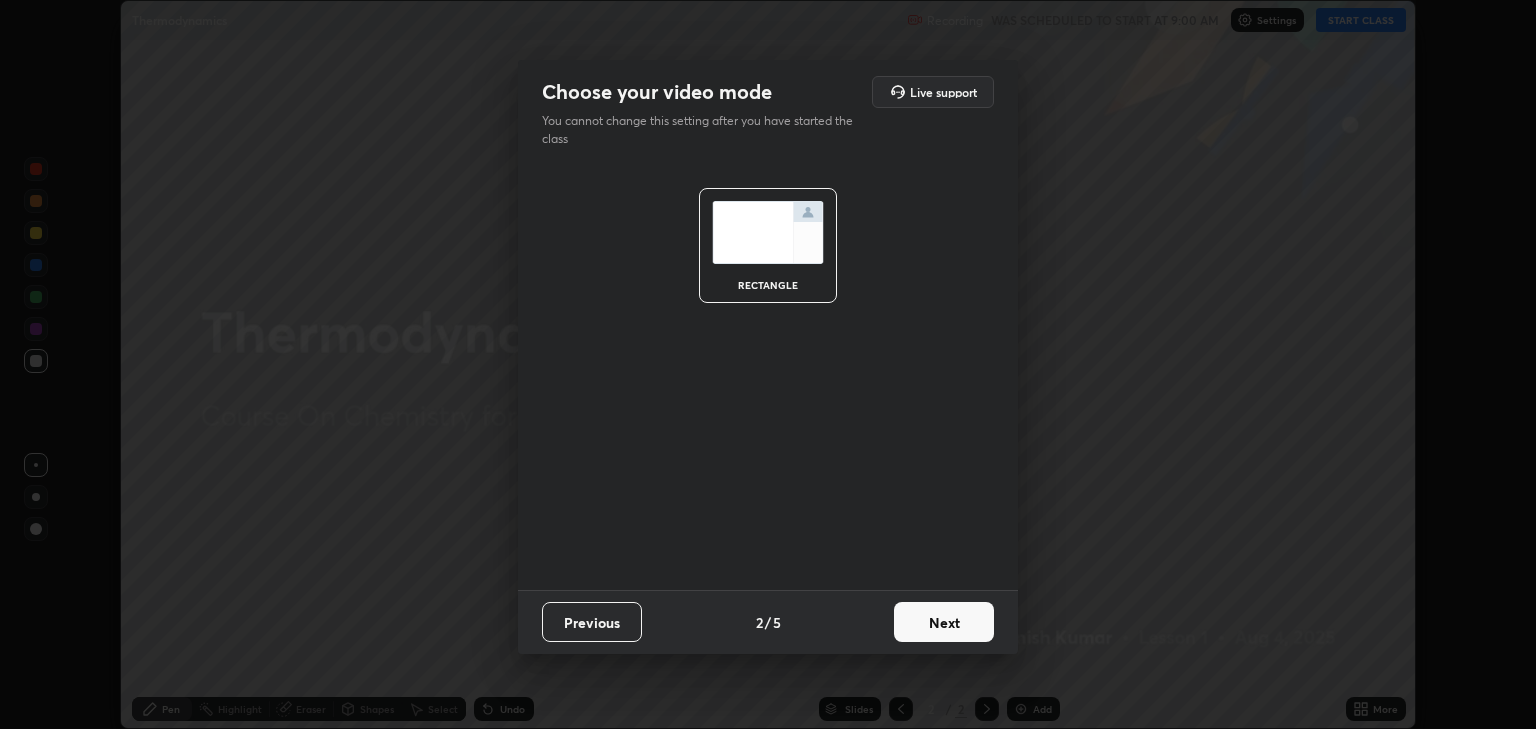 click on "Next" at bounding box center [944, 622] 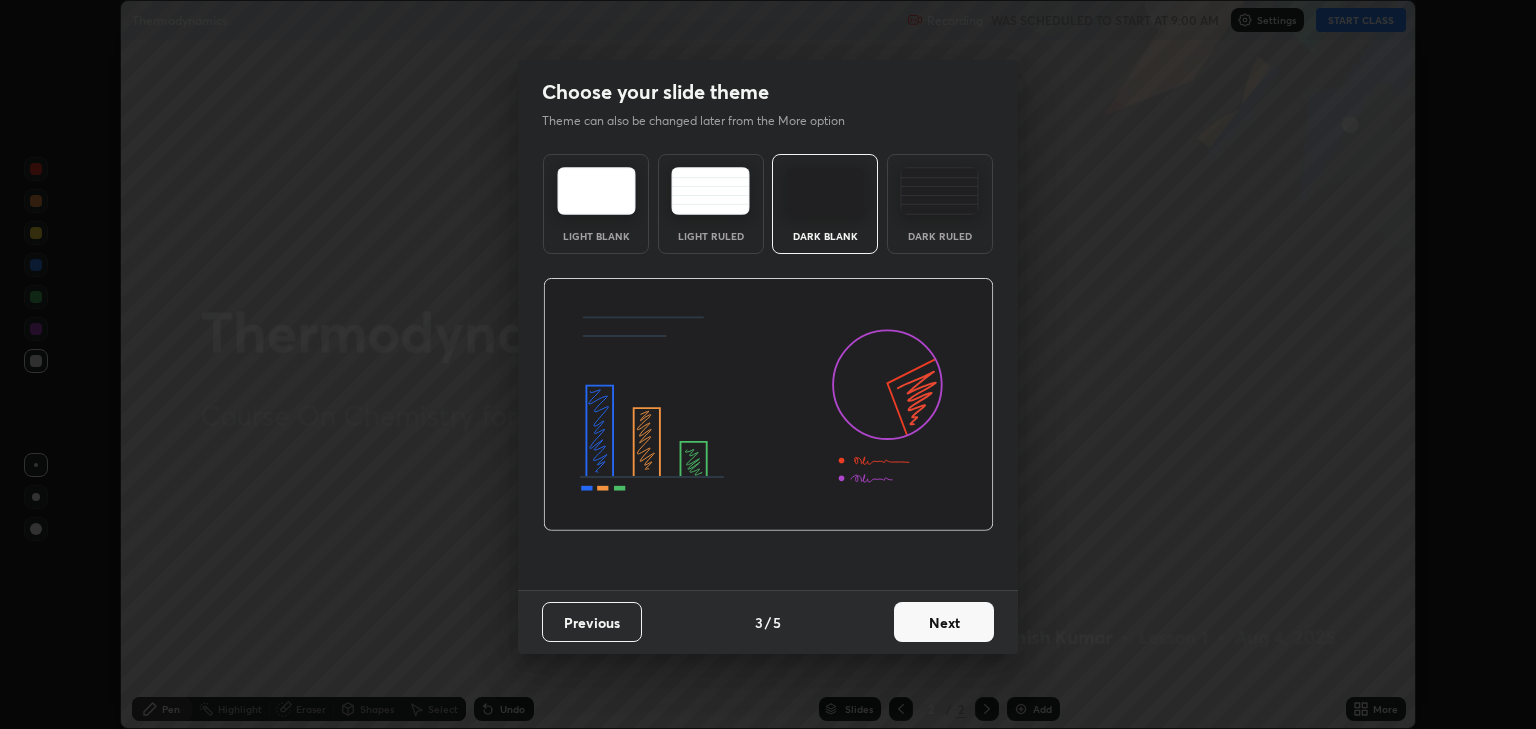 click on "Next" at bounding box center [944, 622] 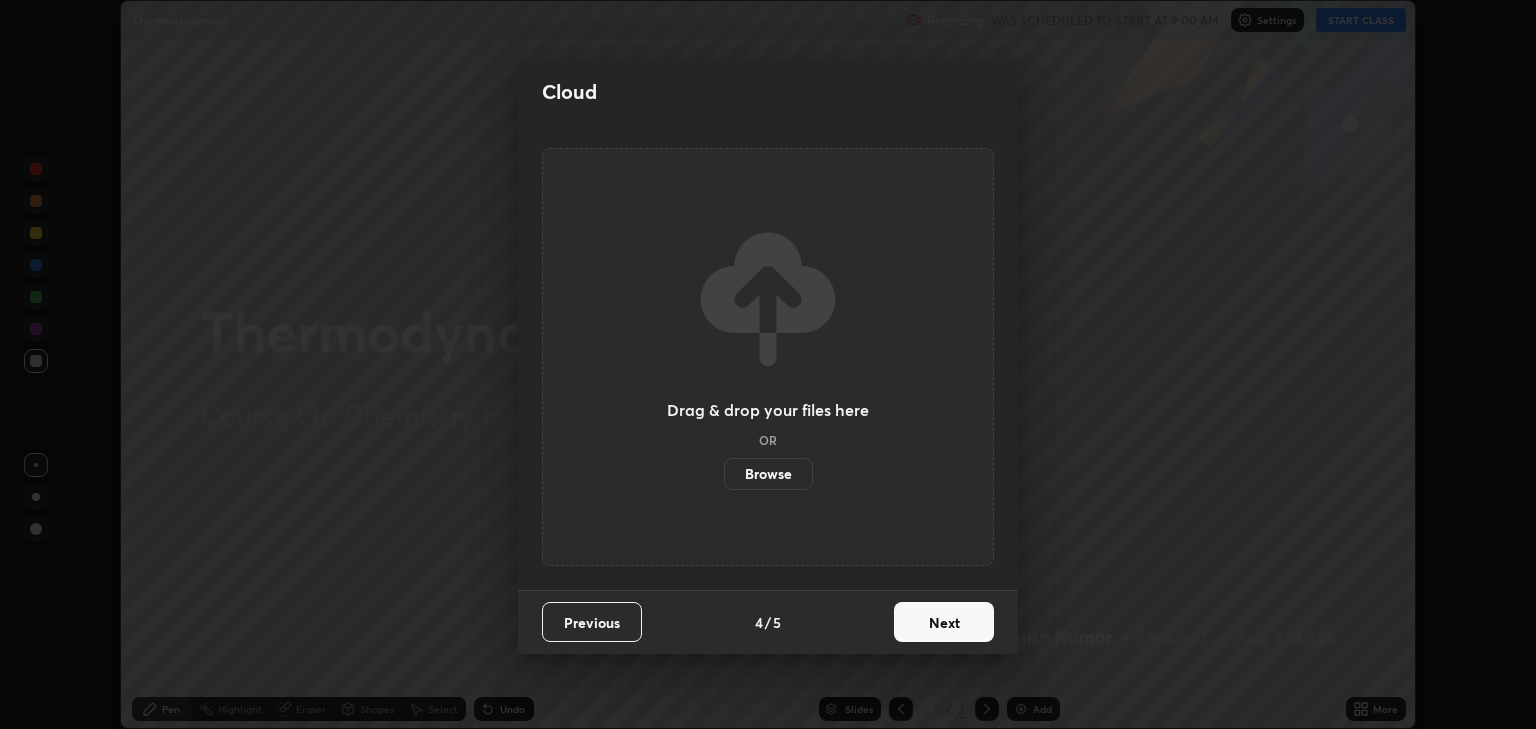 click on "Next" at bounding box center [944, 622] 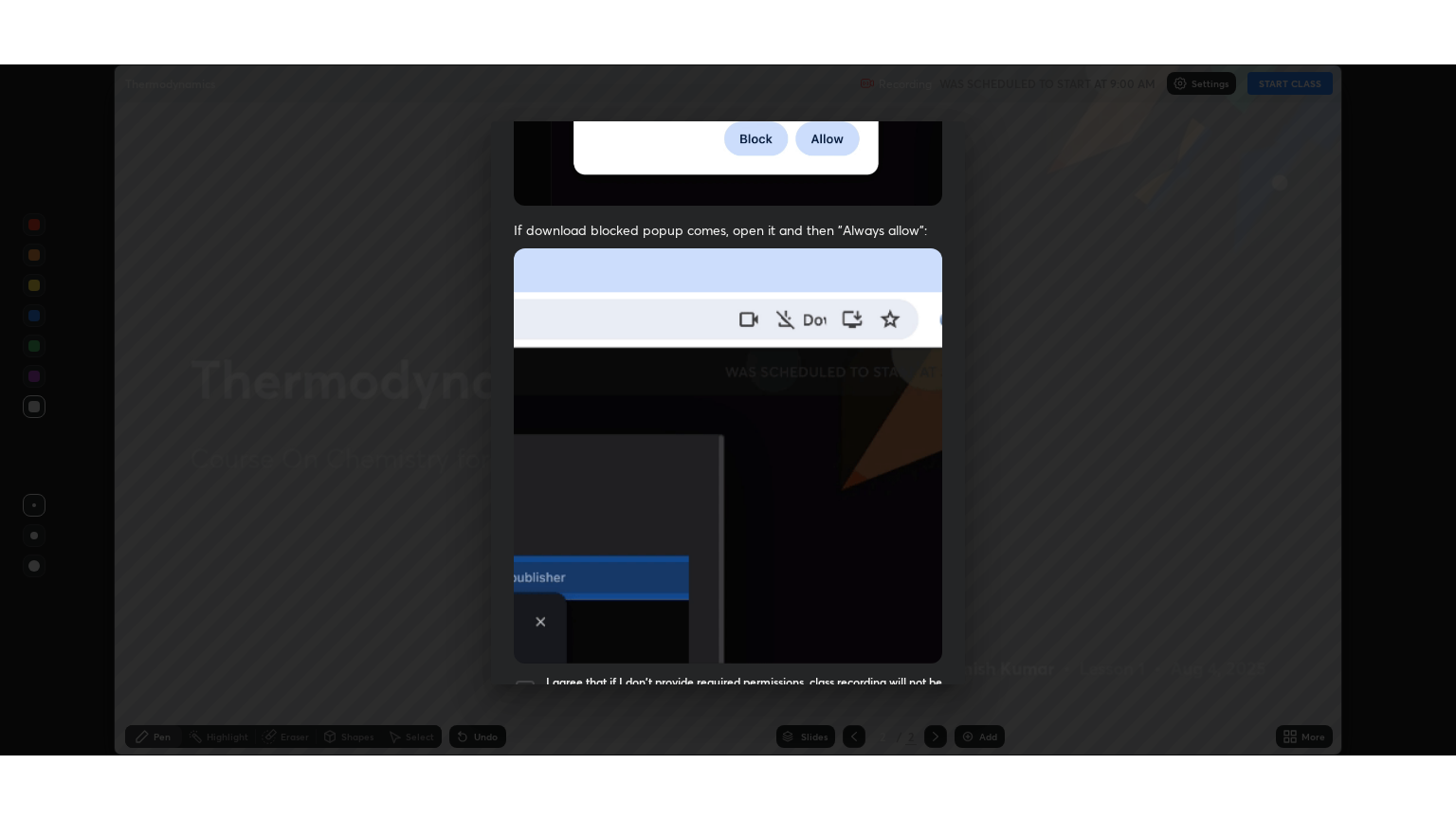 scroll, scrollTop: 384, scrollLeft: 0, axis: vertical 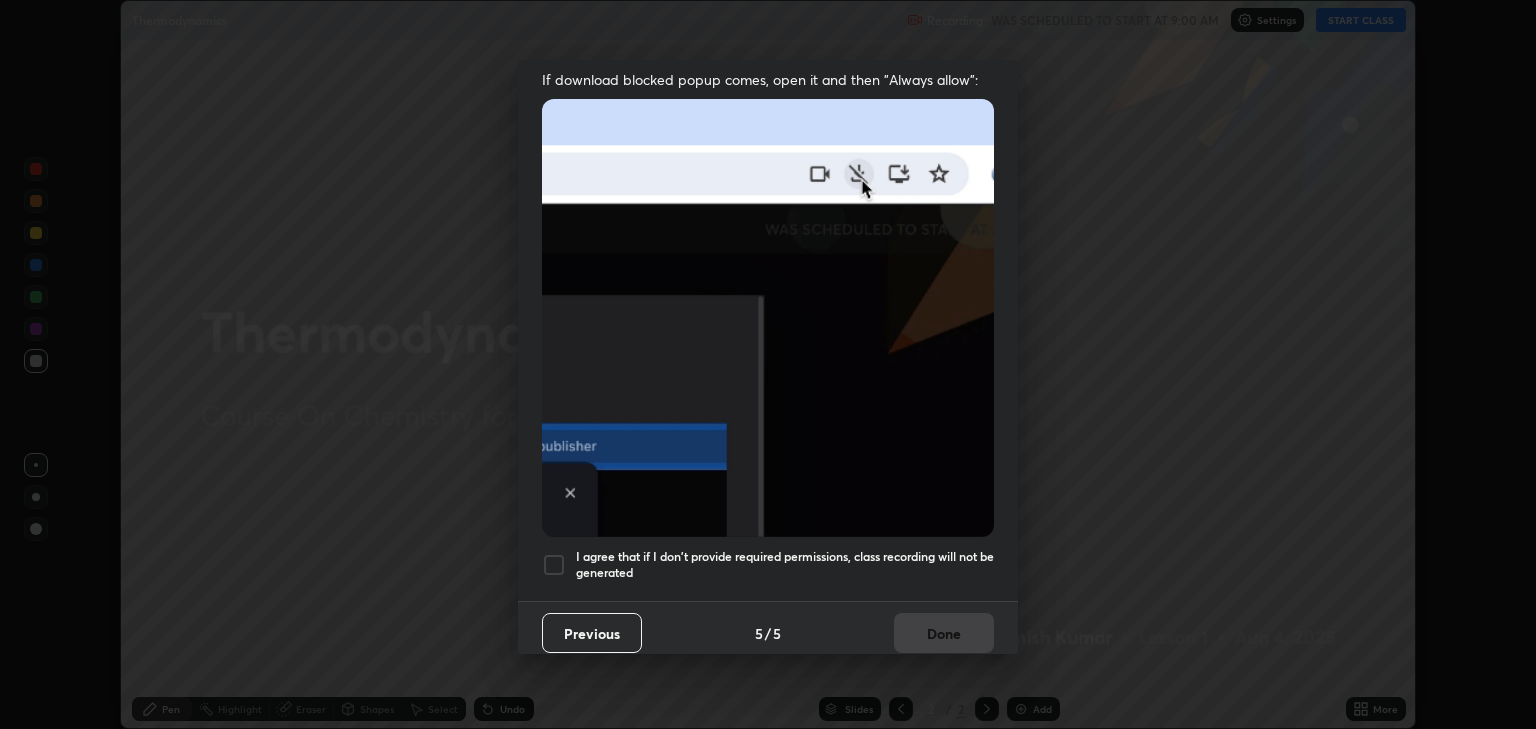 click at bounding box center (554, 565) 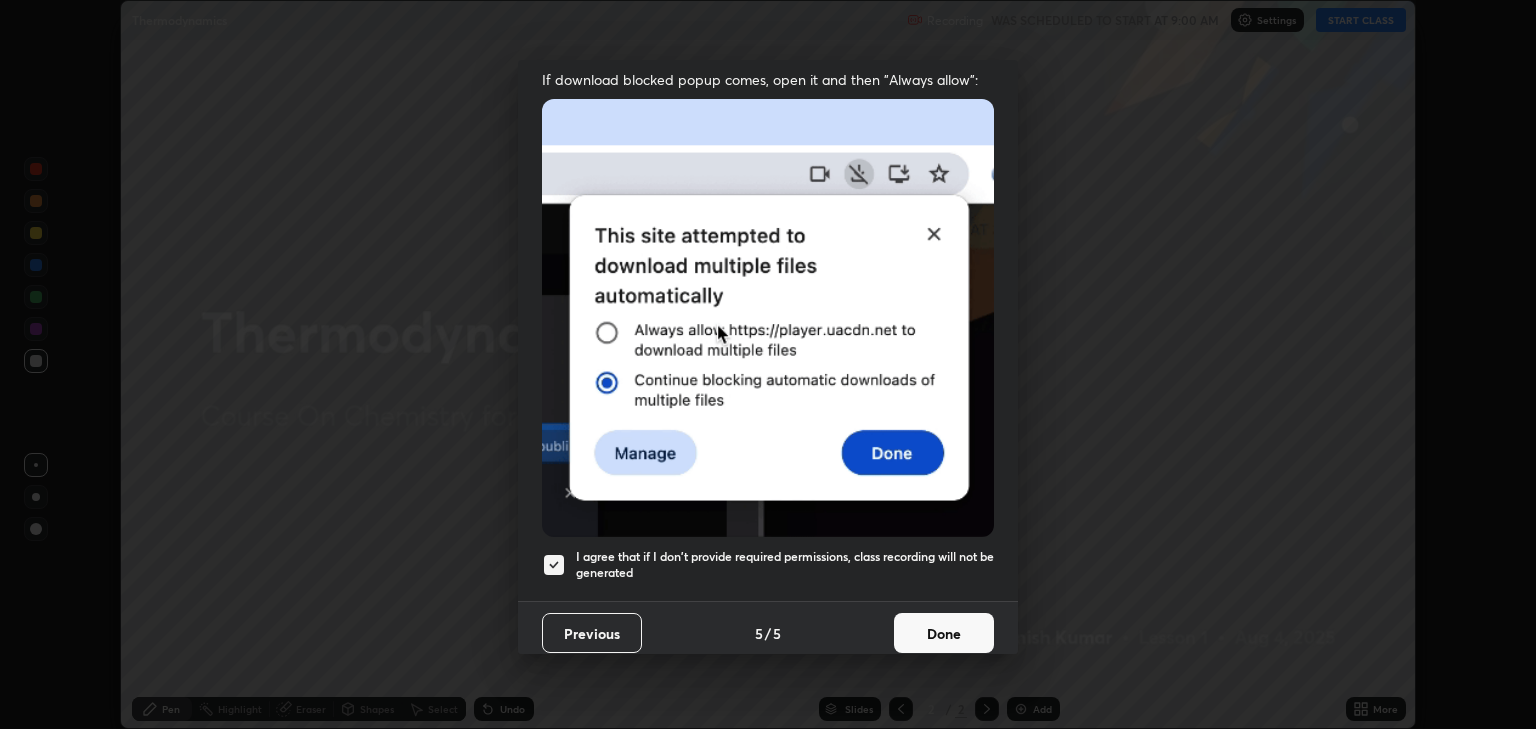 click on "Done" at bounding box center (944, 633) 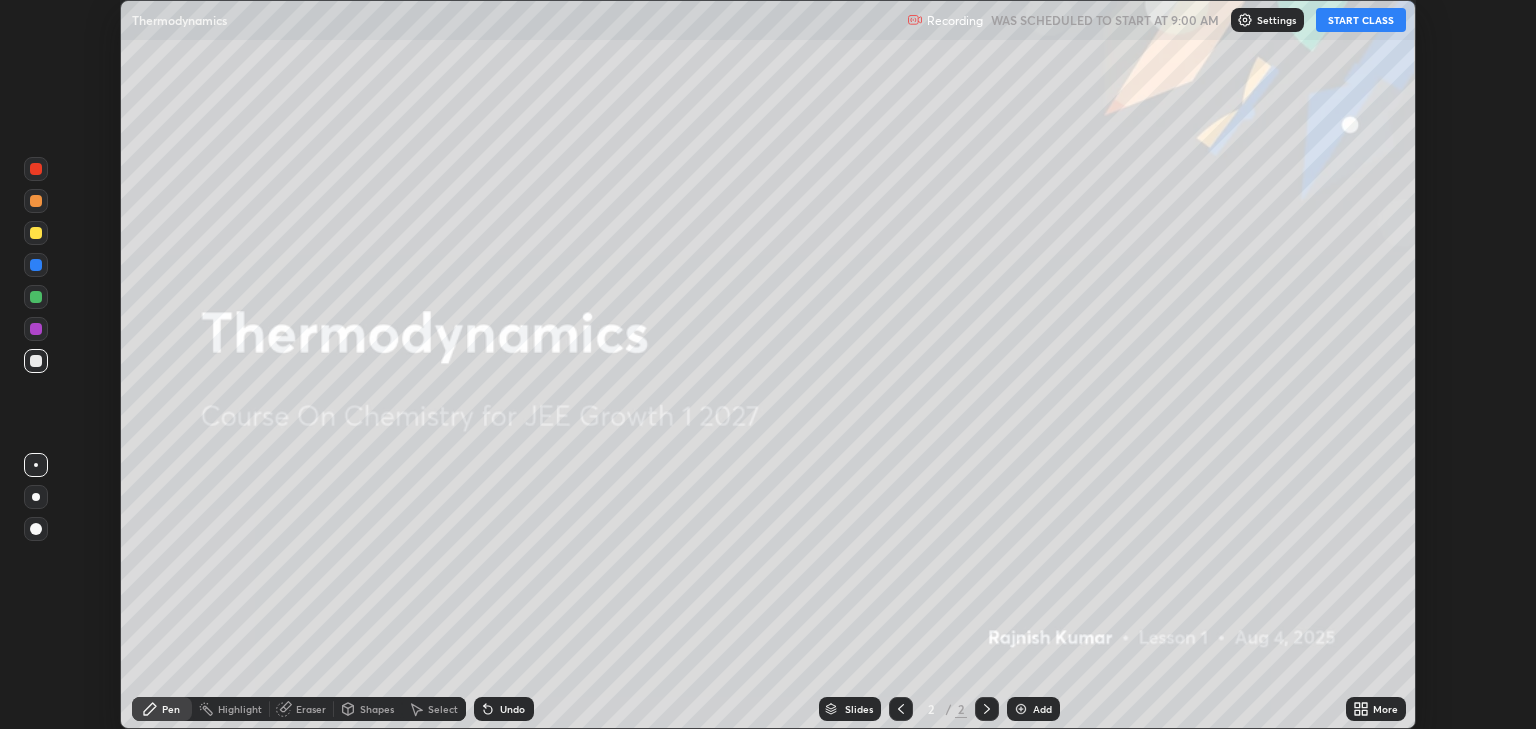 click 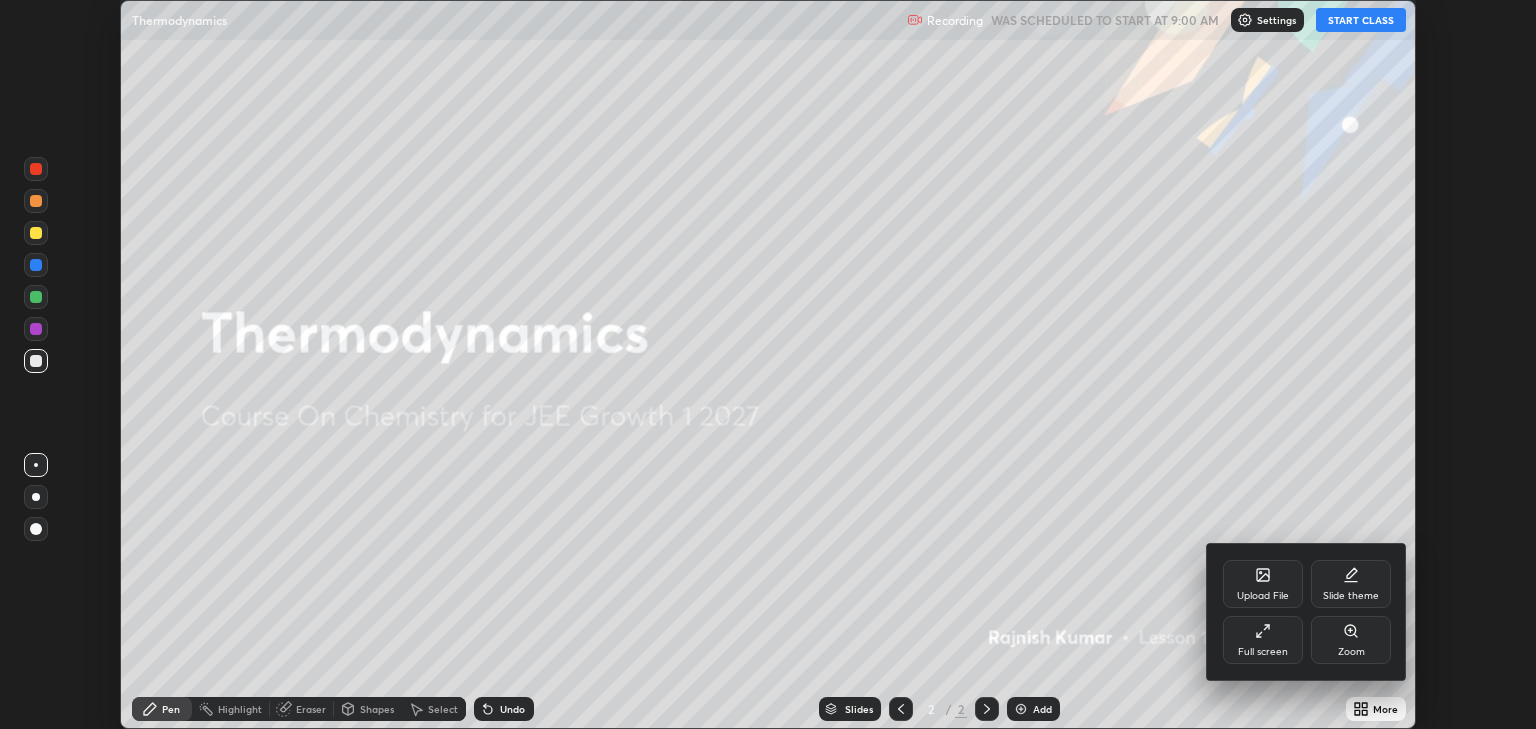 click on "Full screen" at bounding box center (1263, 640) 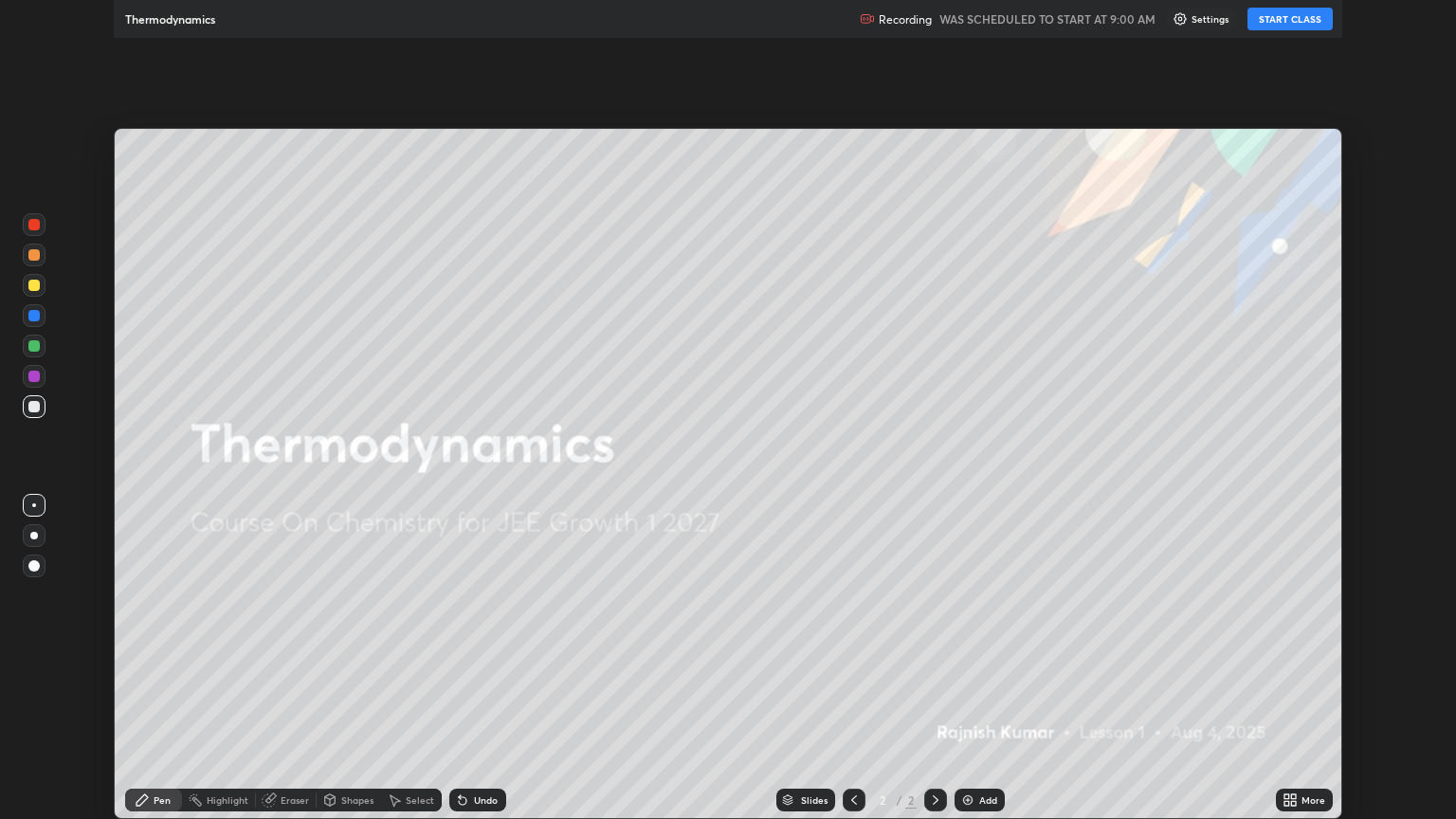 scroll, scrollTop: 93973, scrollLeft: 93336, axis: both 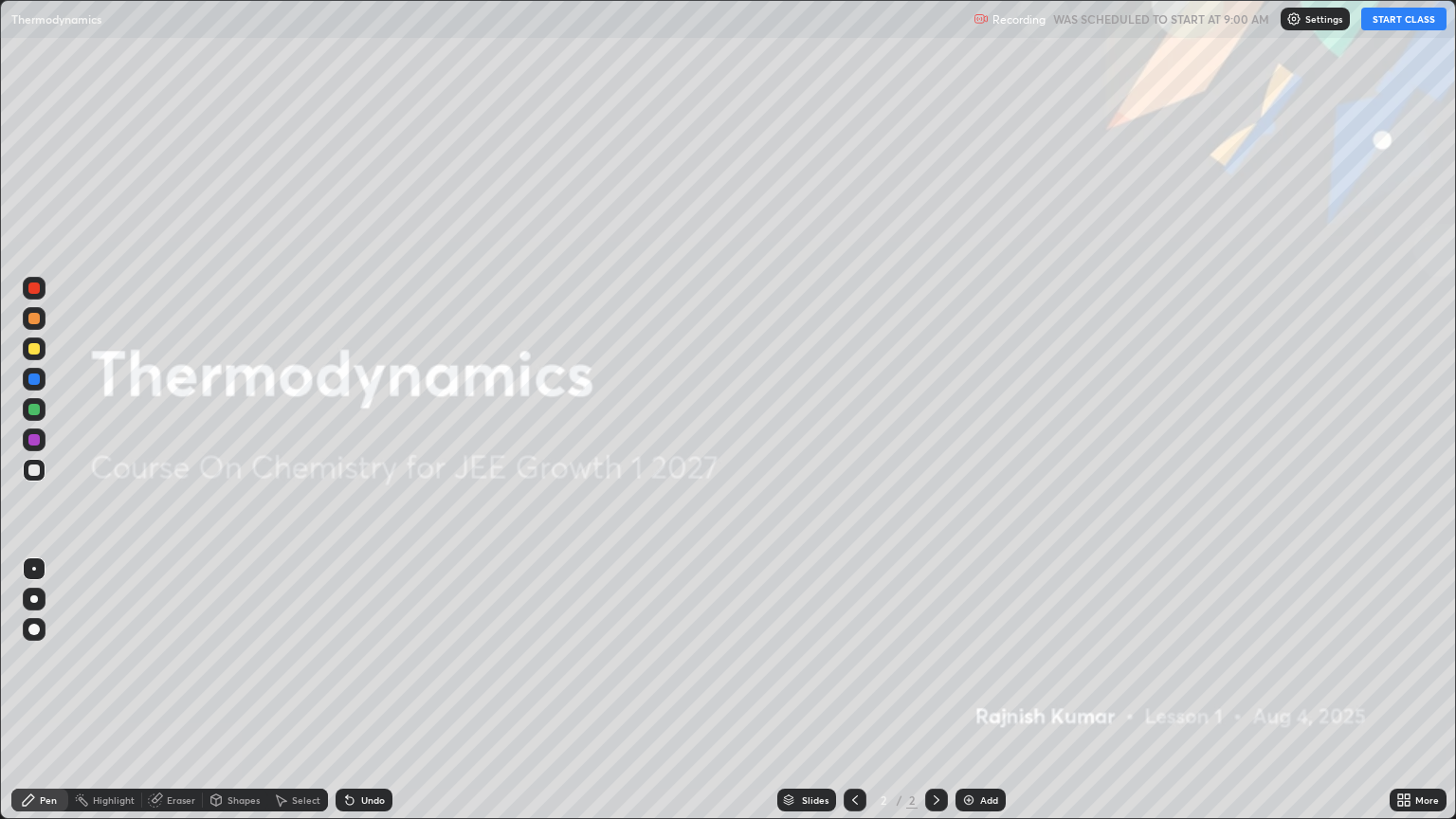click on "START CLASS" at bounding box center (1404, 19) 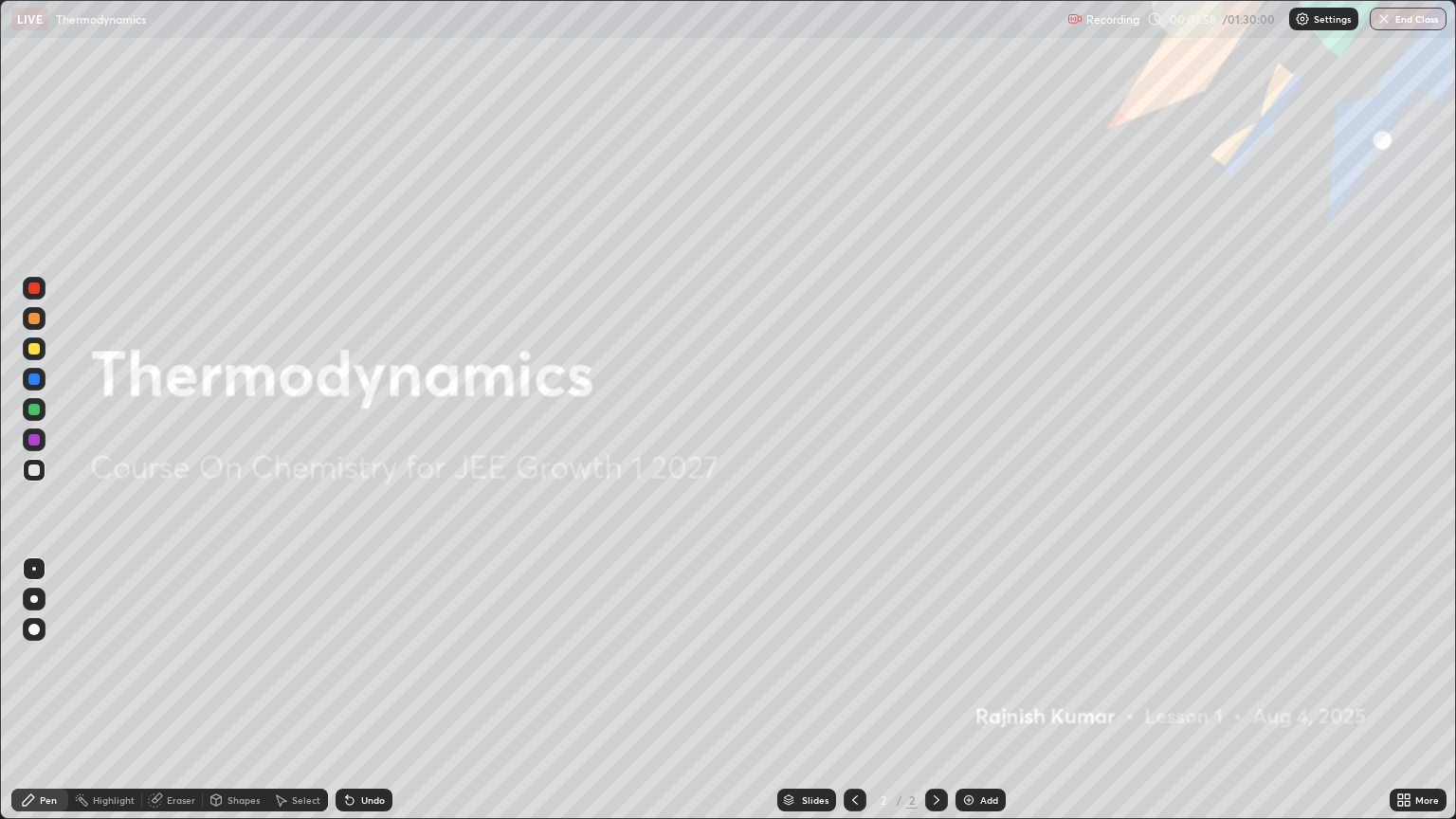 click on "Add" at bounding box center [980, 800] 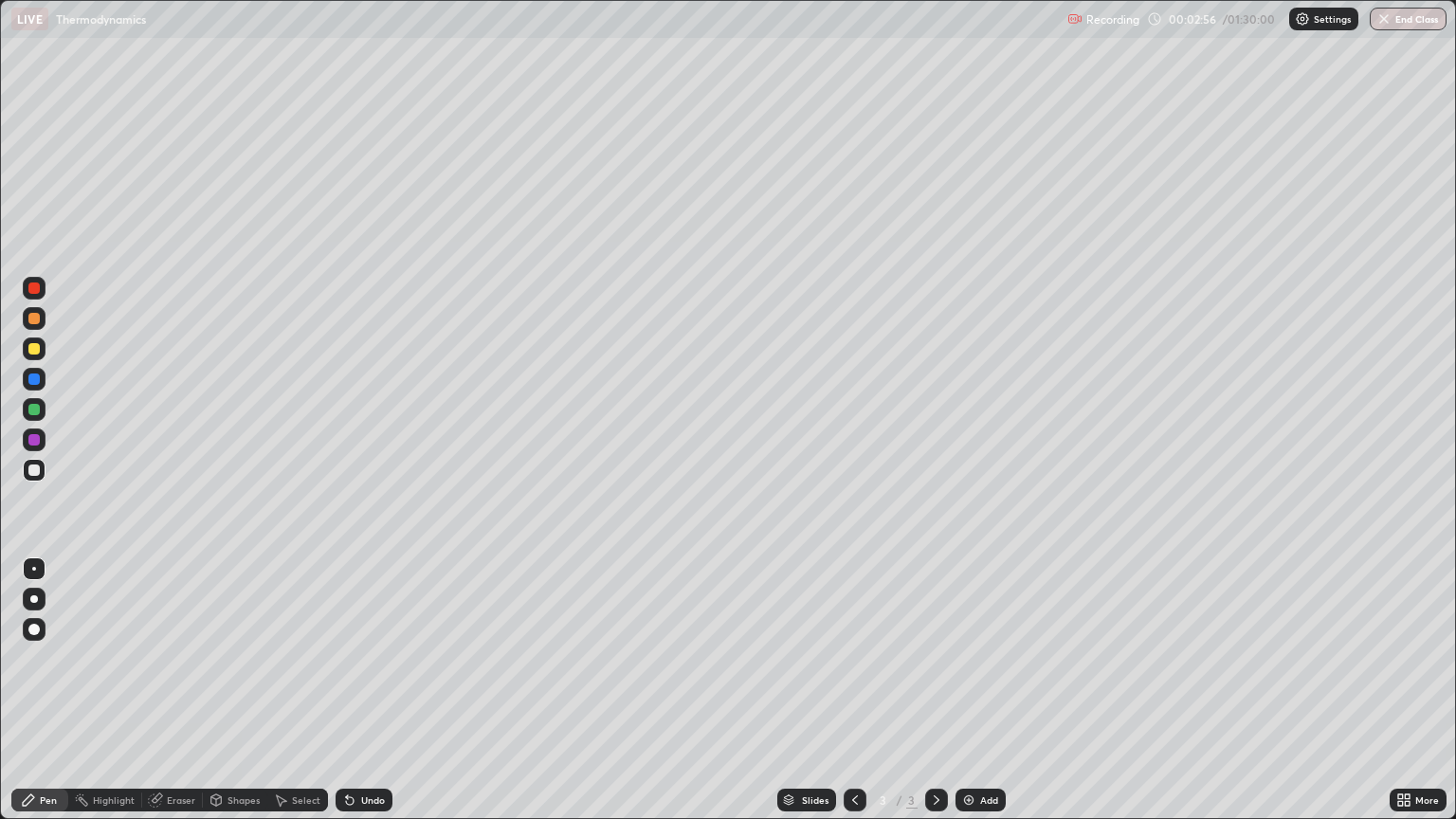 click at bounding box center [34, 349] 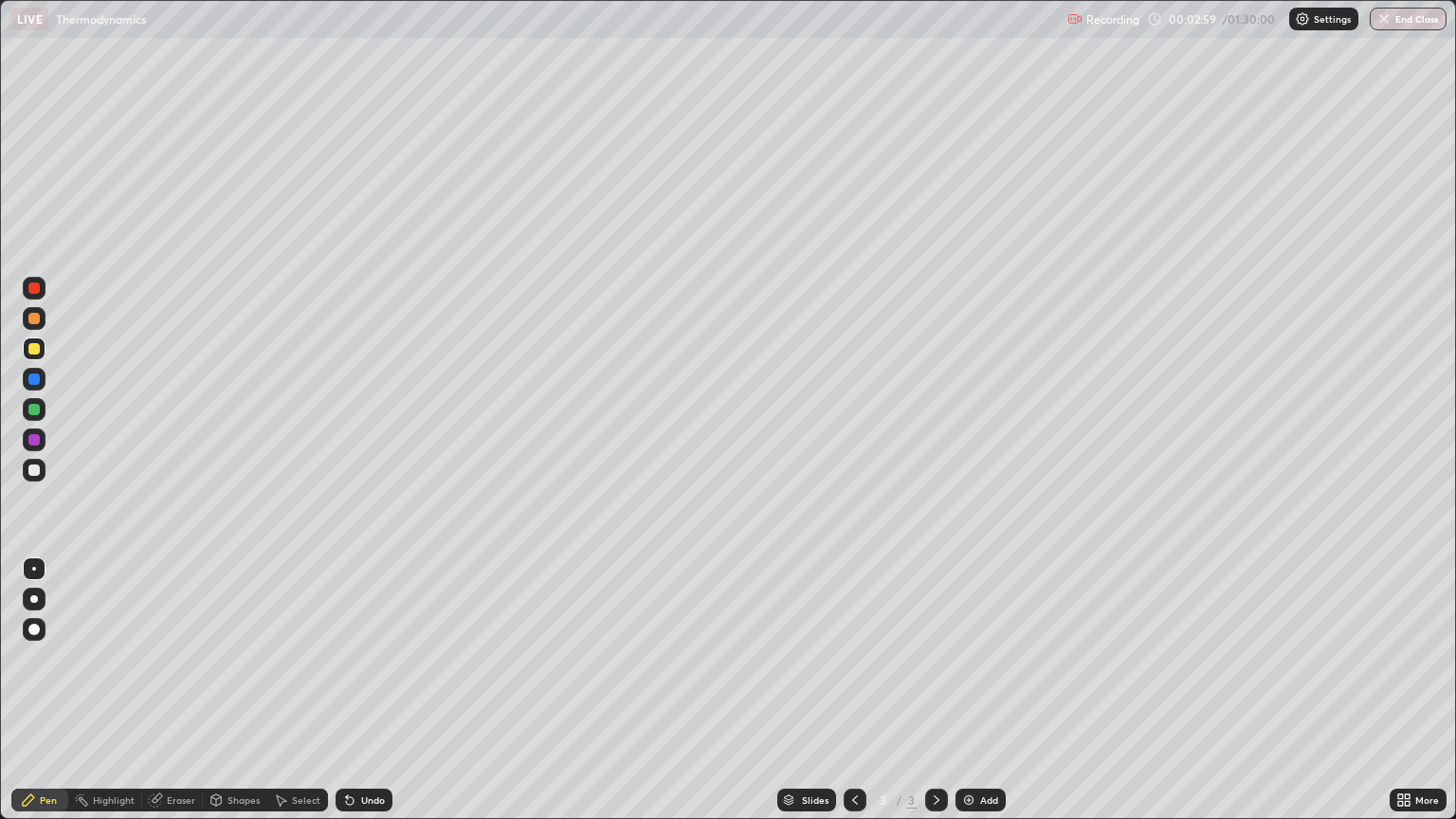 click at bounding box center [34, 629] 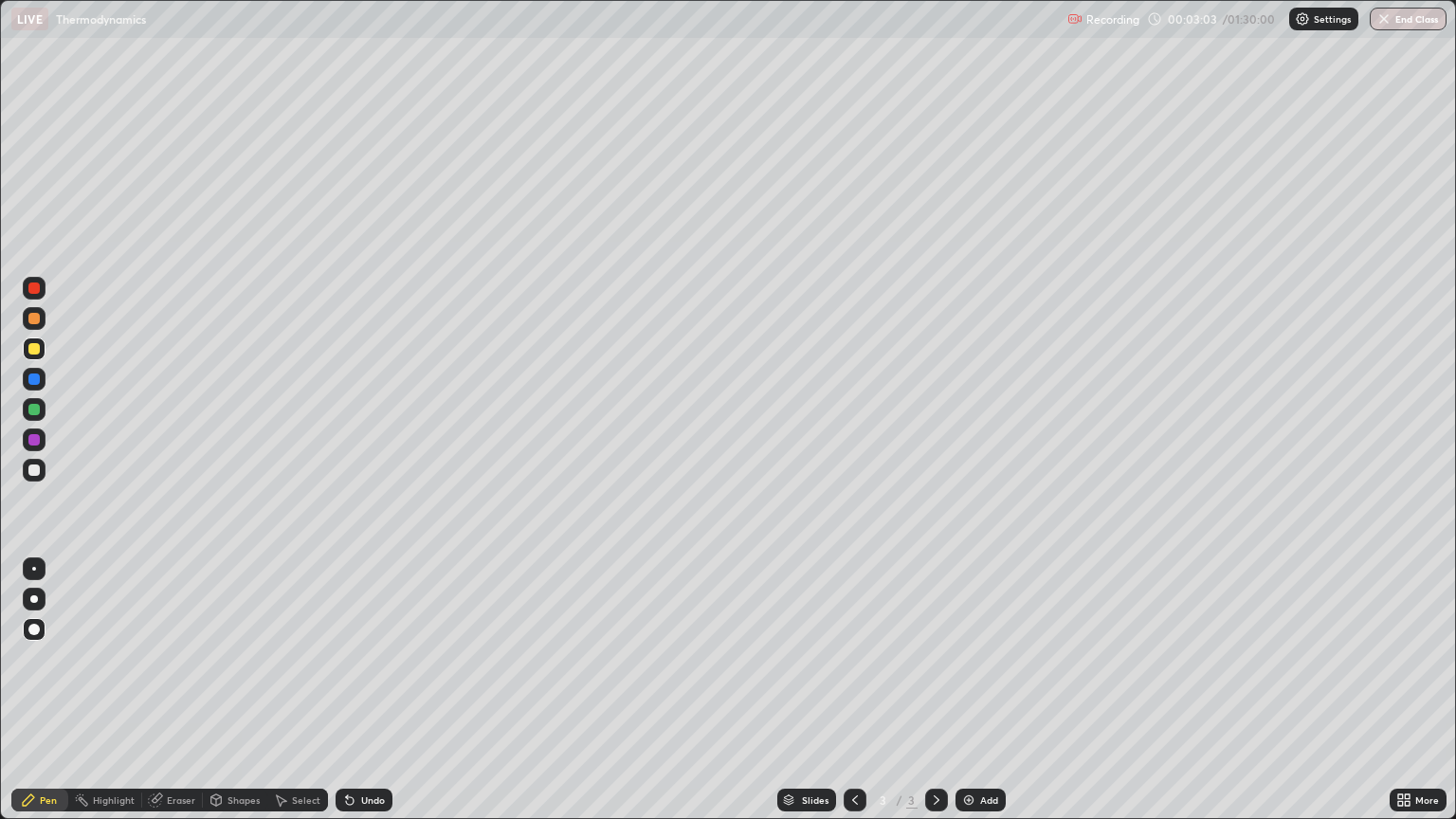 click on "Undo" at bounding box center (373, 800) 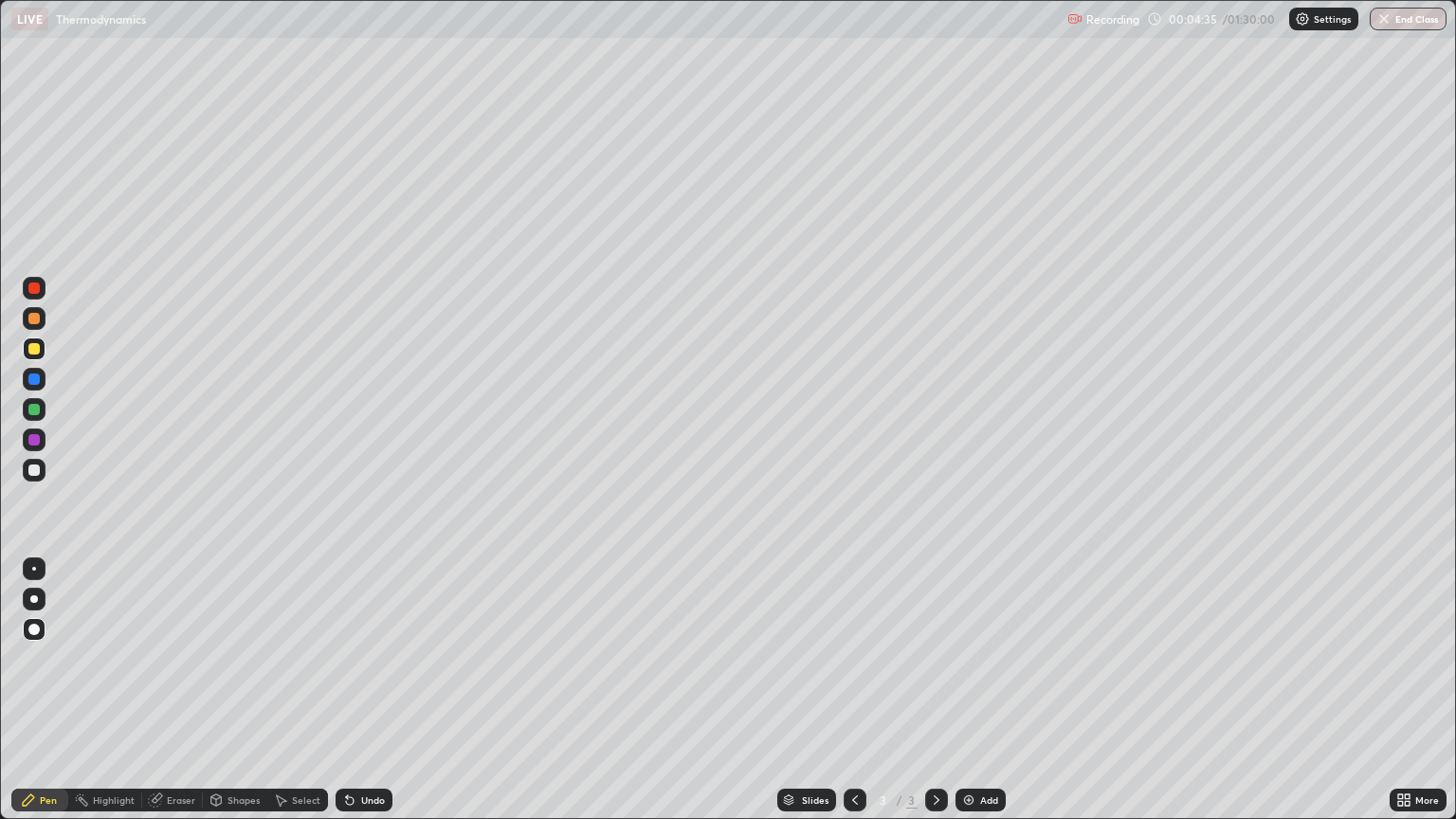 click at bounding box center (34, 379) 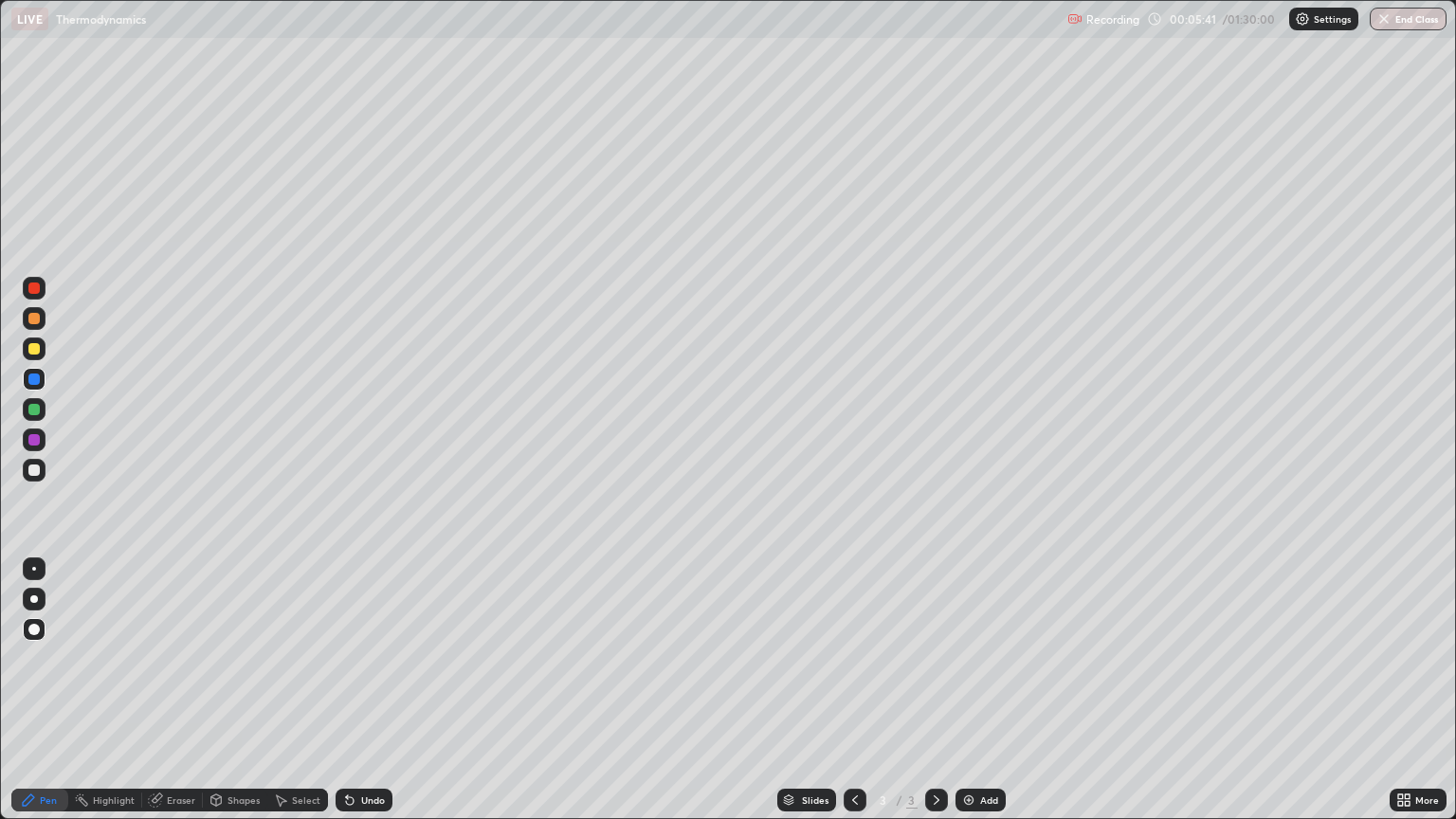 click at bounding box center [34, 470] 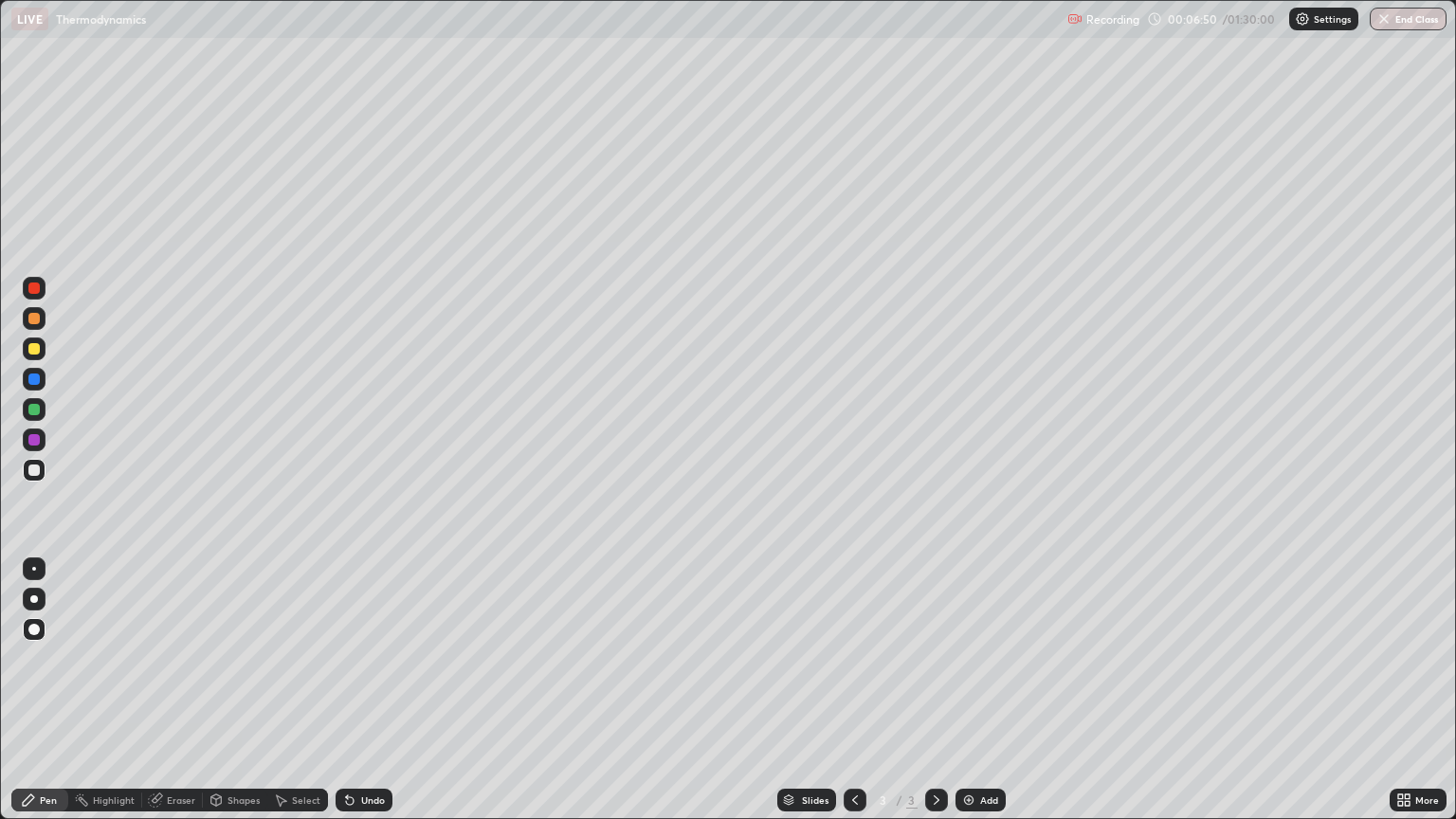 click 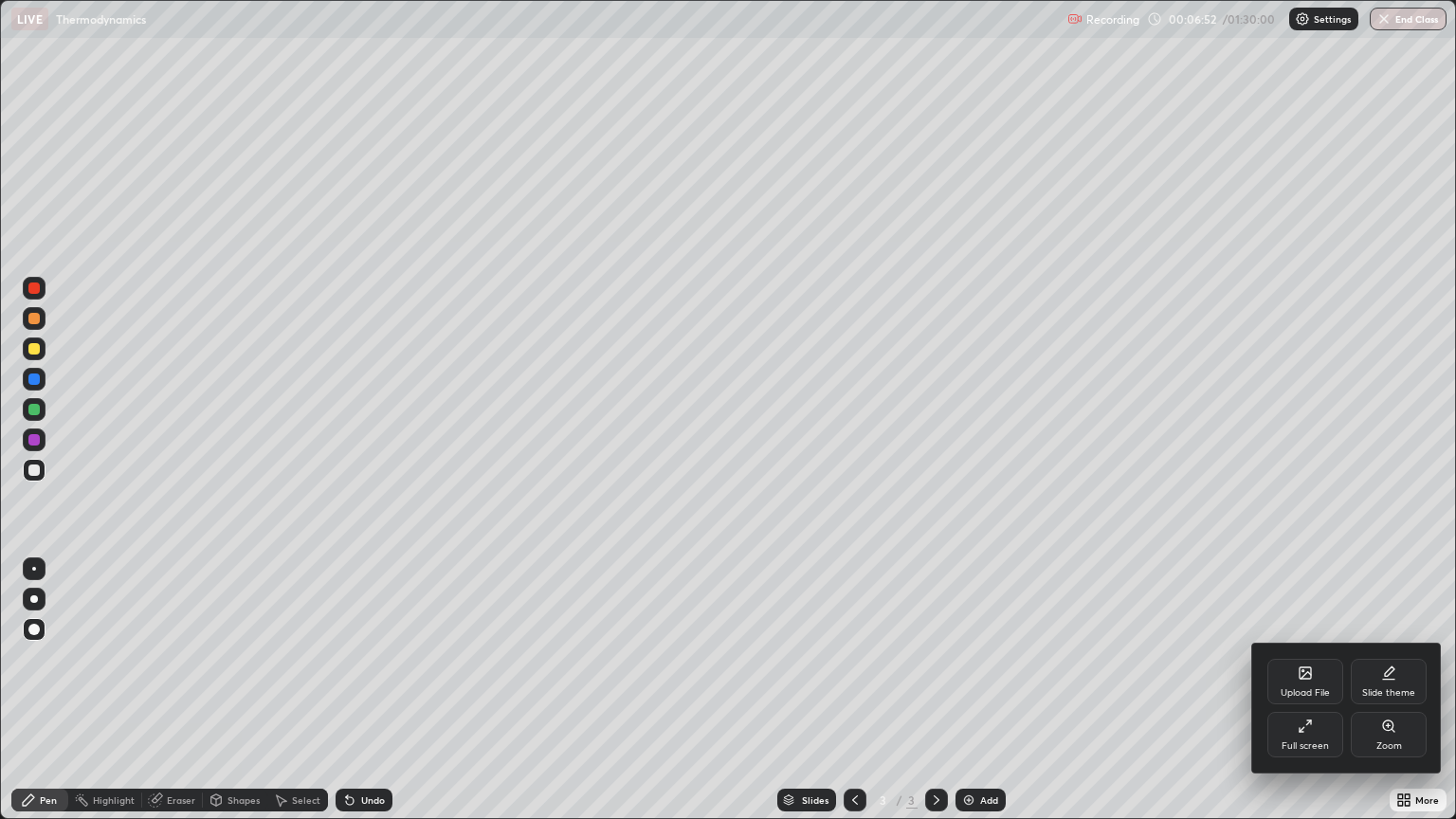 click on "Full screen" at bounding box center [1305, 735] 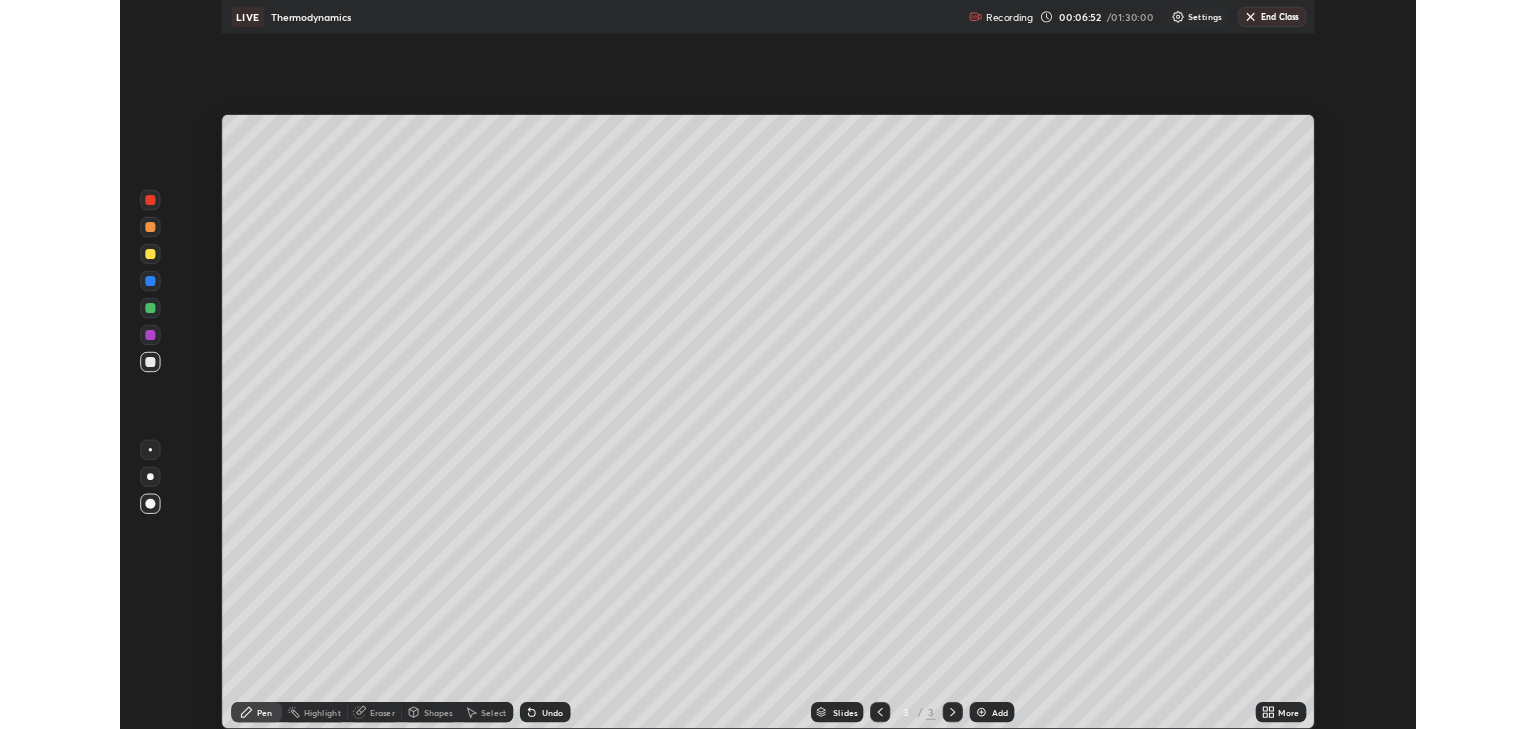 scroll, scrollTop: 729, scrollLeft: 1536, axis: both 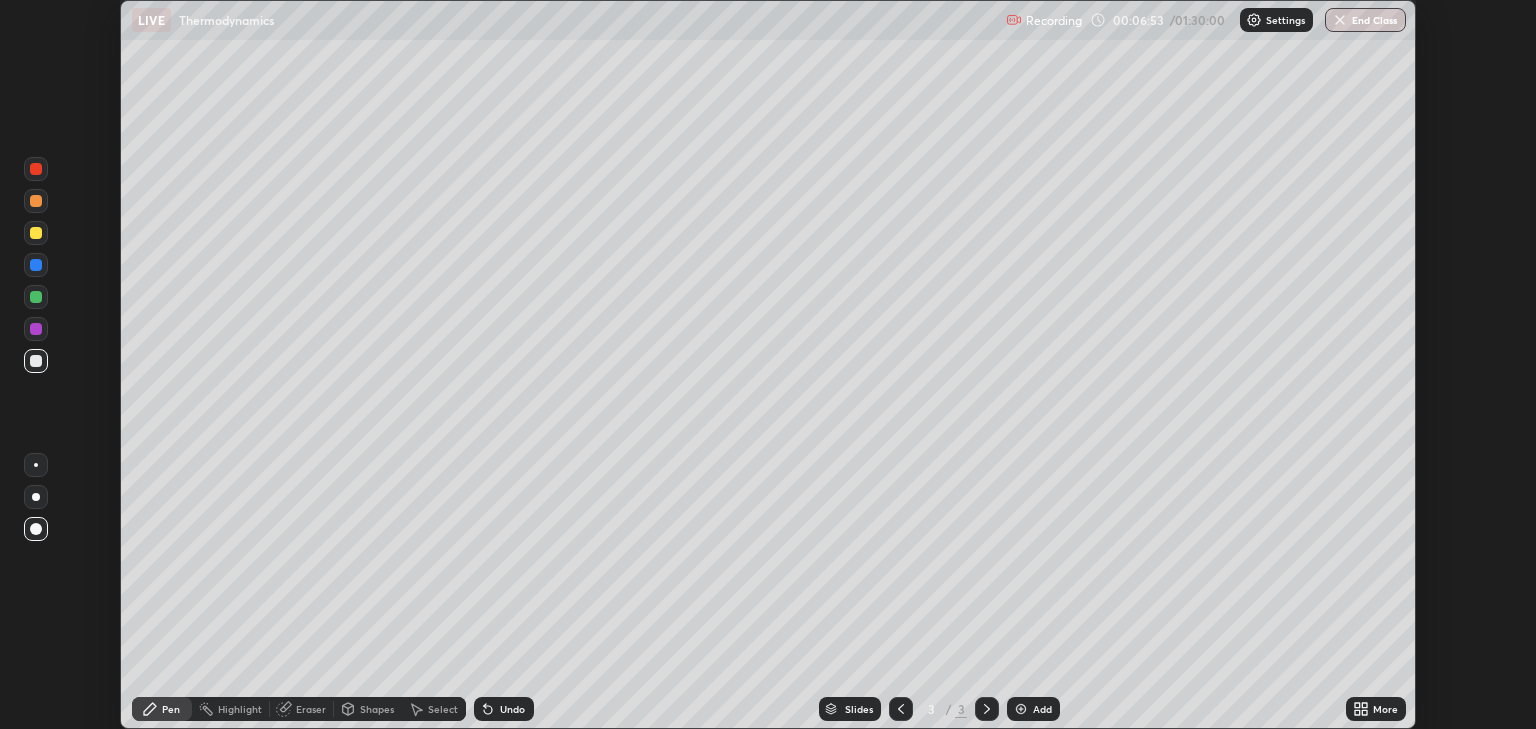 click 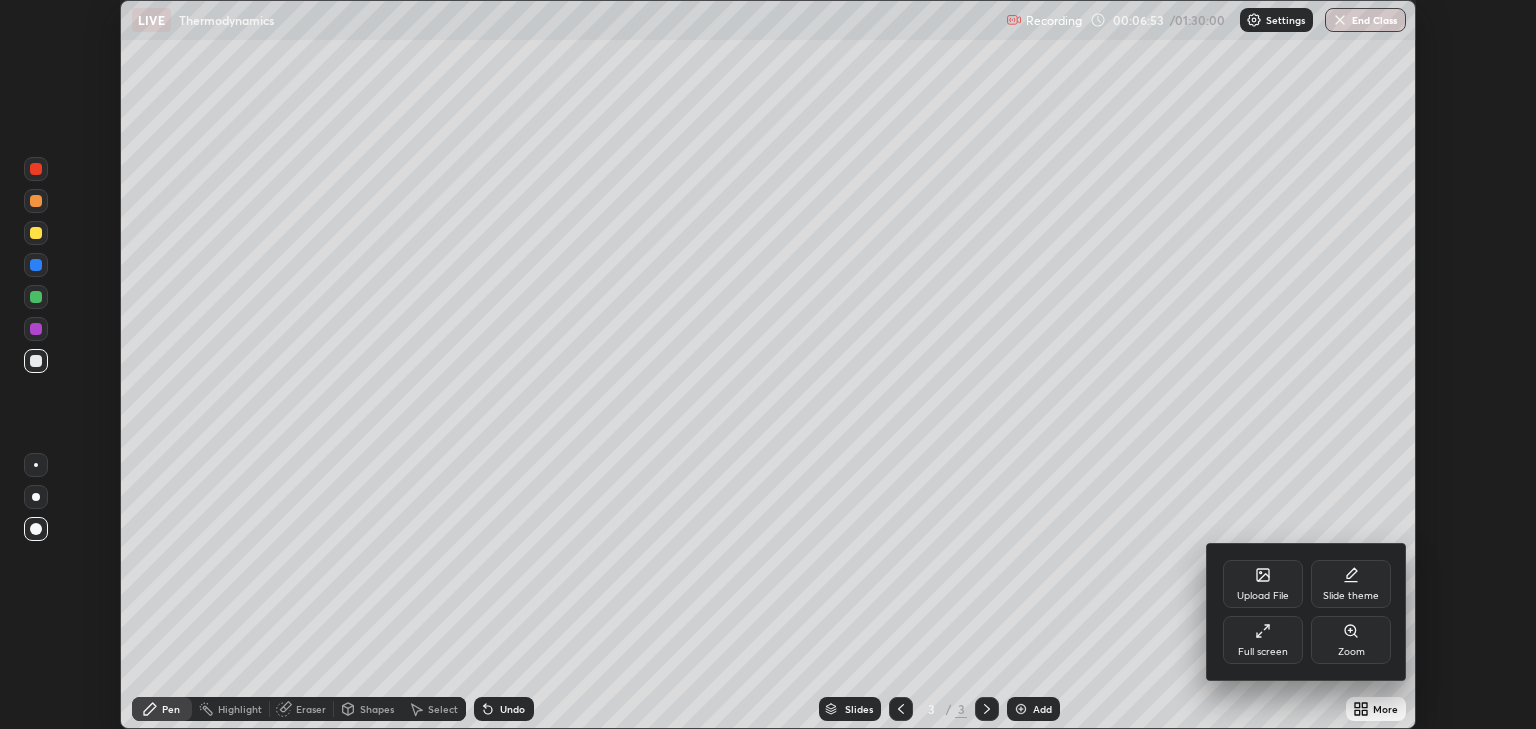 click on "Full screen" at bounding box center [1263, 640] 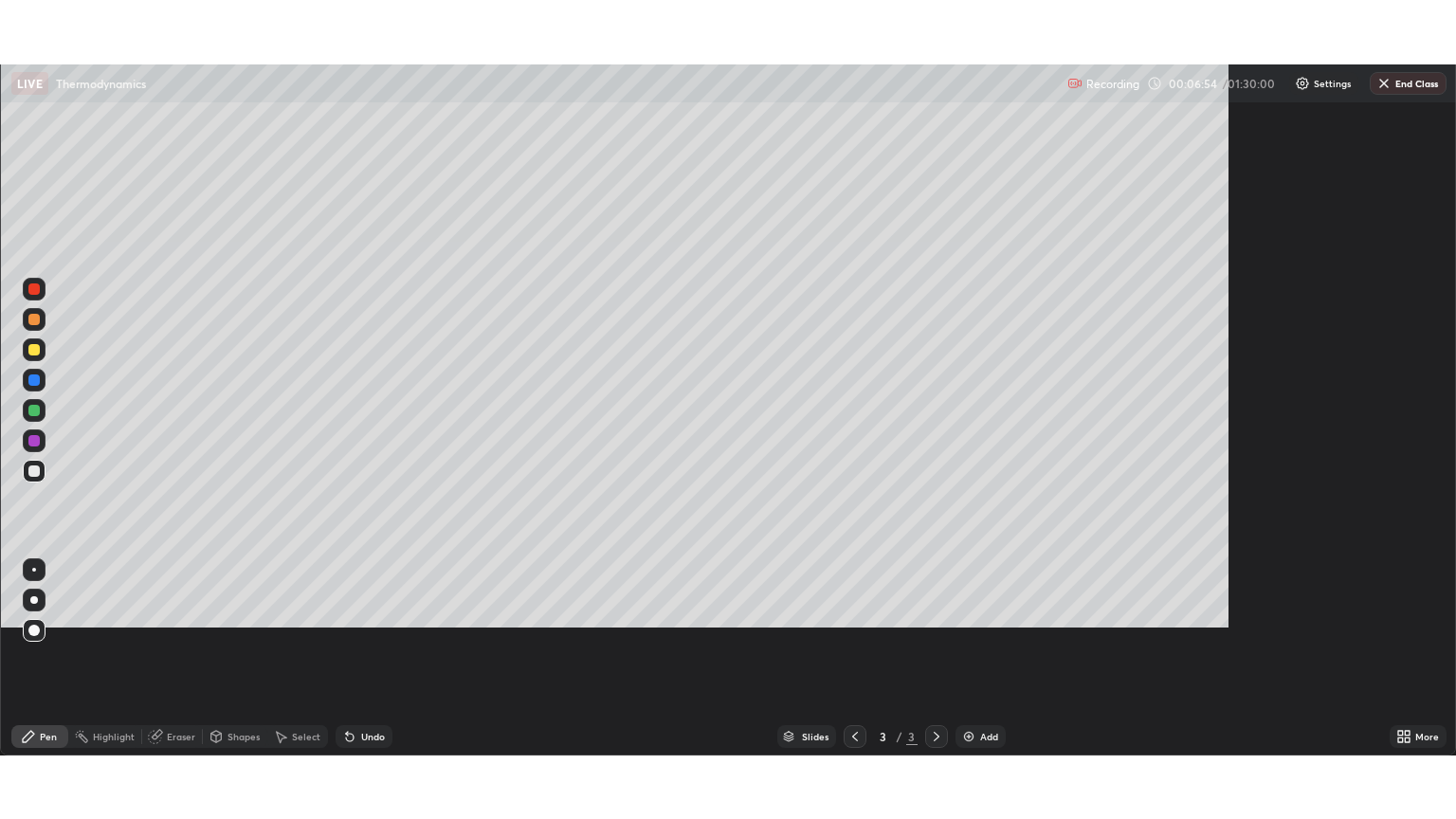 scroll, scrollTop: 93973, scrollLeft: 93336, axis: both 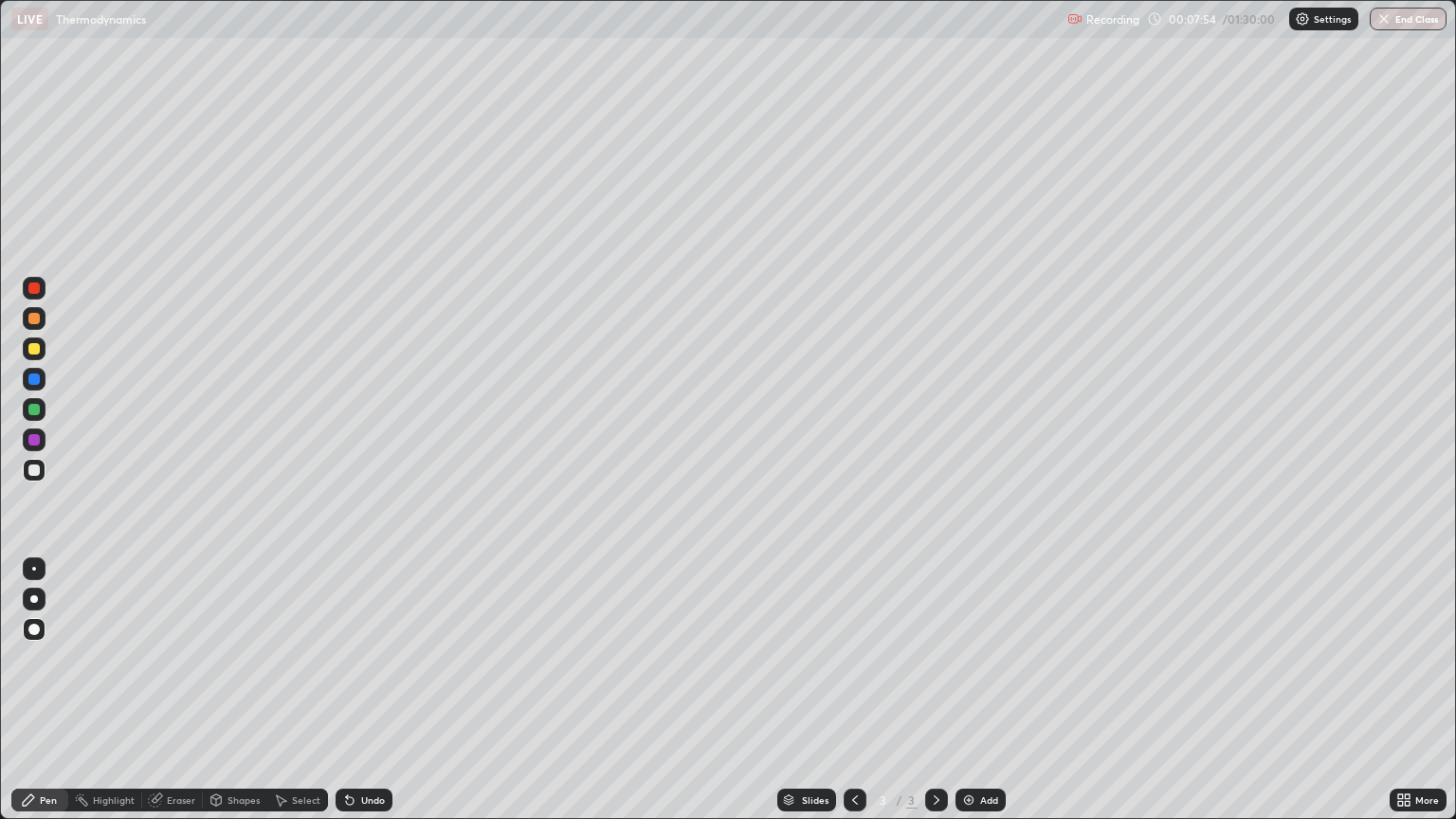 click on "Undo" at bounding box center (373, 800) 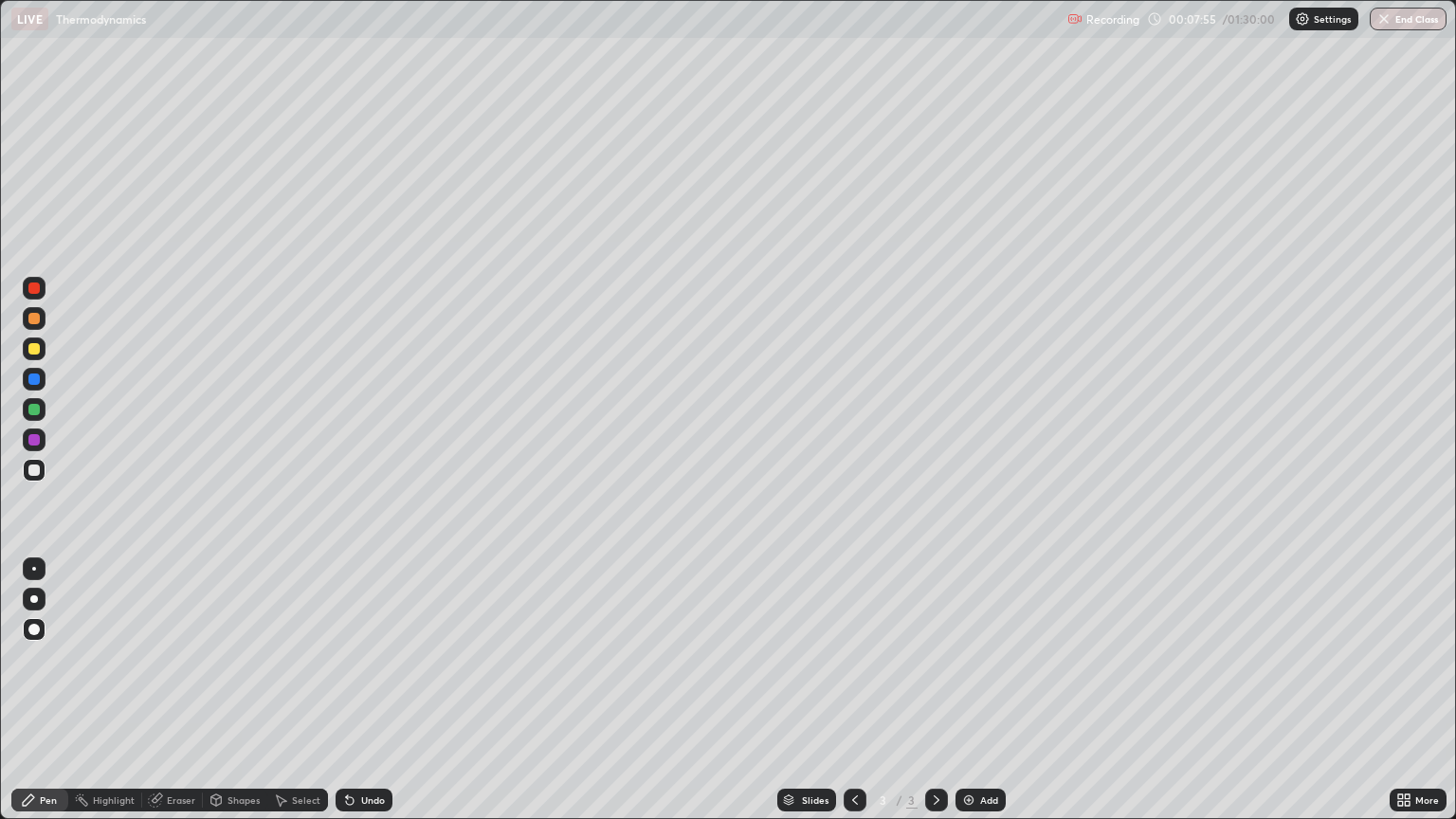 click on "Undo" at bounding box center (373, 800) 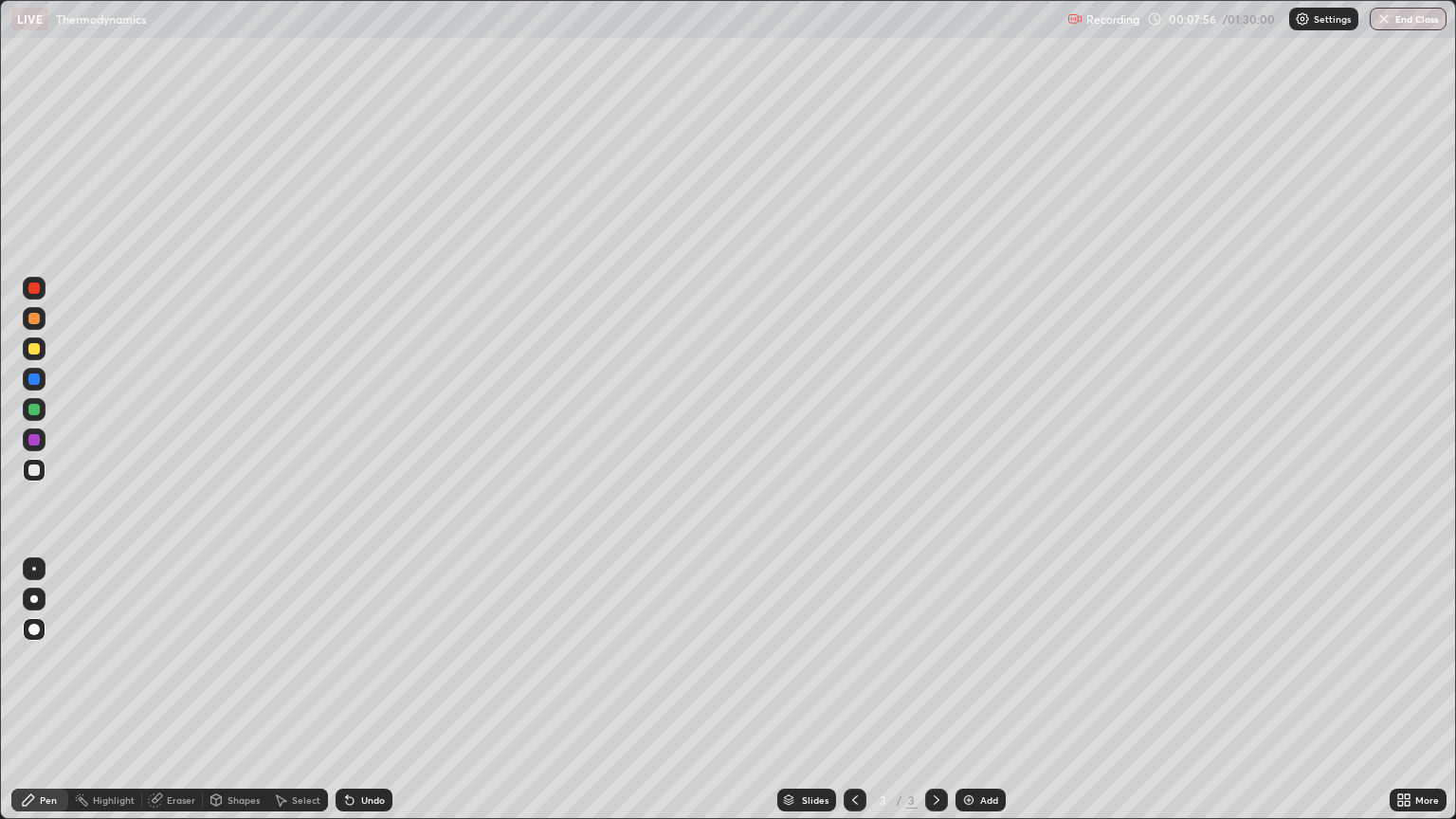 click on "Undo" at bounding box center [364, 800] 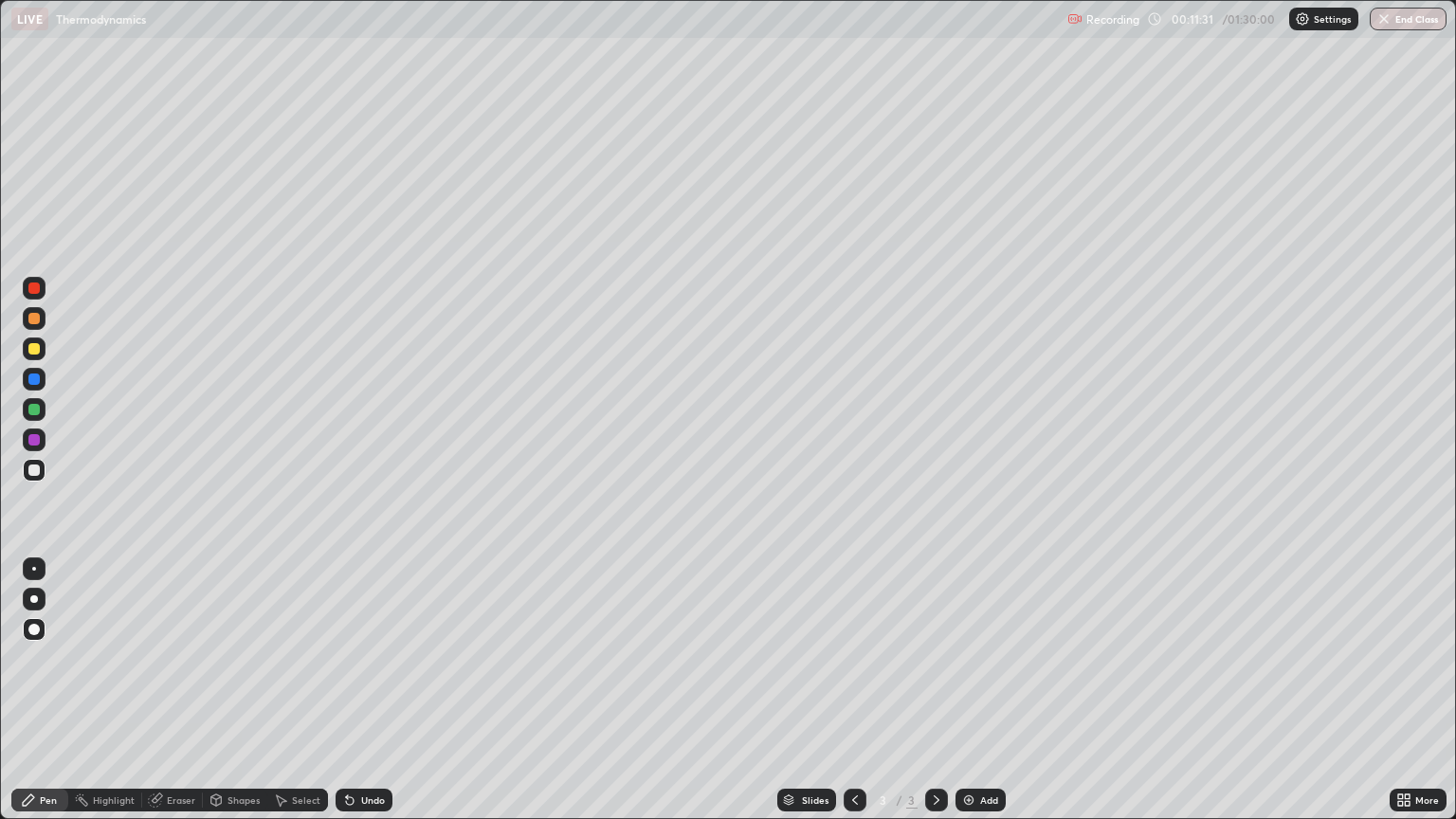 click on "Add" at bounding box center (989, 800) 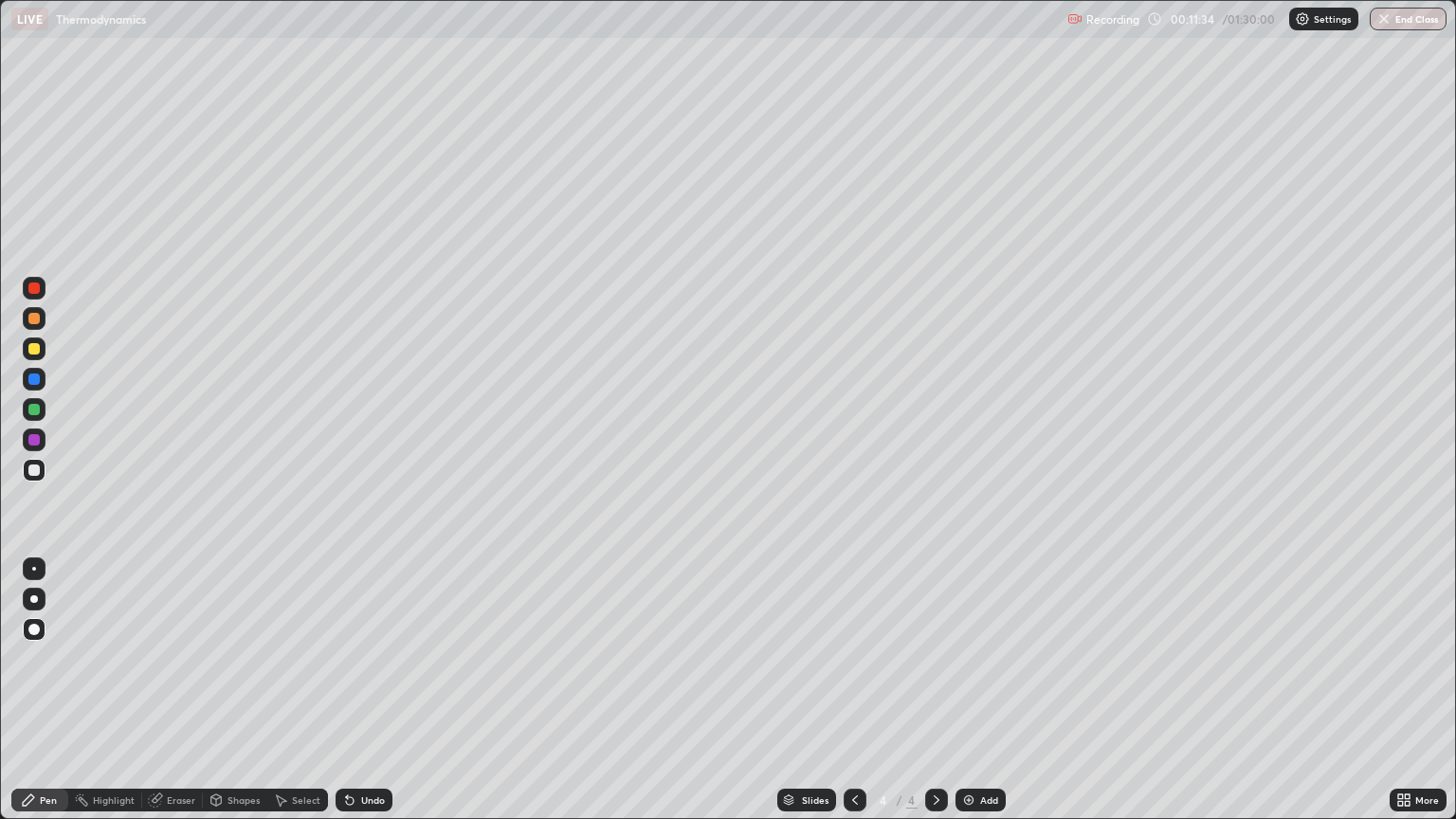 click 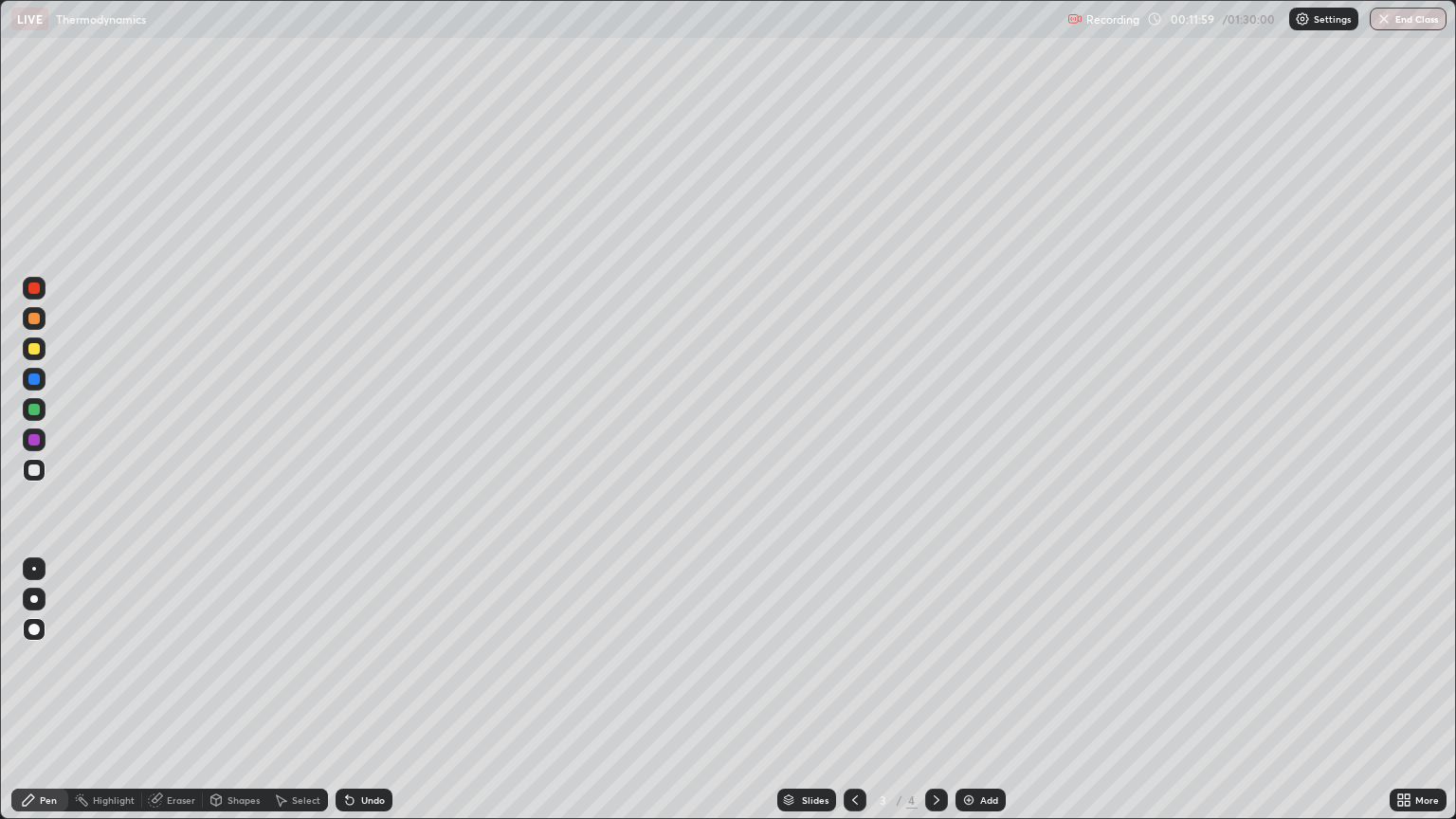 click 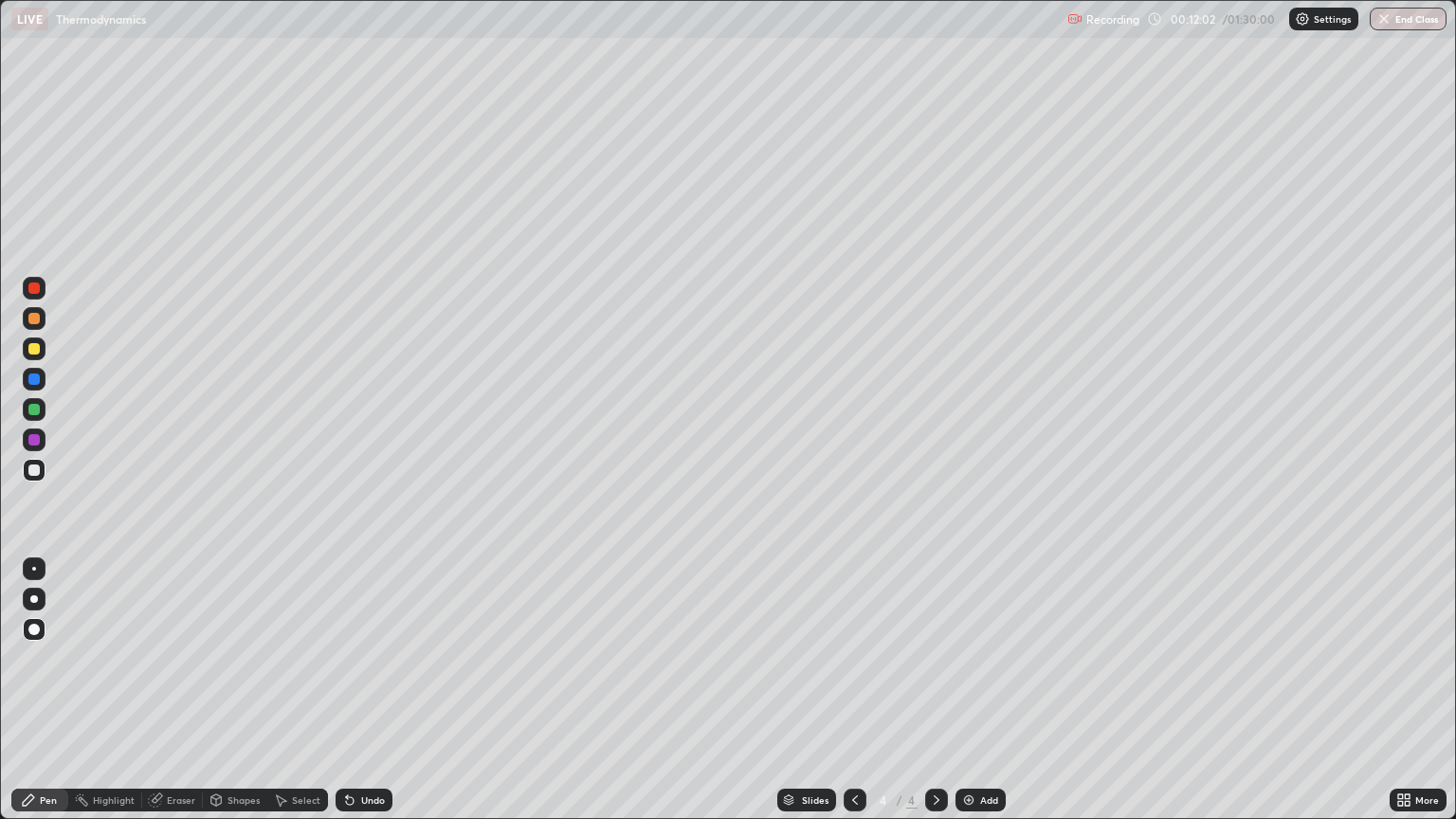 click at bounding box center [34, 349] 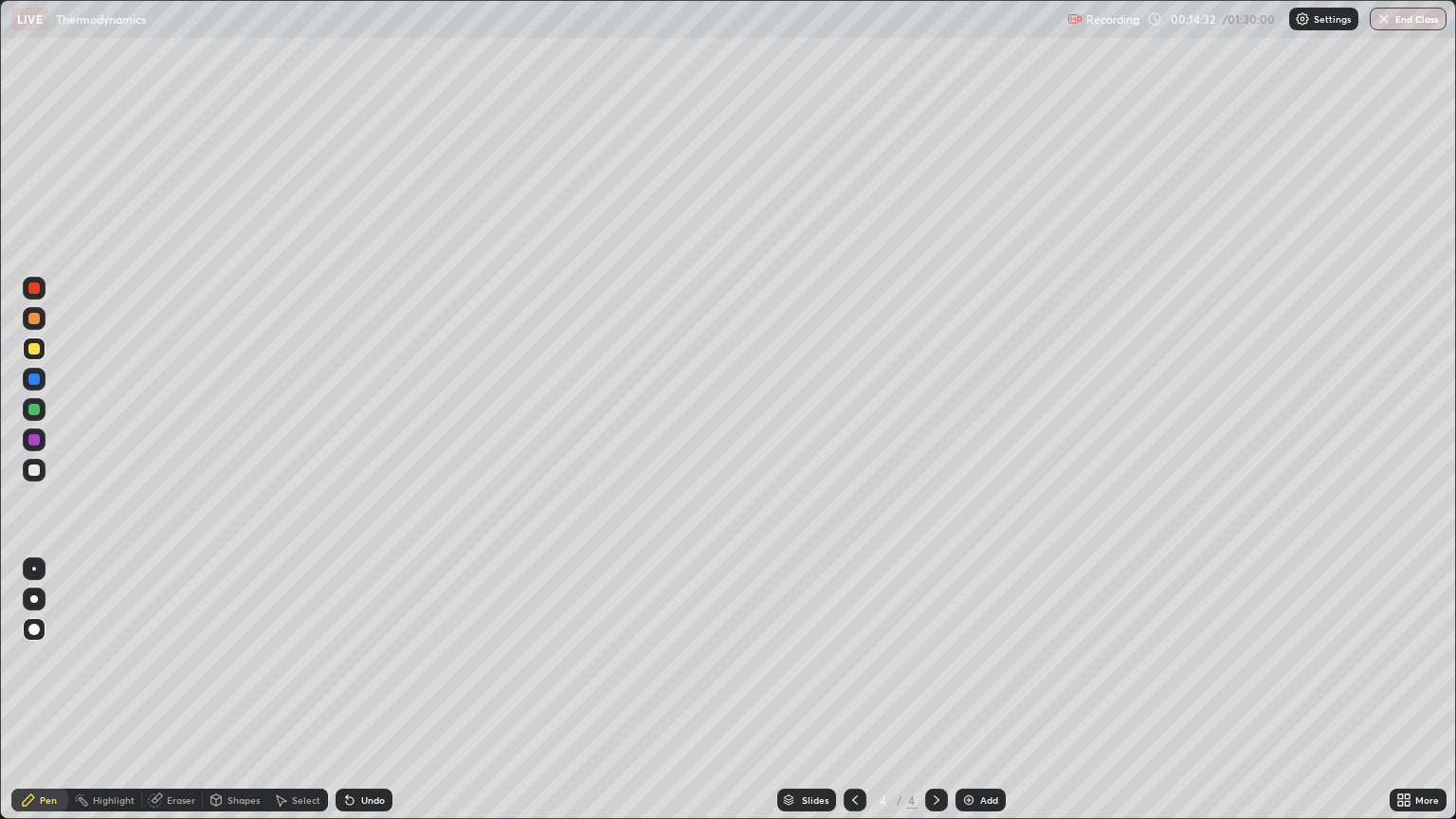 click on "Undo" at bounding box center [373, 800] 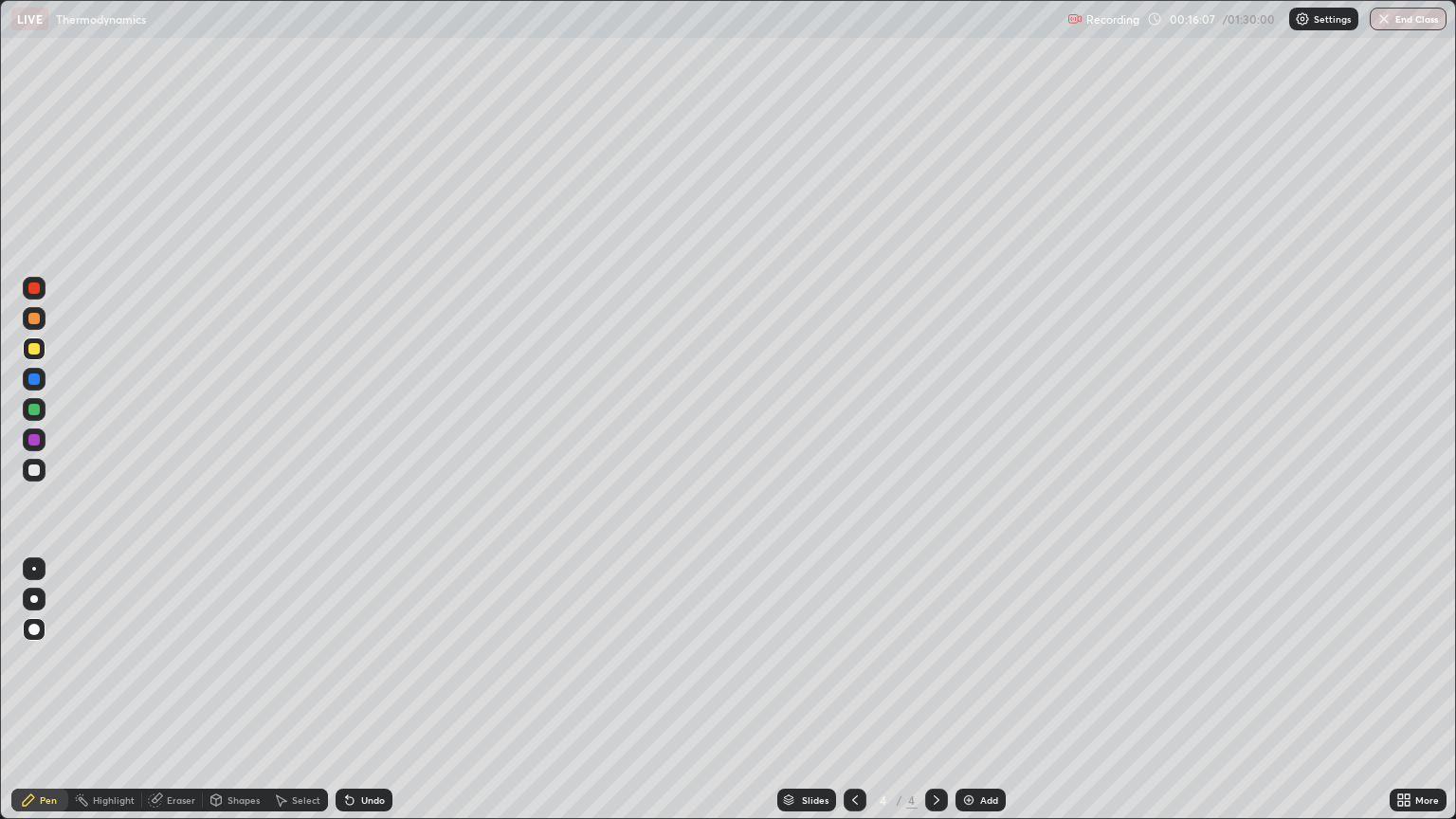 click at bounding box center [34, 410] 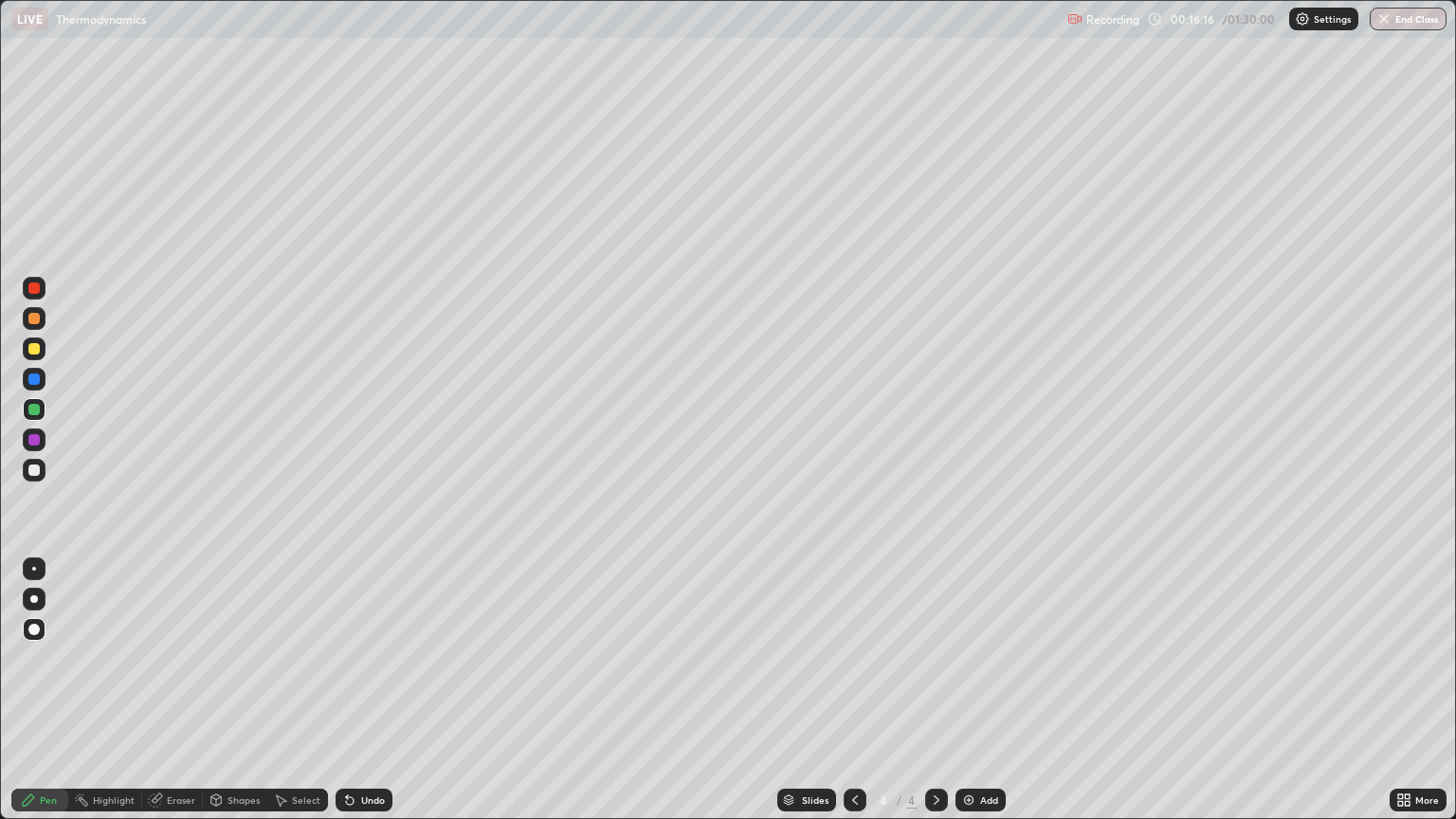 click at bounding box center (34, 349) 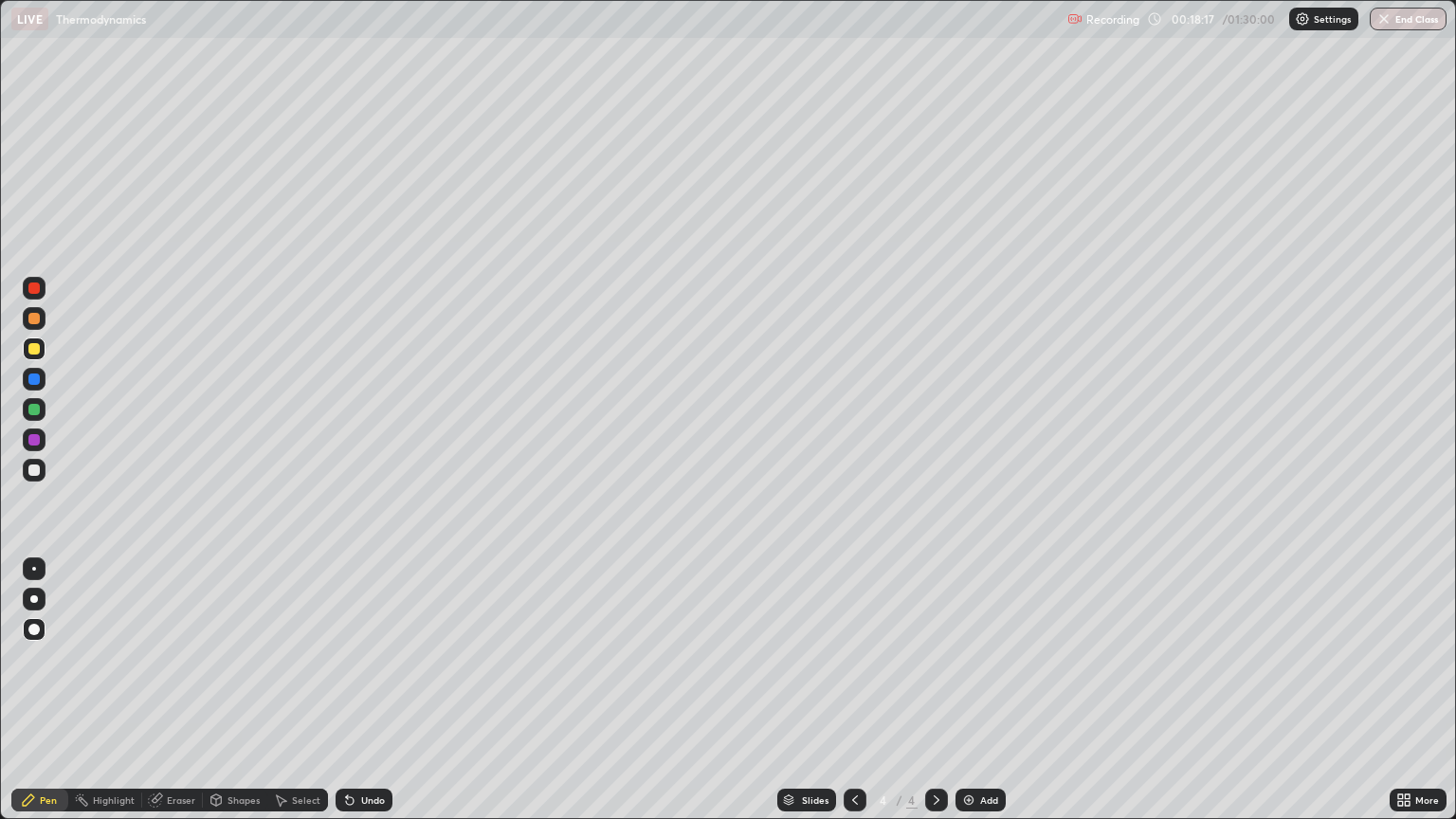 click on "Add" at bounding box center (989, 800) 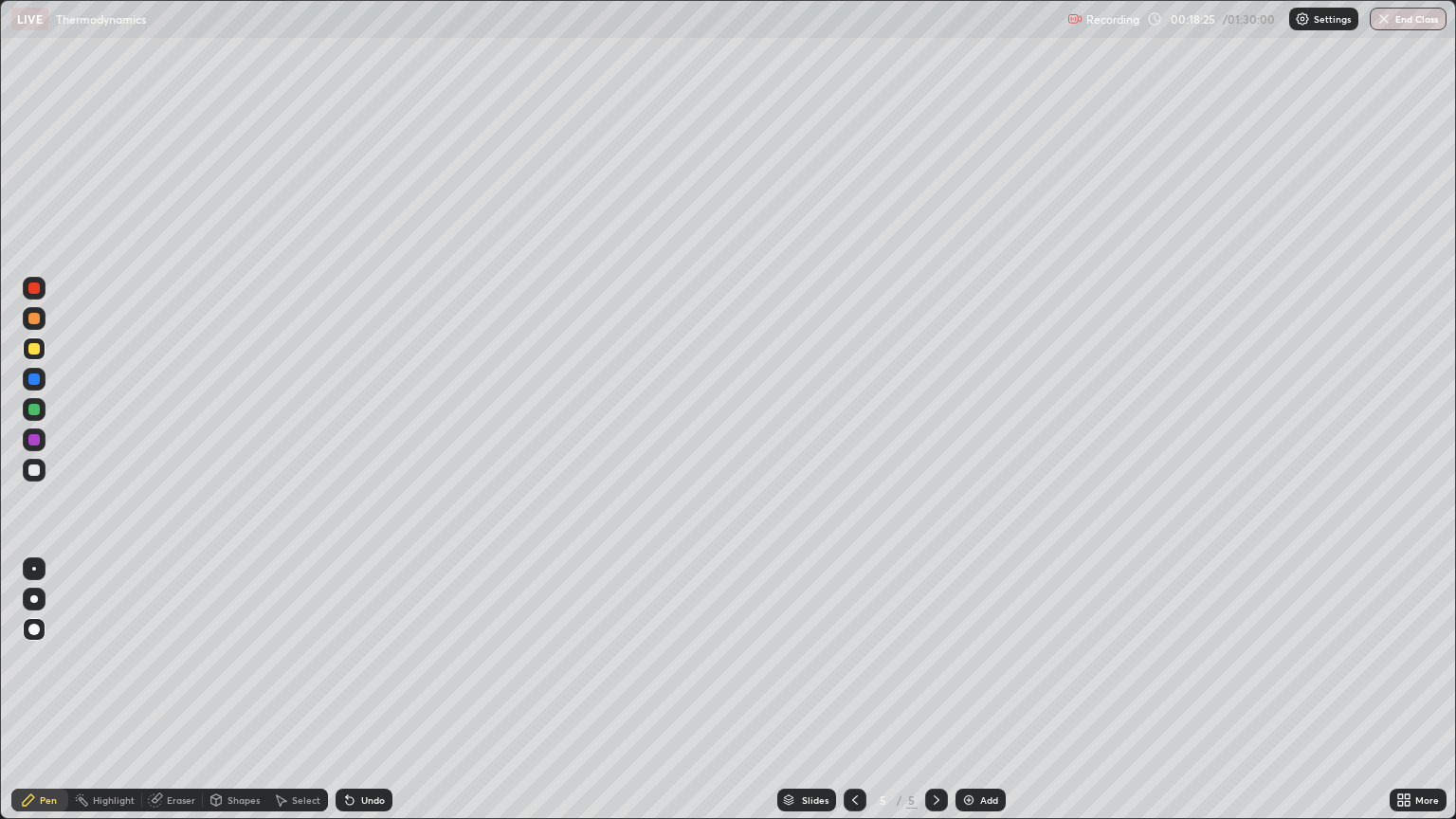click at bounding box center (34, 470) 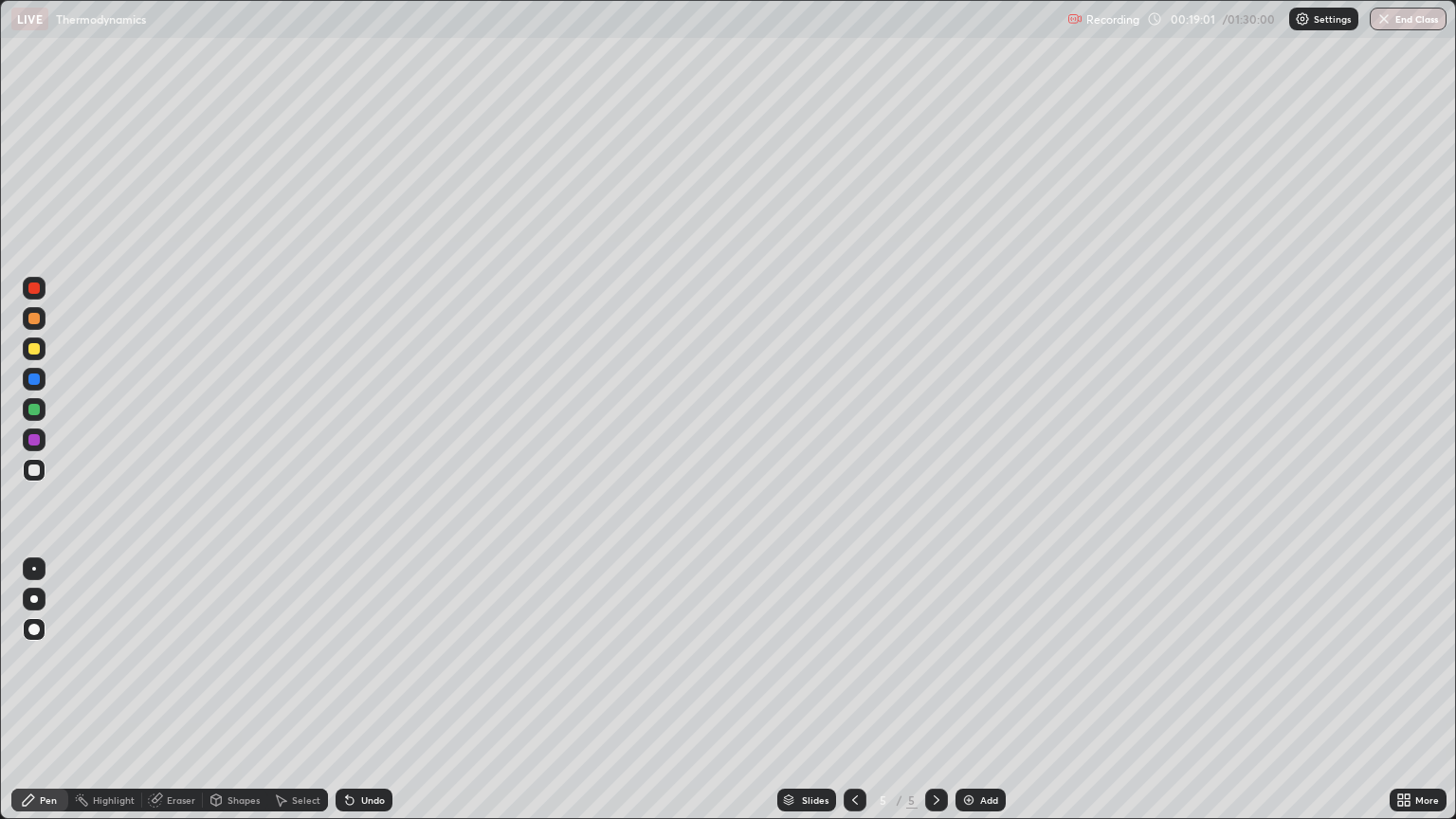 click at bounding box center [34, 349] 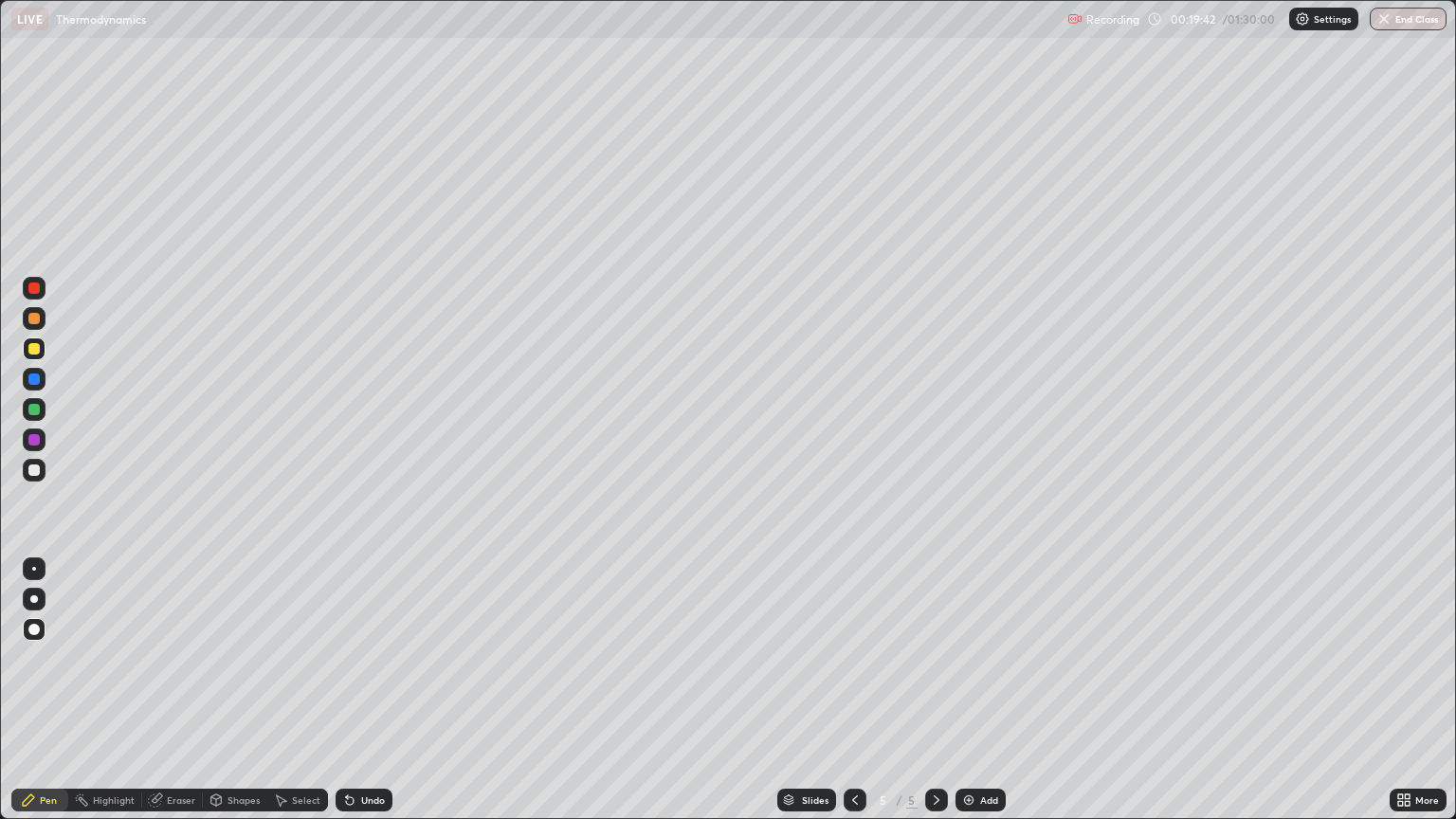 click on "Shapes" at bounding box center [244, 800] 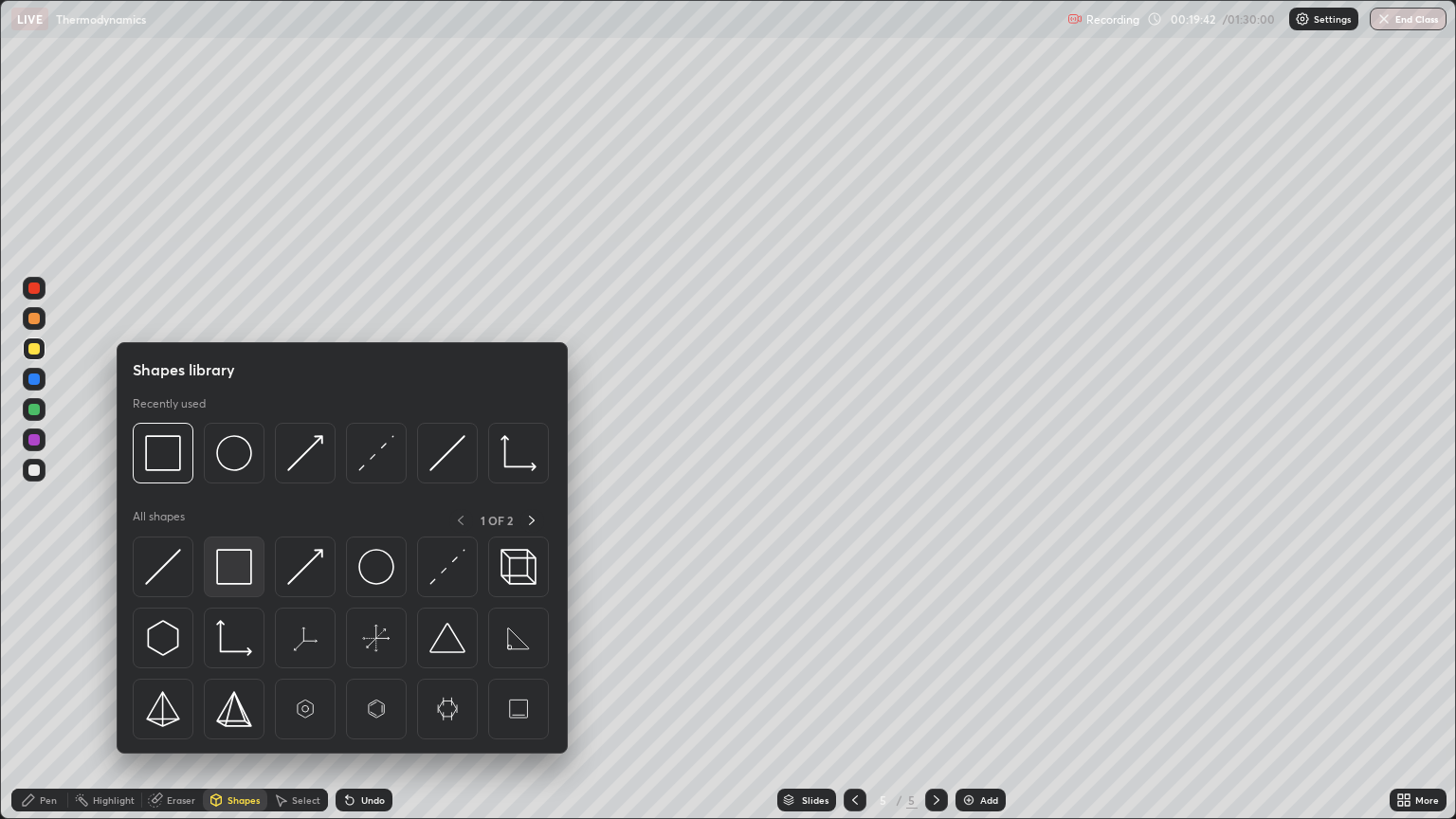 click at bounding box center (234, 567) 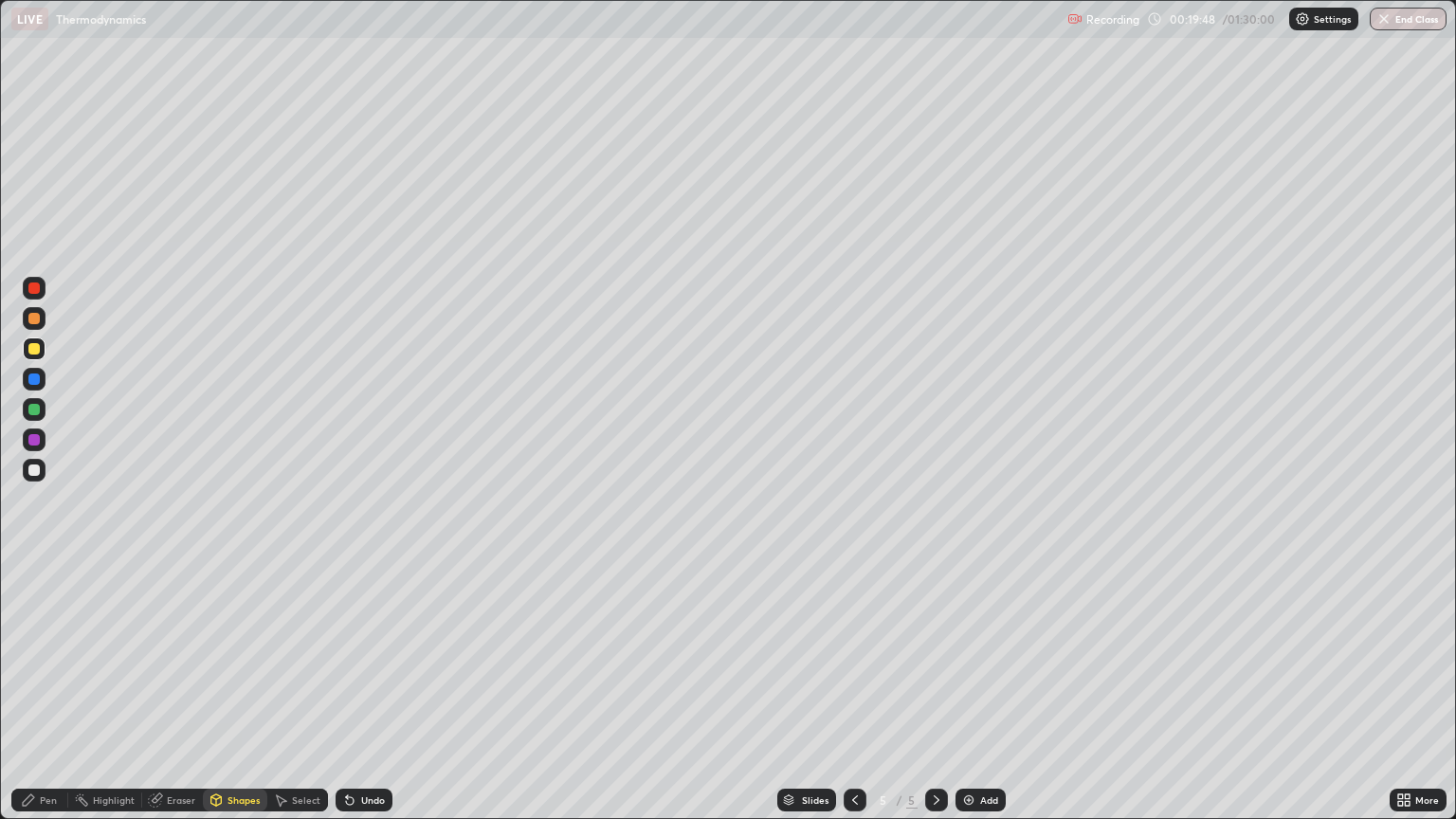 click on "Pen" at bounding box center (40, 800) 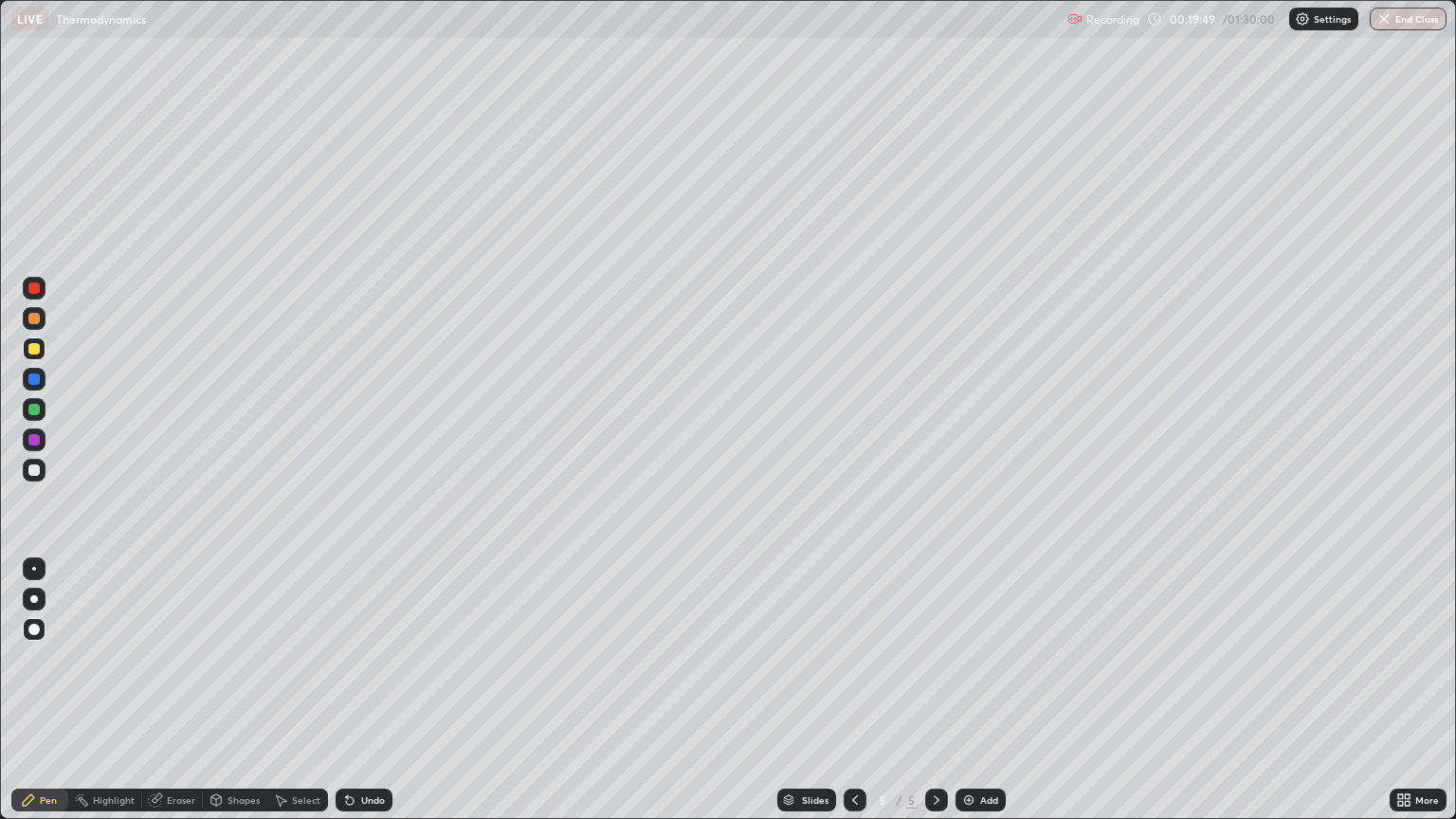 click at bounding box center [34, 470] 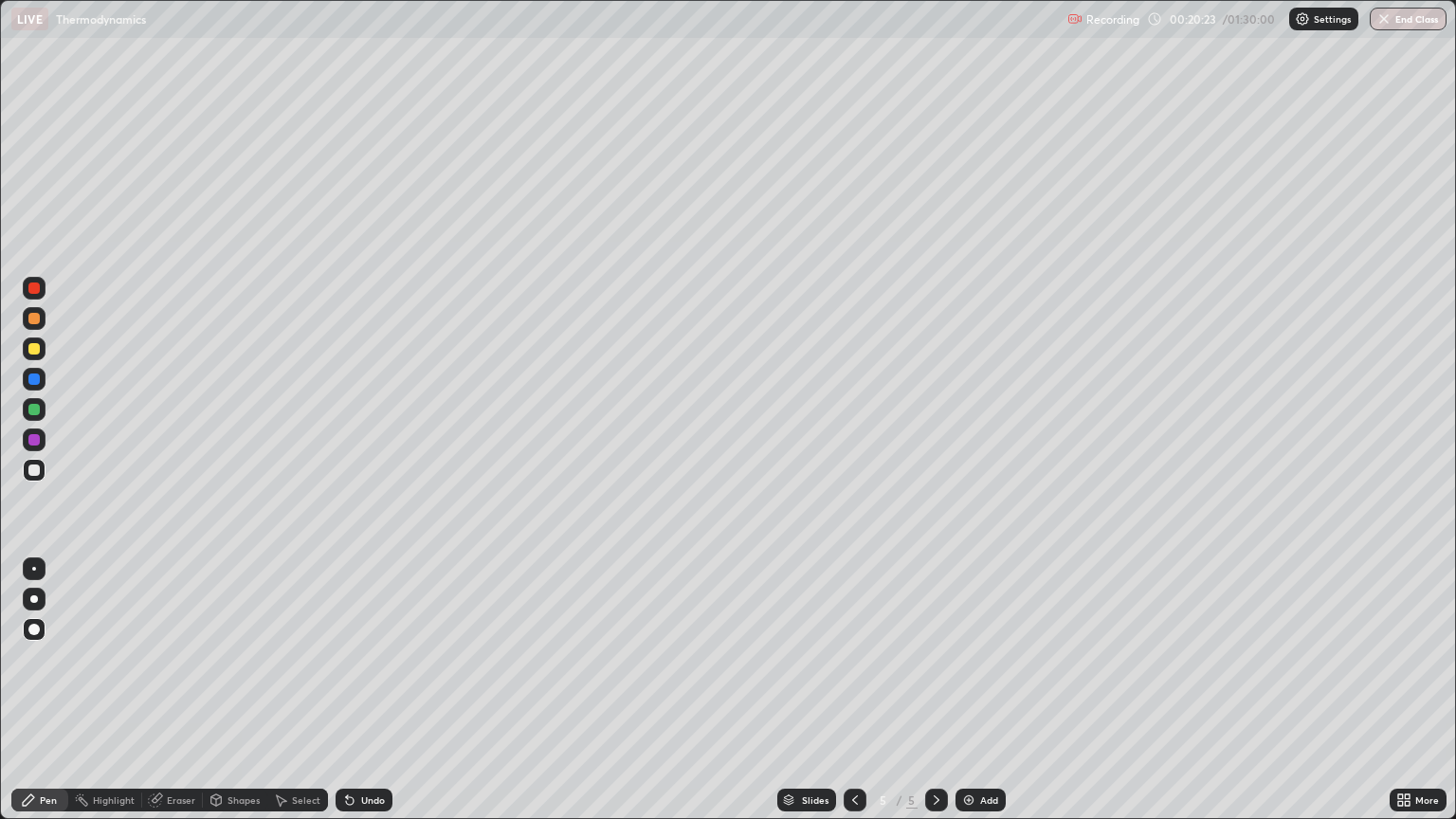 click on "Undo" at bounding box center [373, 800] 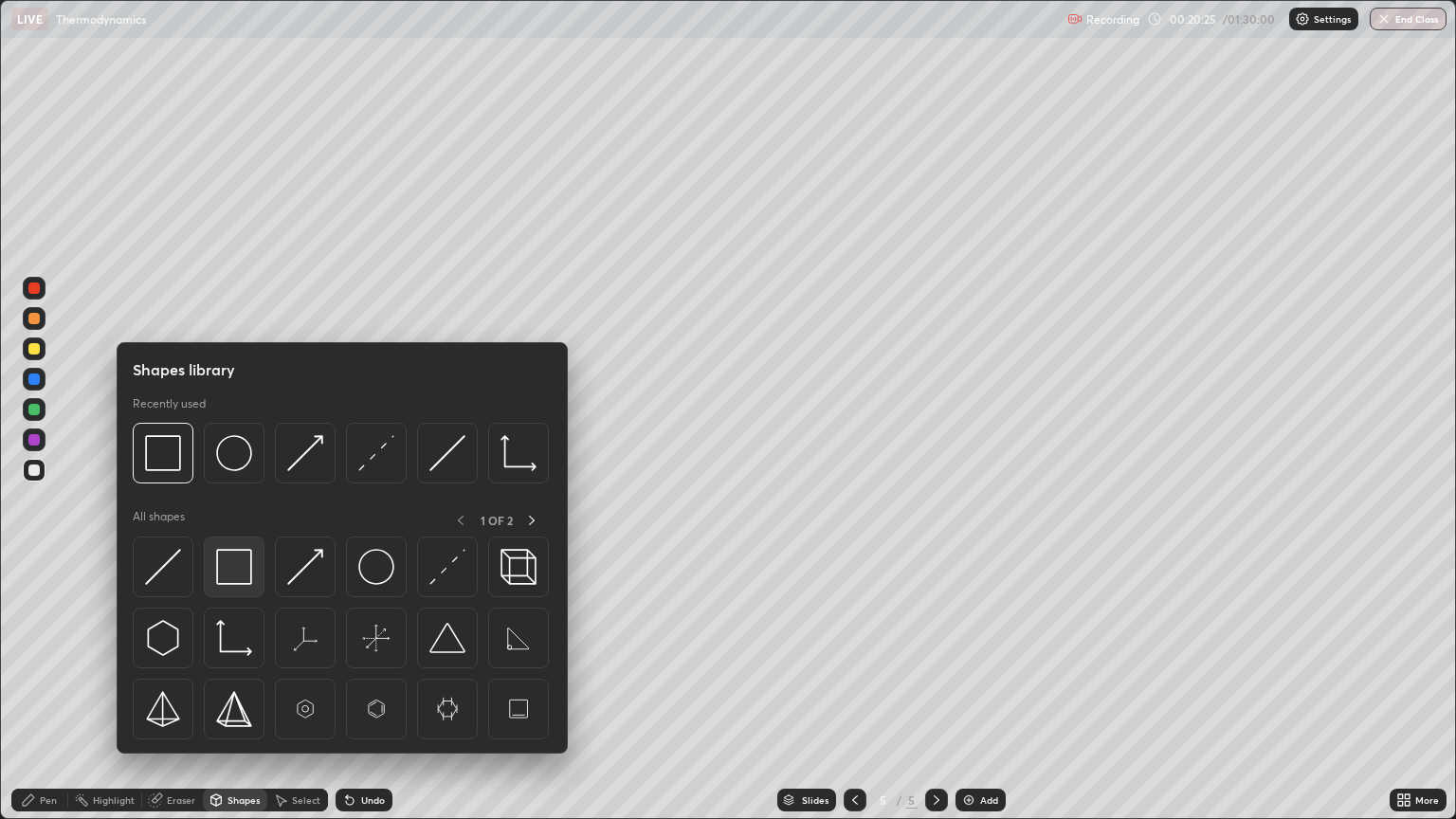 click at bounding box center [234, 567] 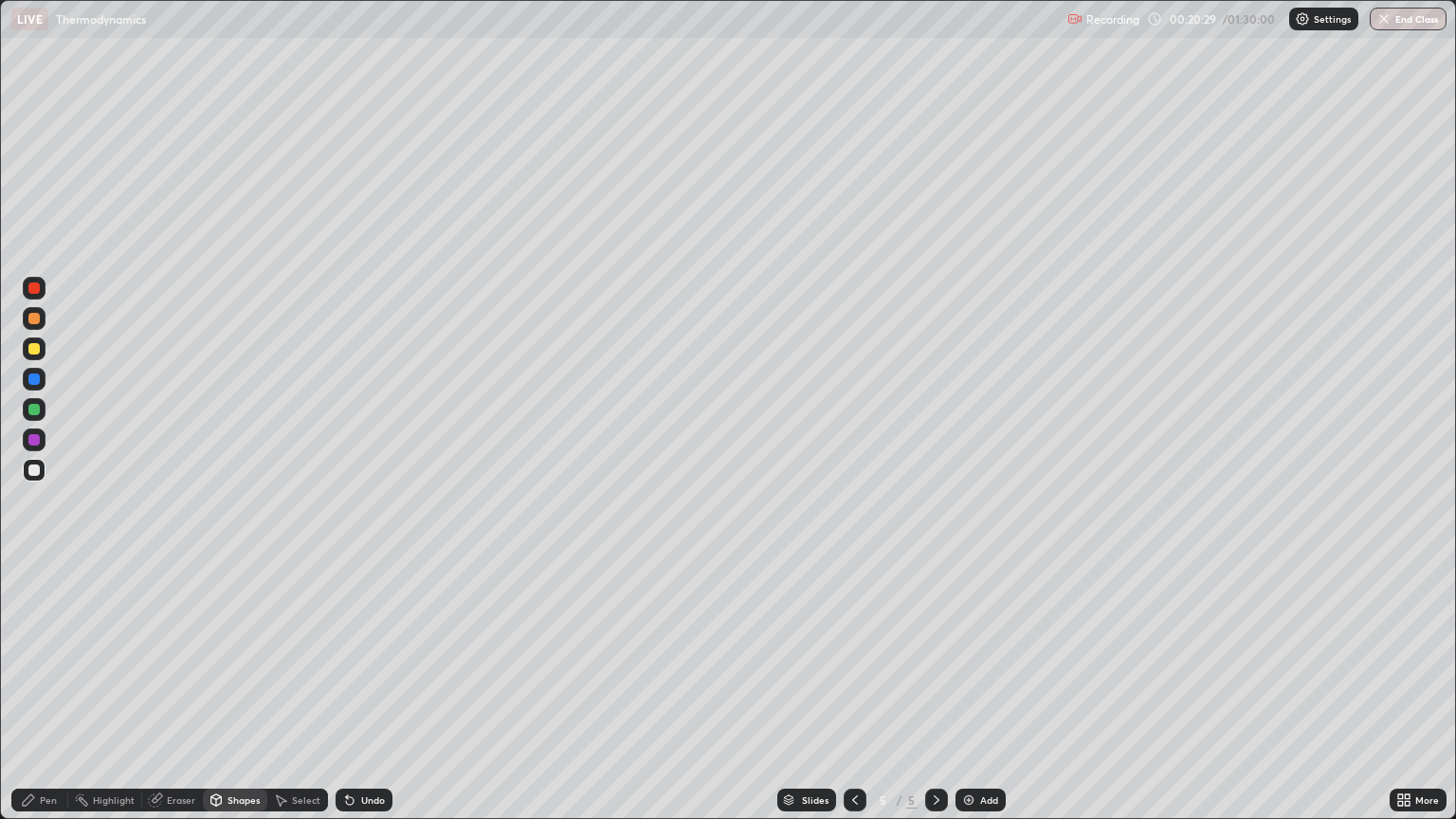 click on "Eraser" at bounding box center (181, 800) 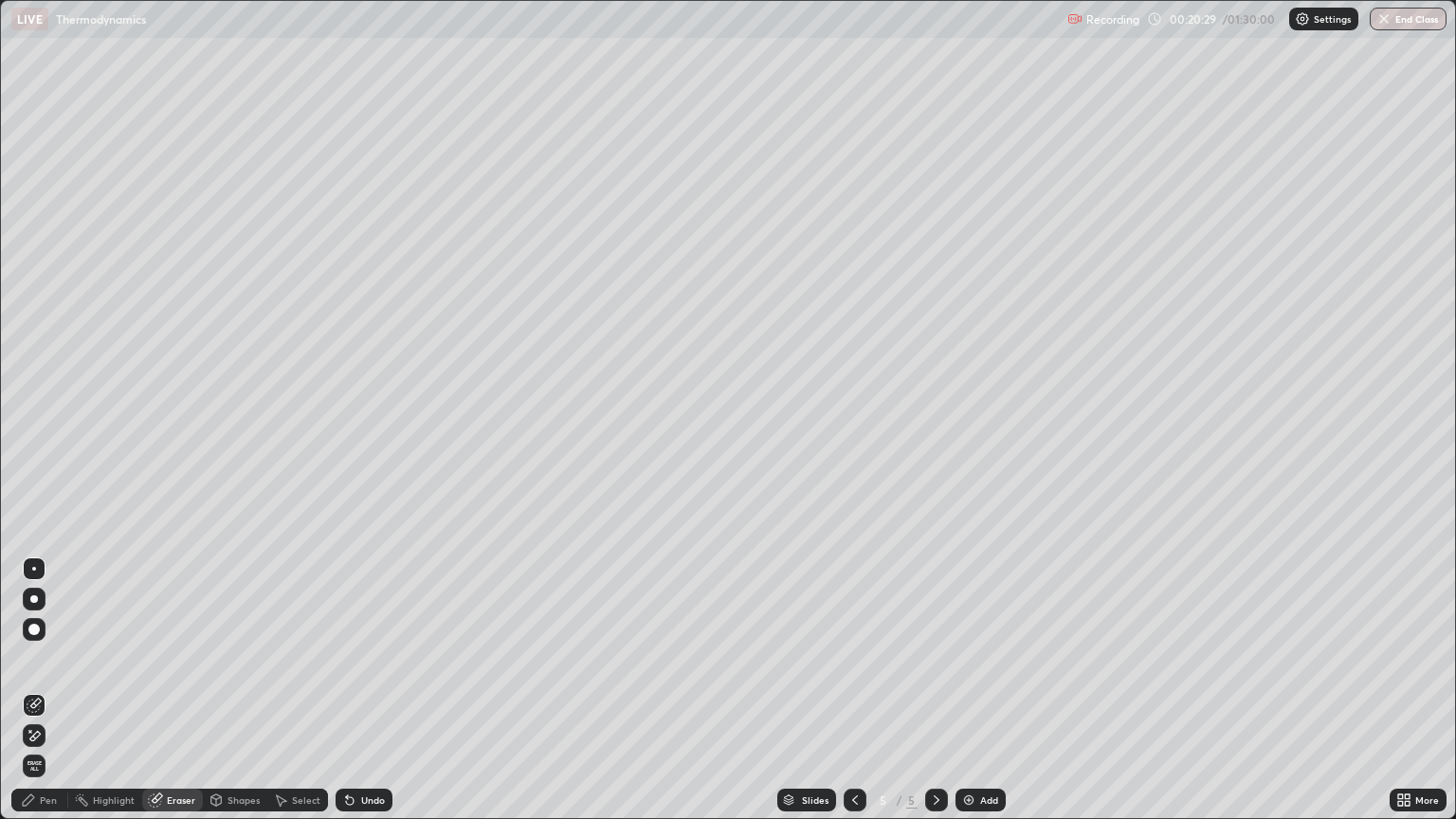 click on "Eraser" at bounding box center [173, 800] 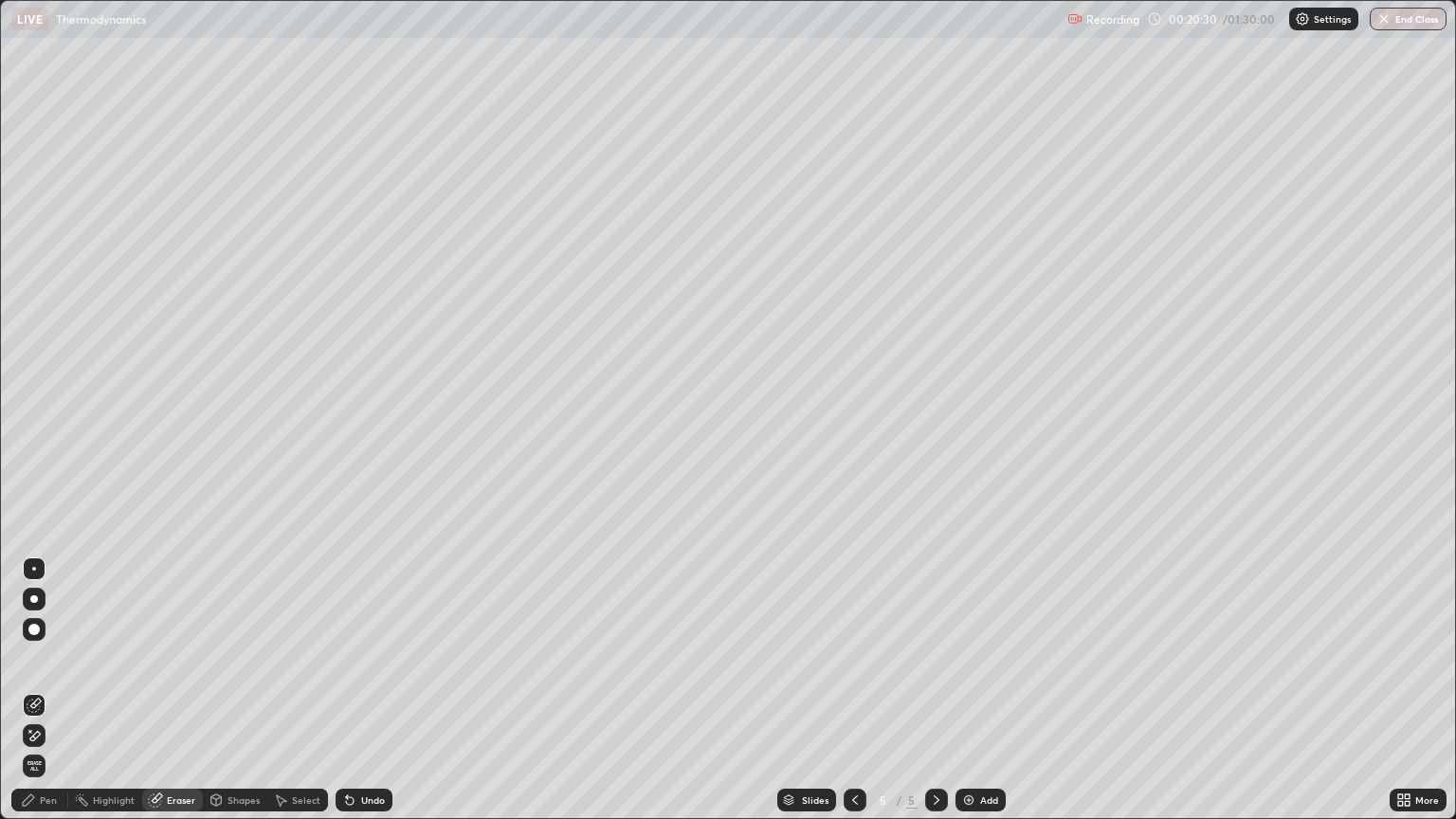 click on "Highlight" at bounding box center (114, 800) 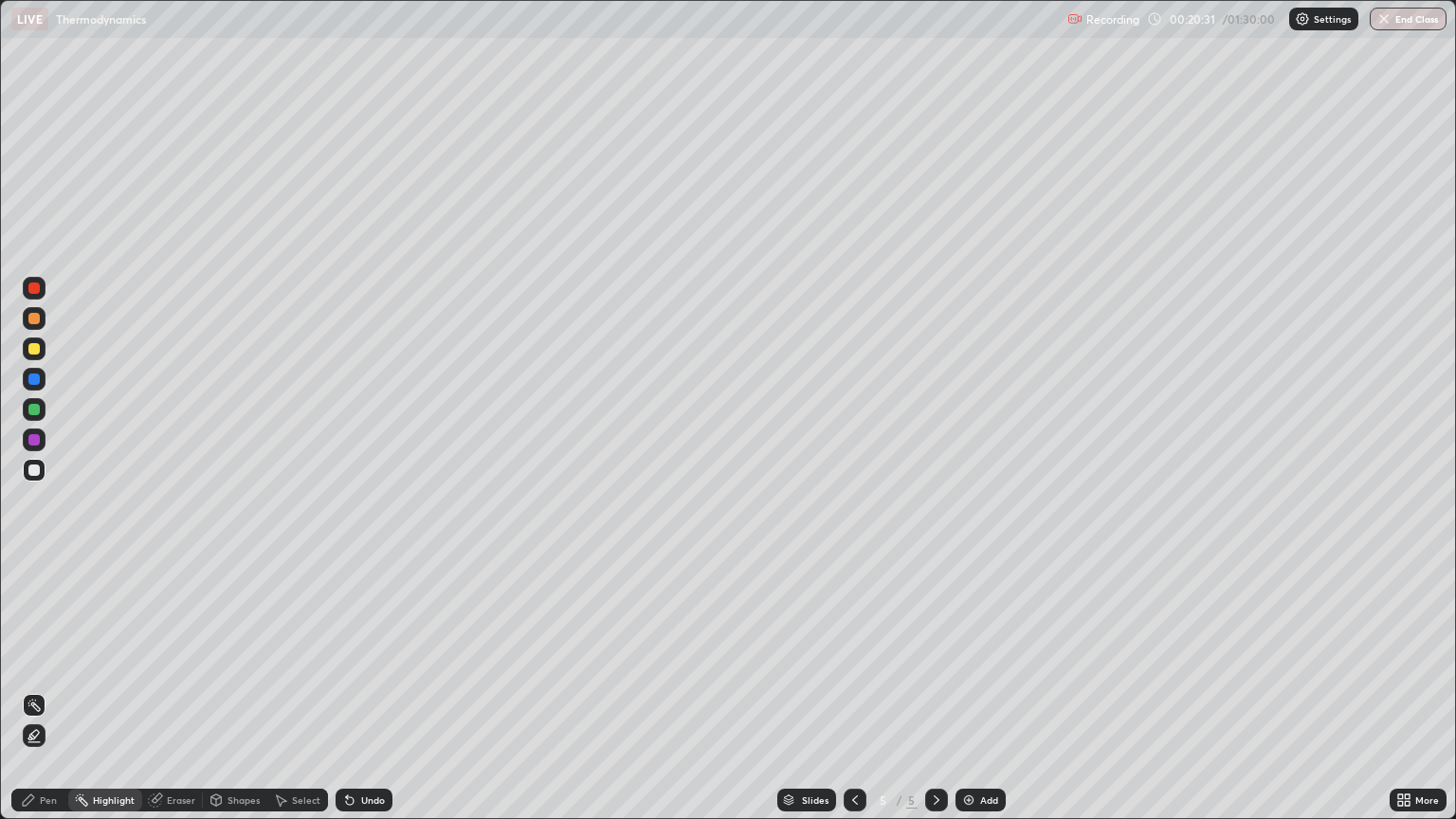 click on "Eraser" at bounding box center (181, 800) 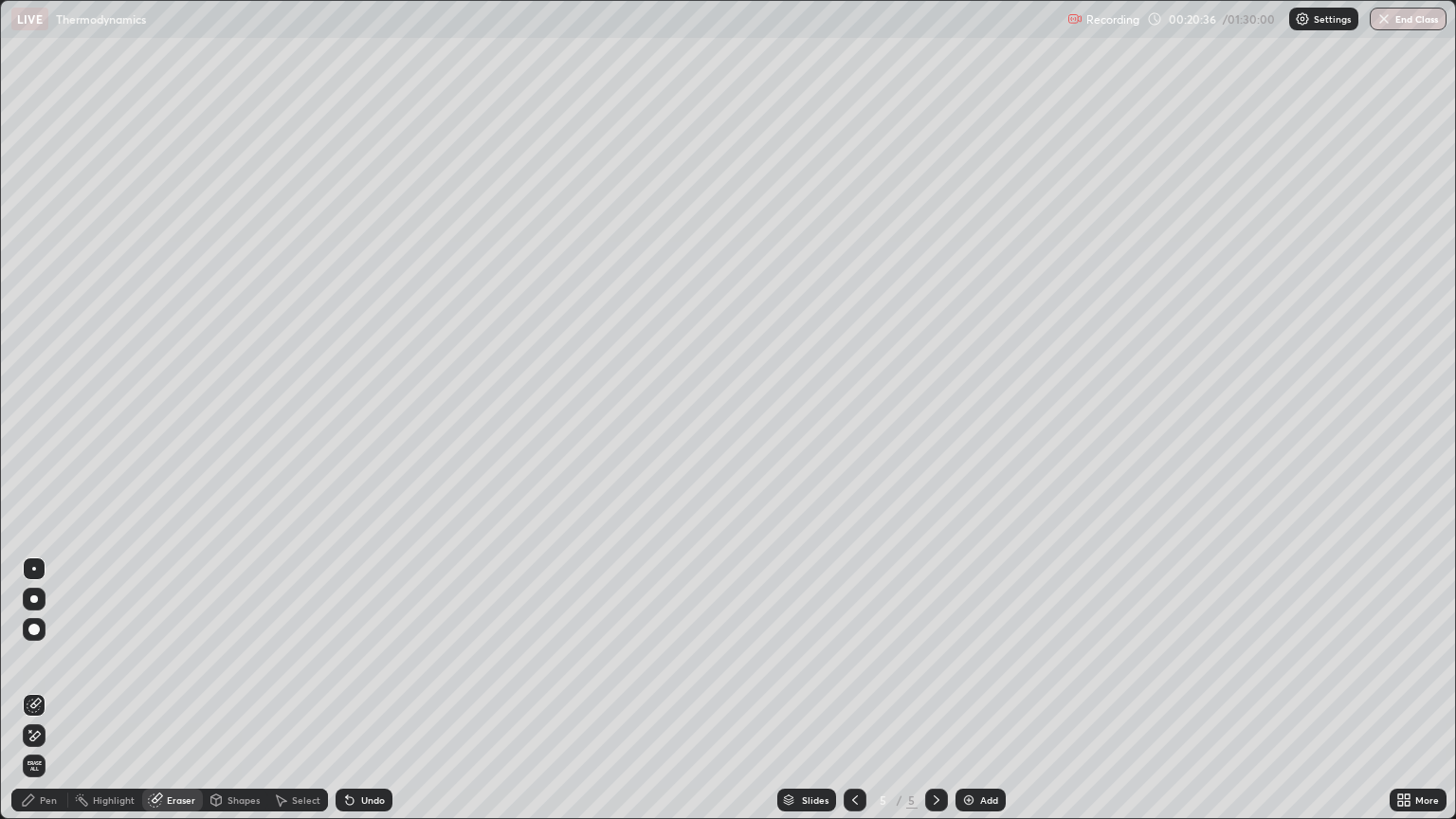 click on "Pen" at bounding box center (40, 800) 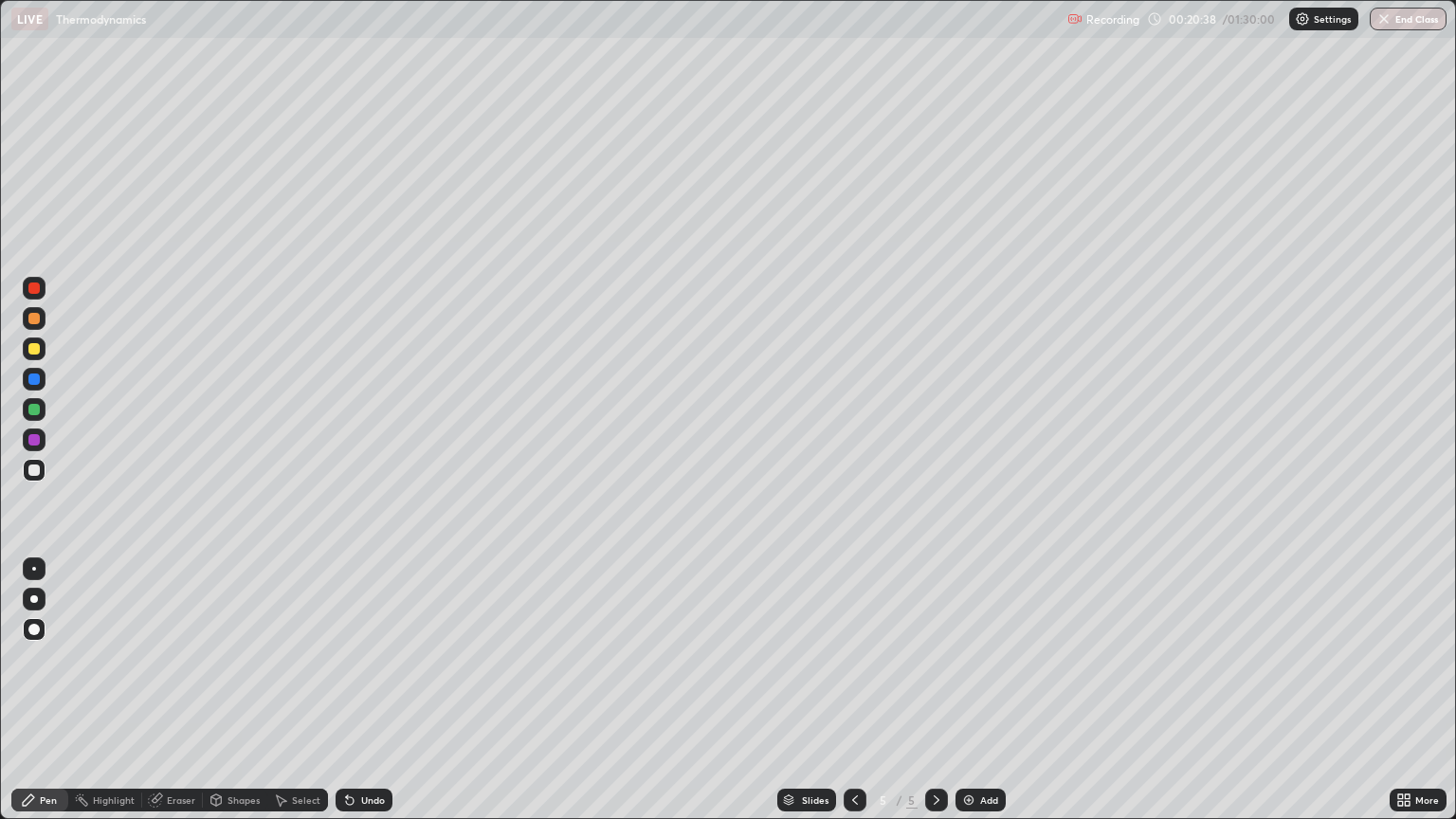 click at bounding box center (34, 379) 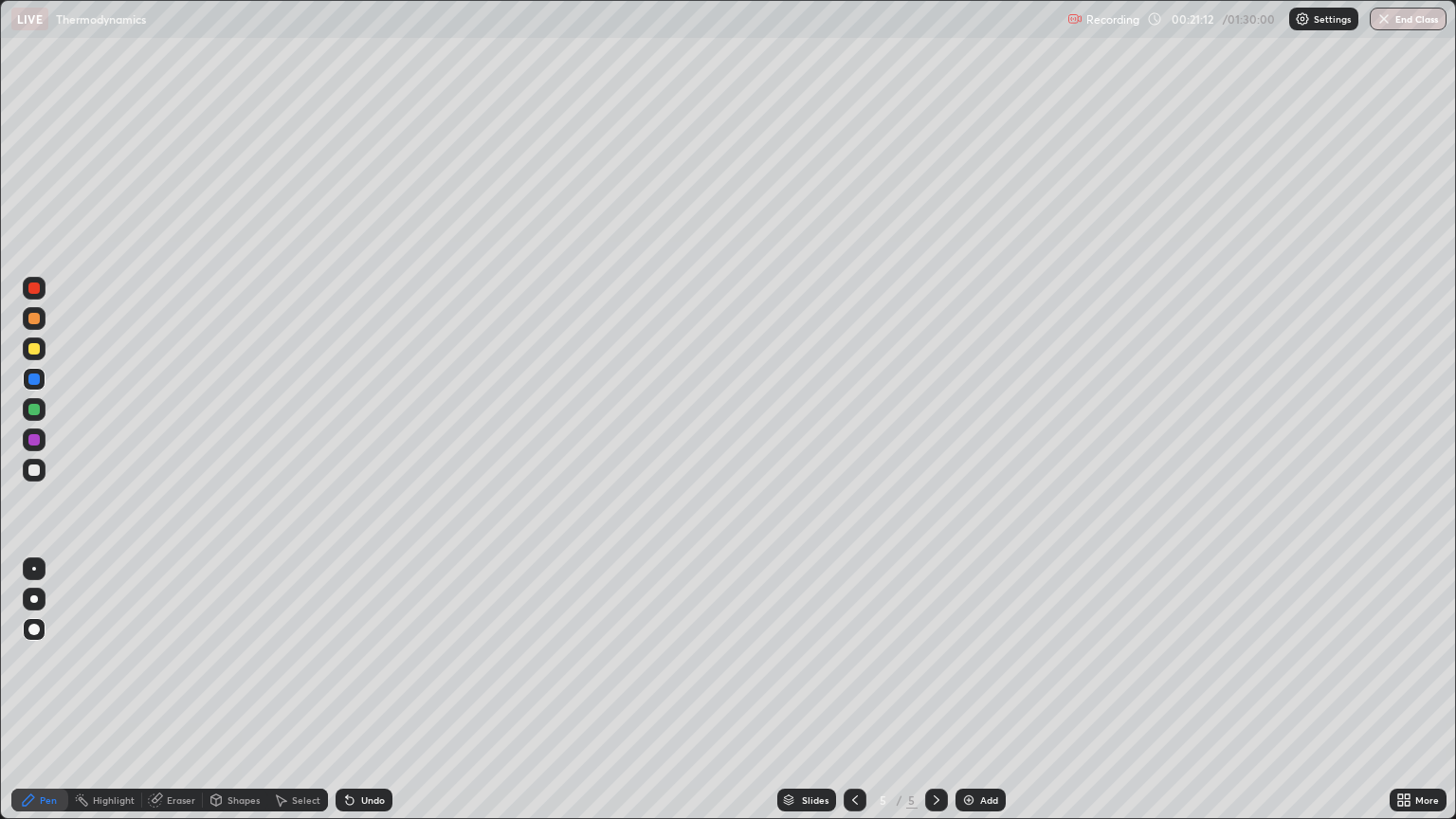 click at bounding box center [34, 470] 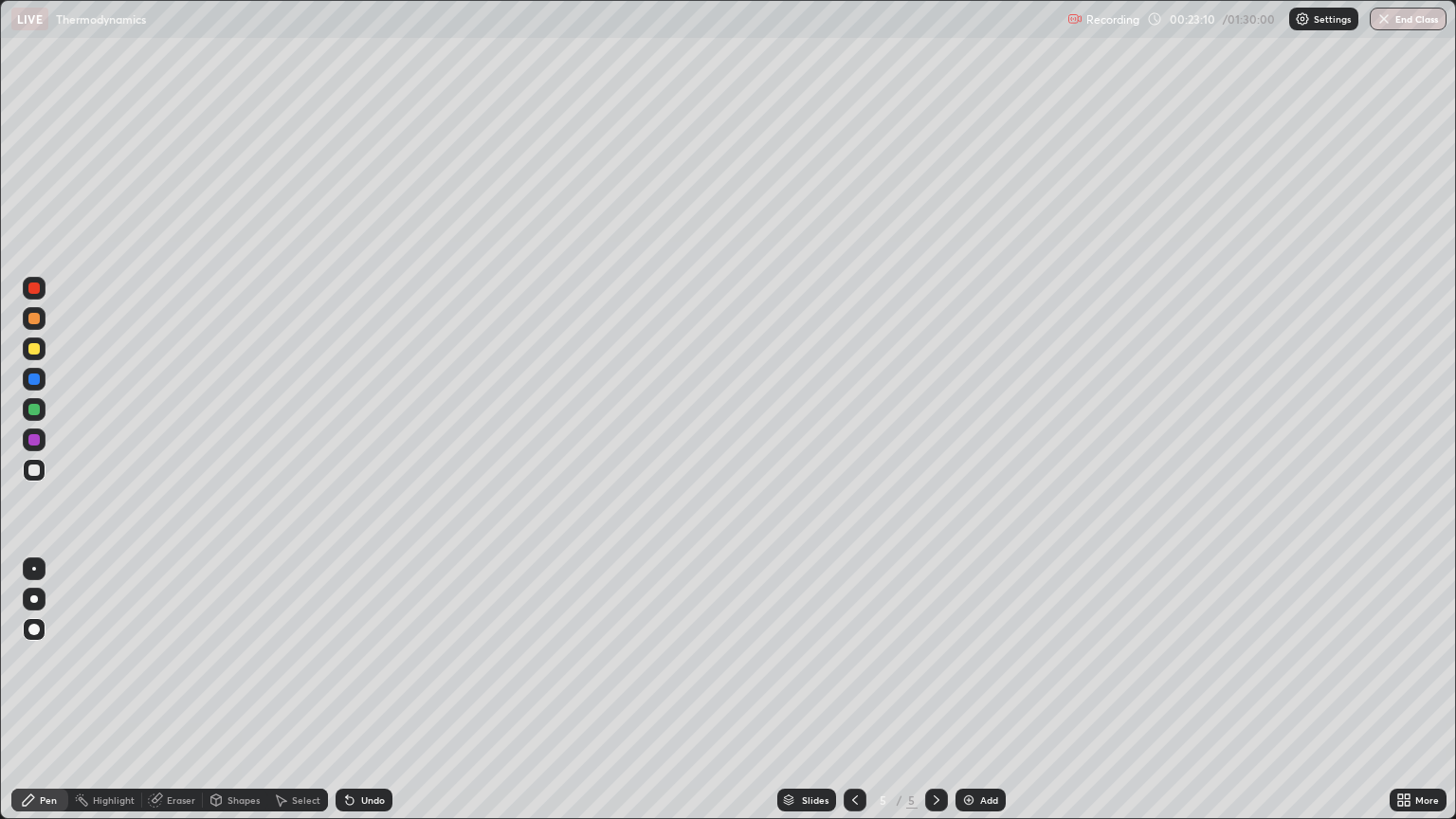 click at bounding box center [34, 349] 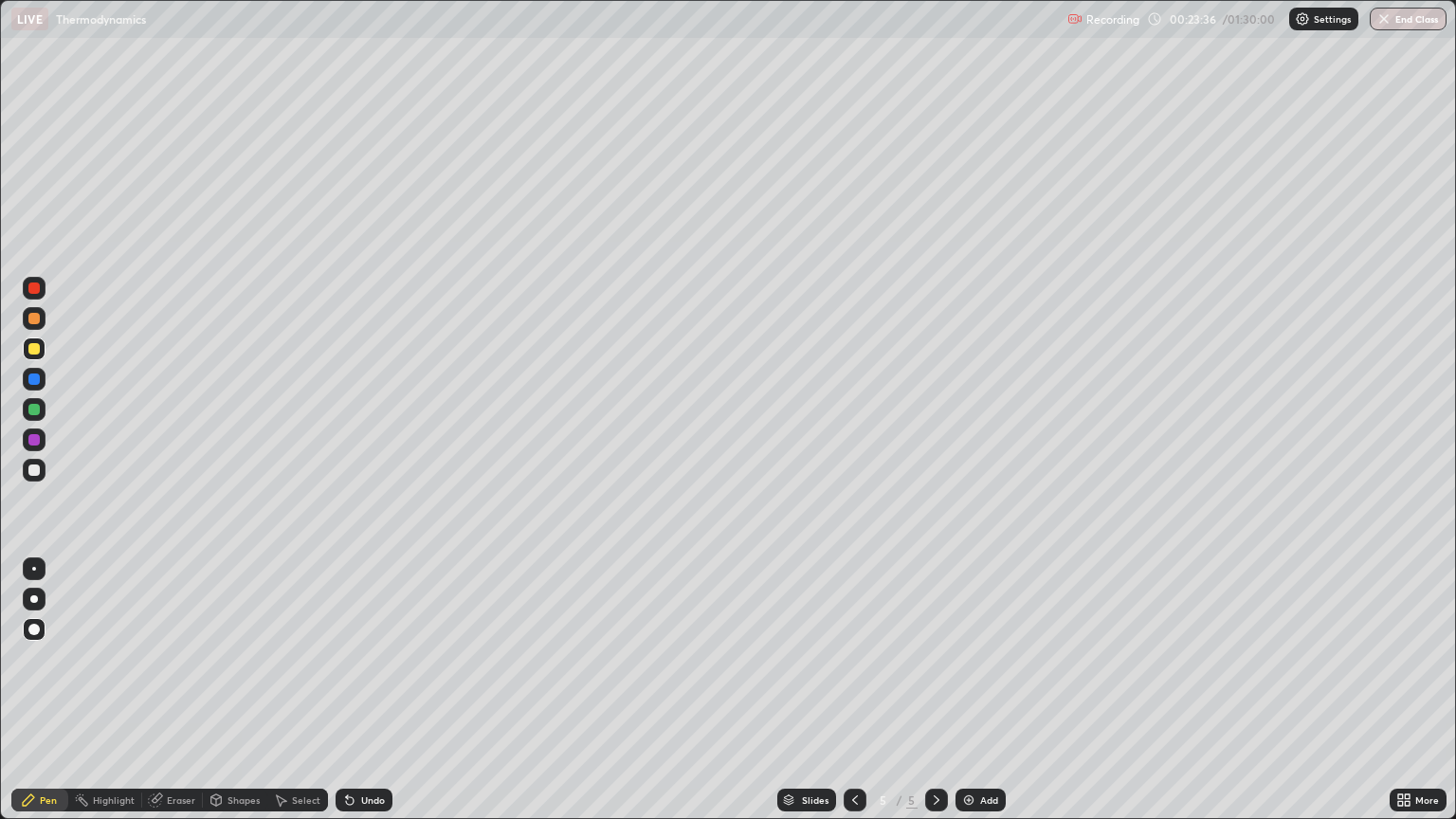 click on "Add" at bounding box center (989, 800) 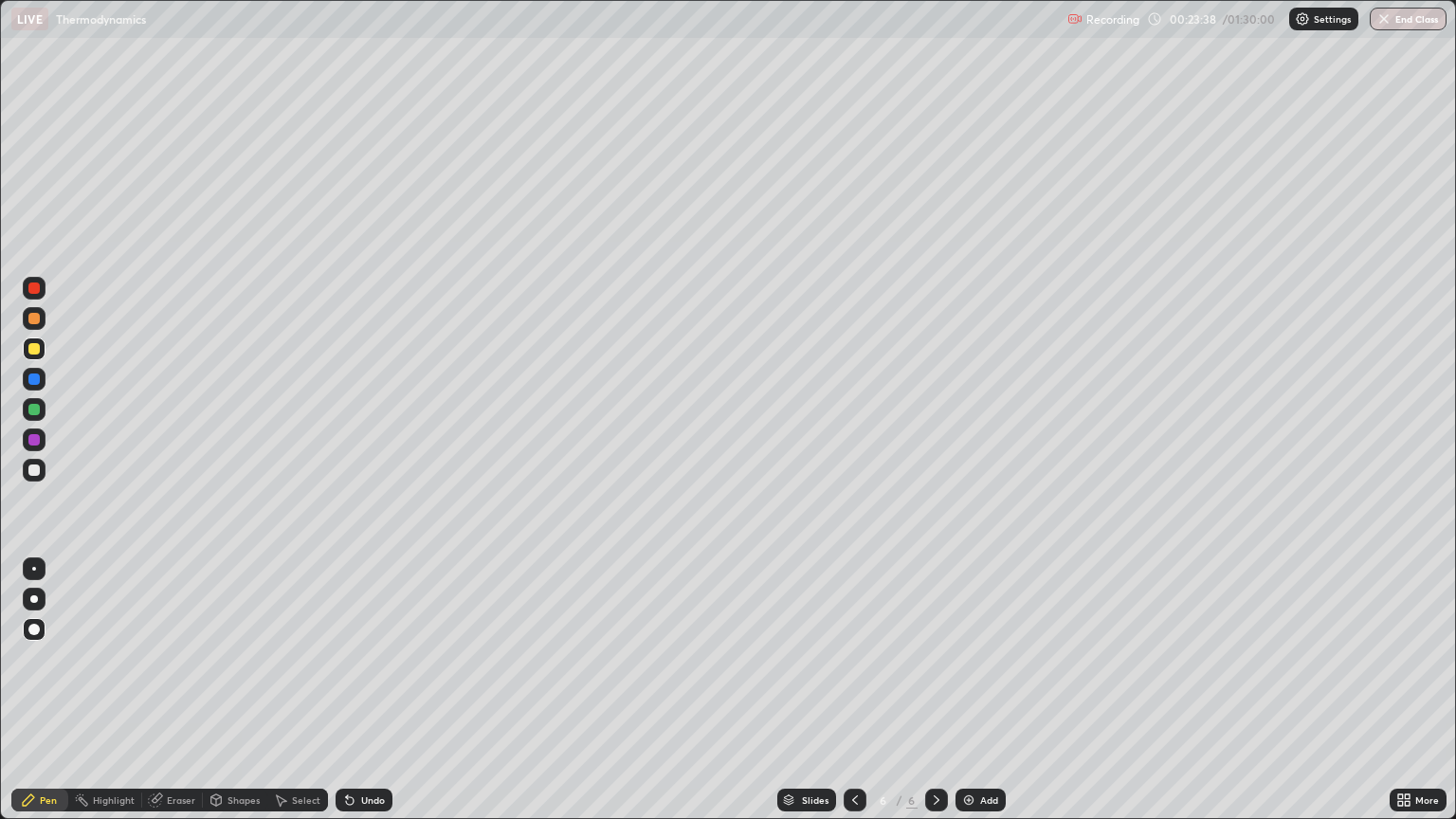 click at bounding box center [34, 349] 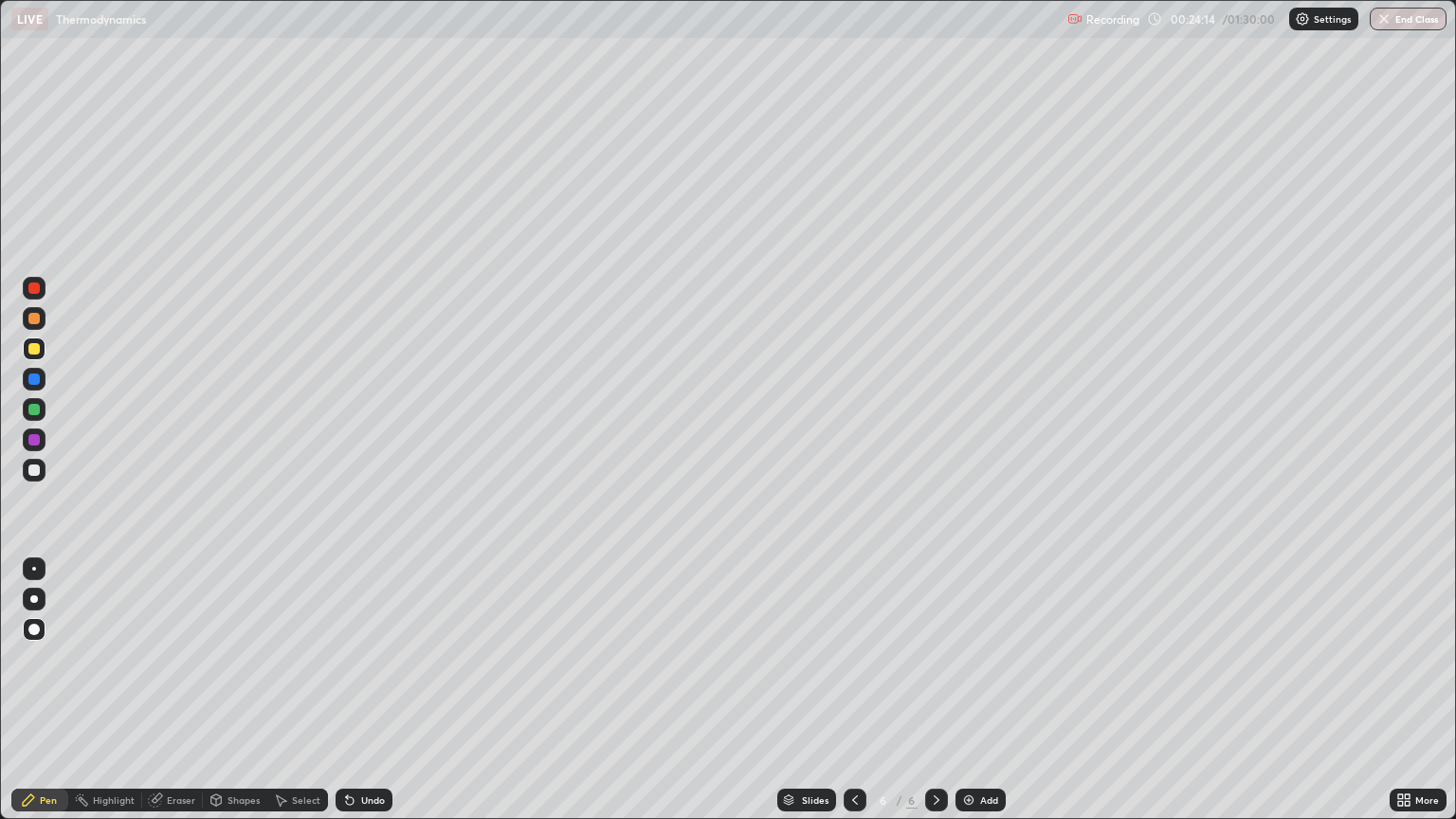 click on "Shapes" at bounding box center [235, 800] 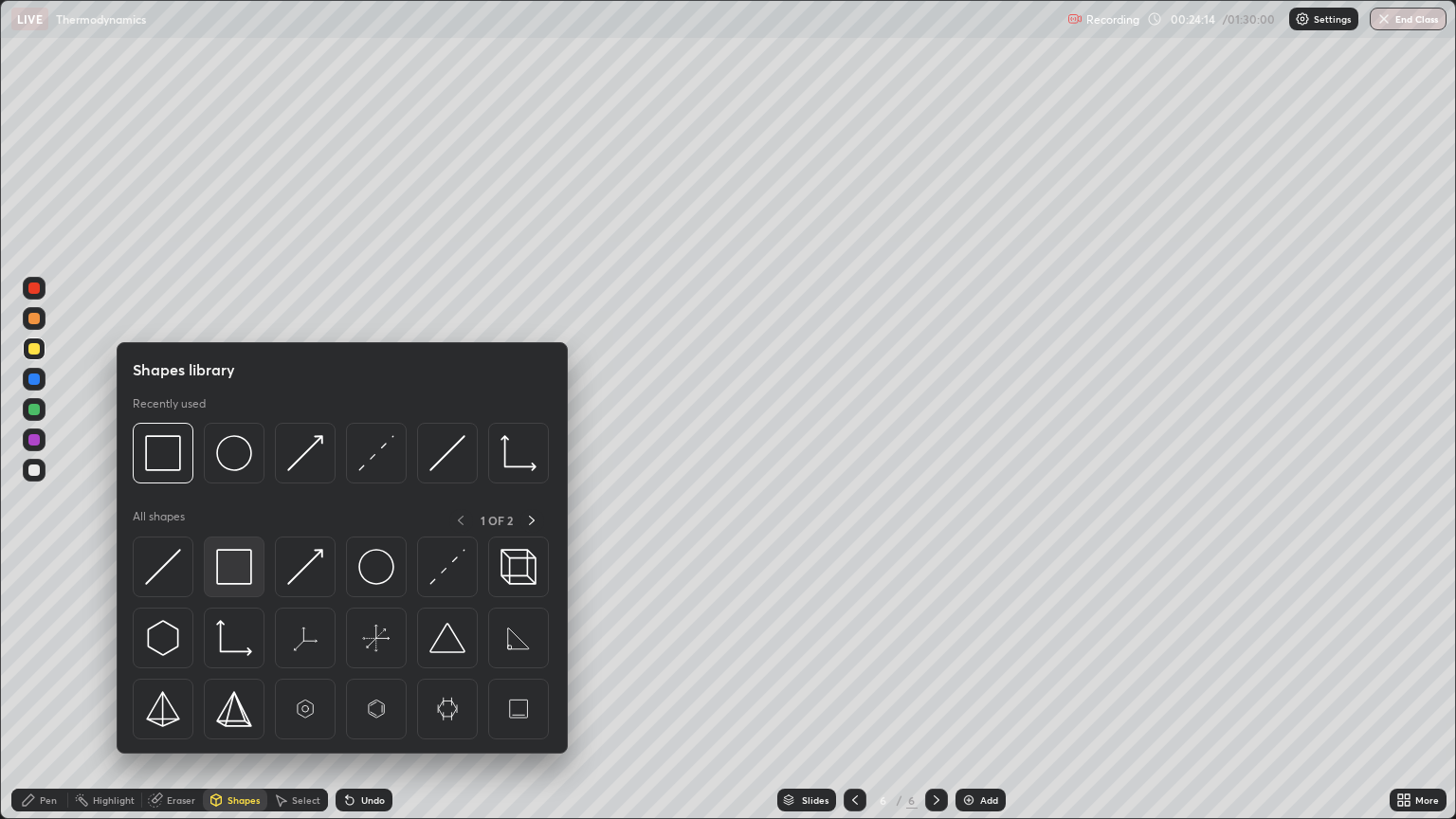 click at bounding box center [234, 567] 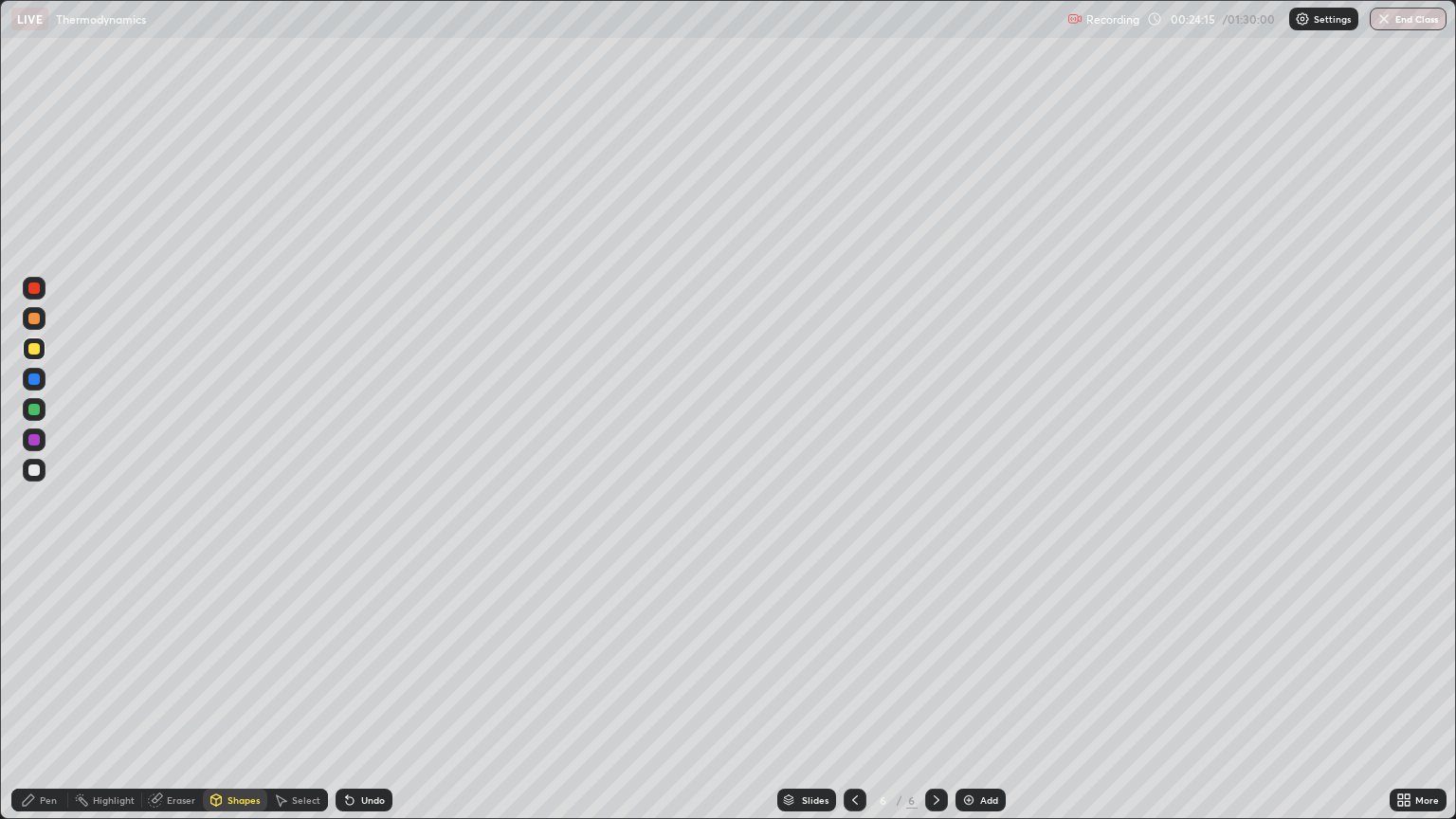 click at bounding box center [34, 470] 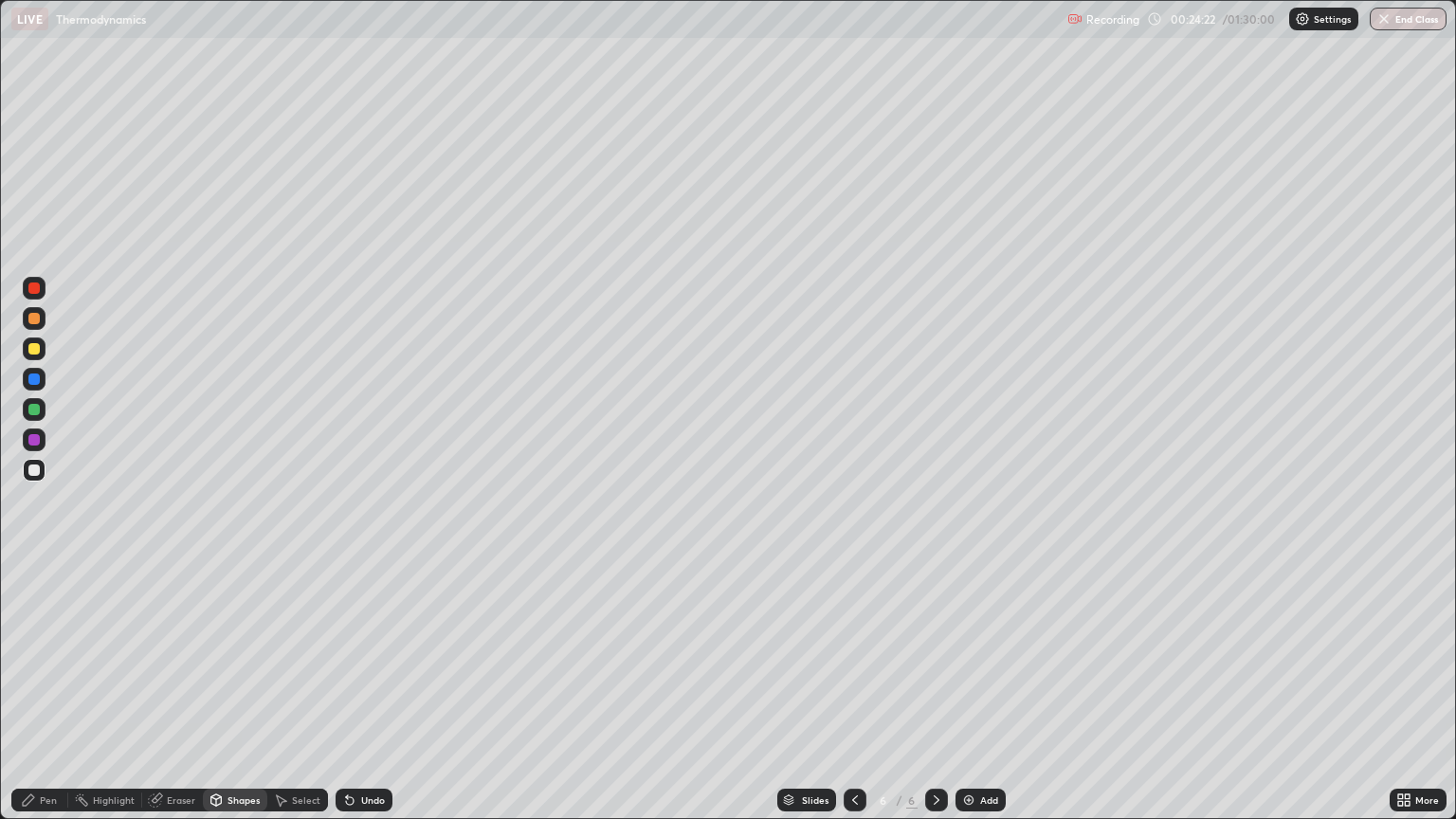 click on "Pen" at bounding box center [48, 800] 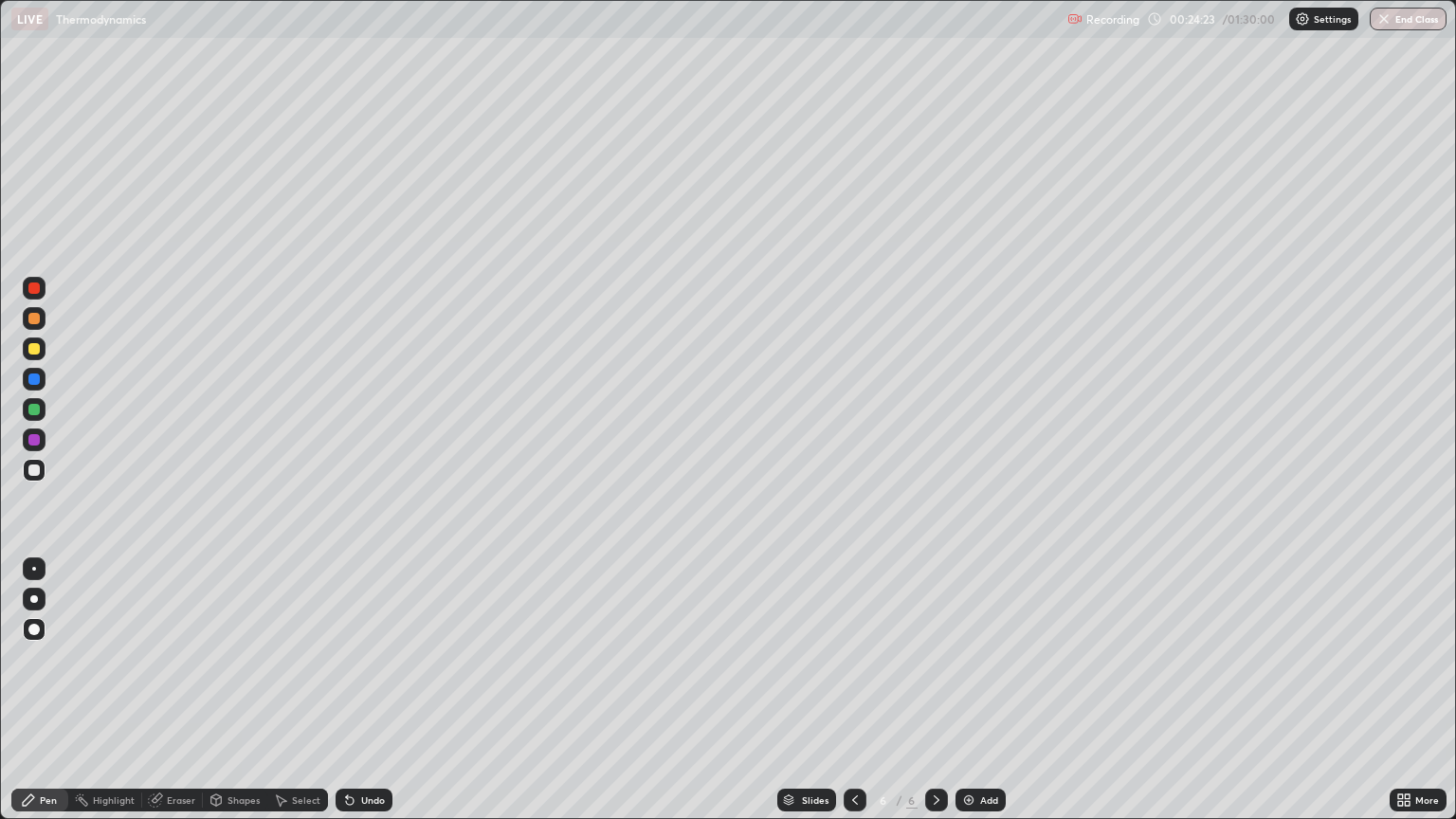click on "Eraser" at bounding box center (181, 800) 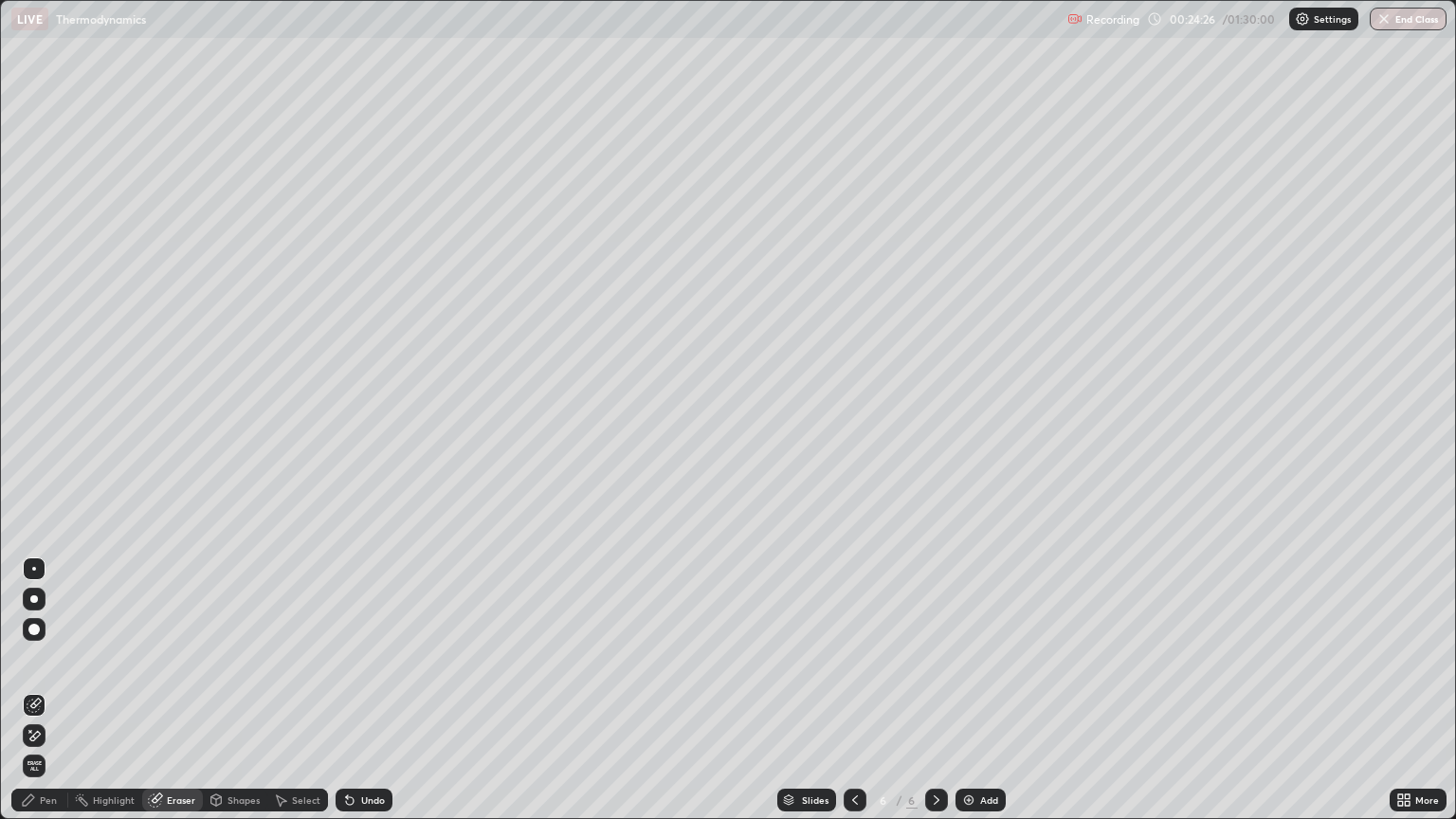 click on "Pen" at bounding box center (40, 800) 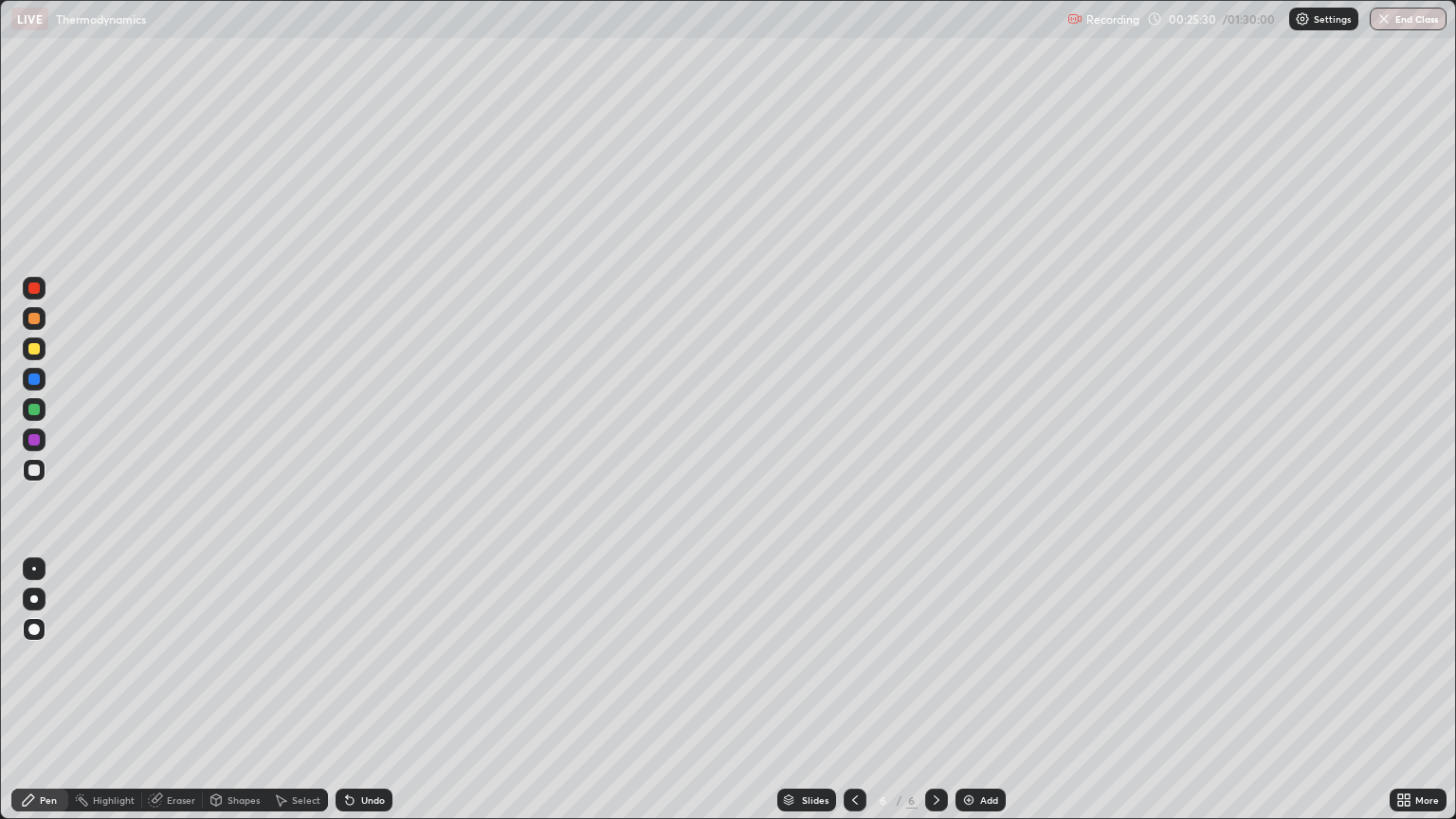 click on "Shapes" at bounding box center [244, 800] 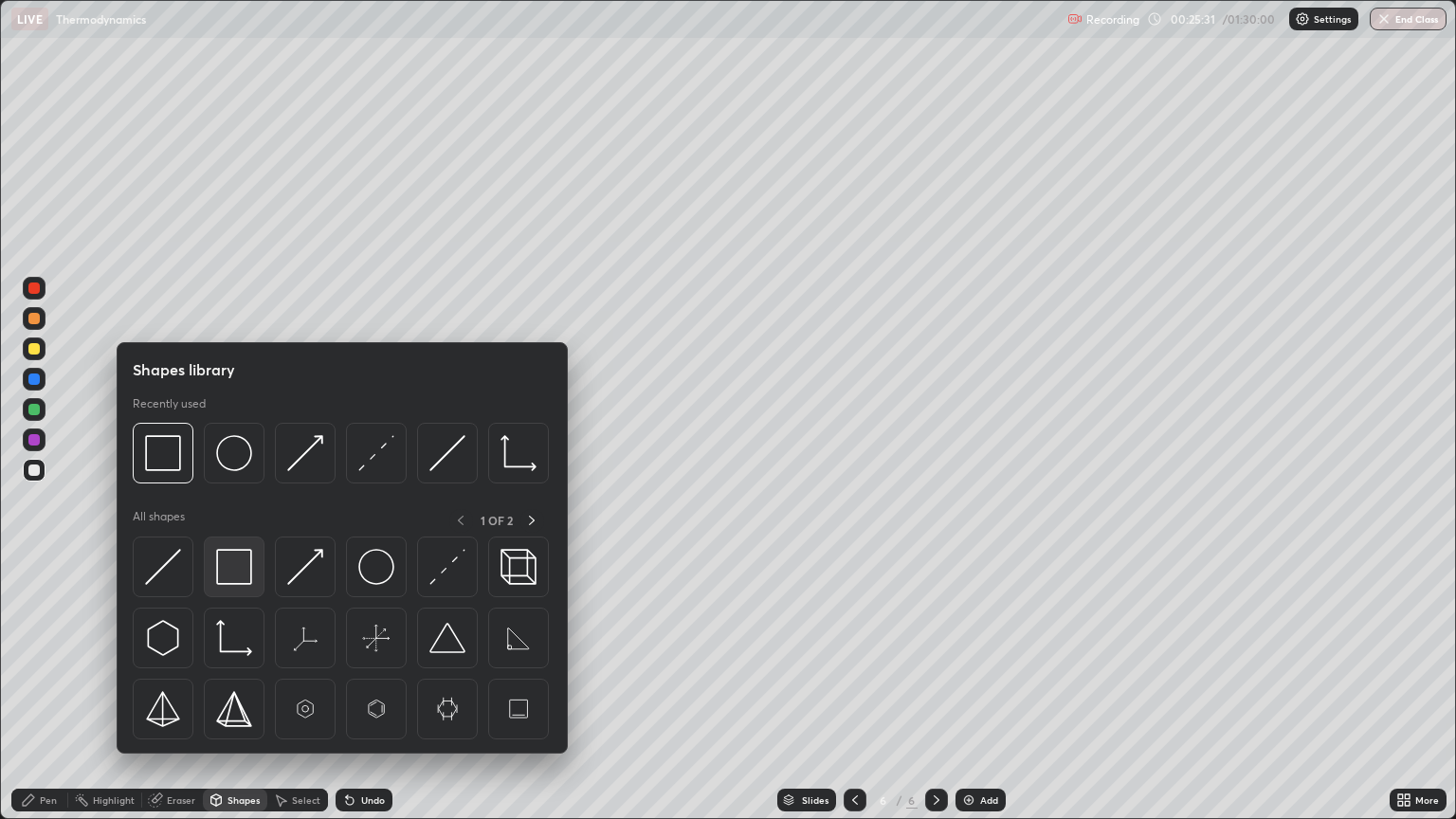 click at bounding box center [234, 567] 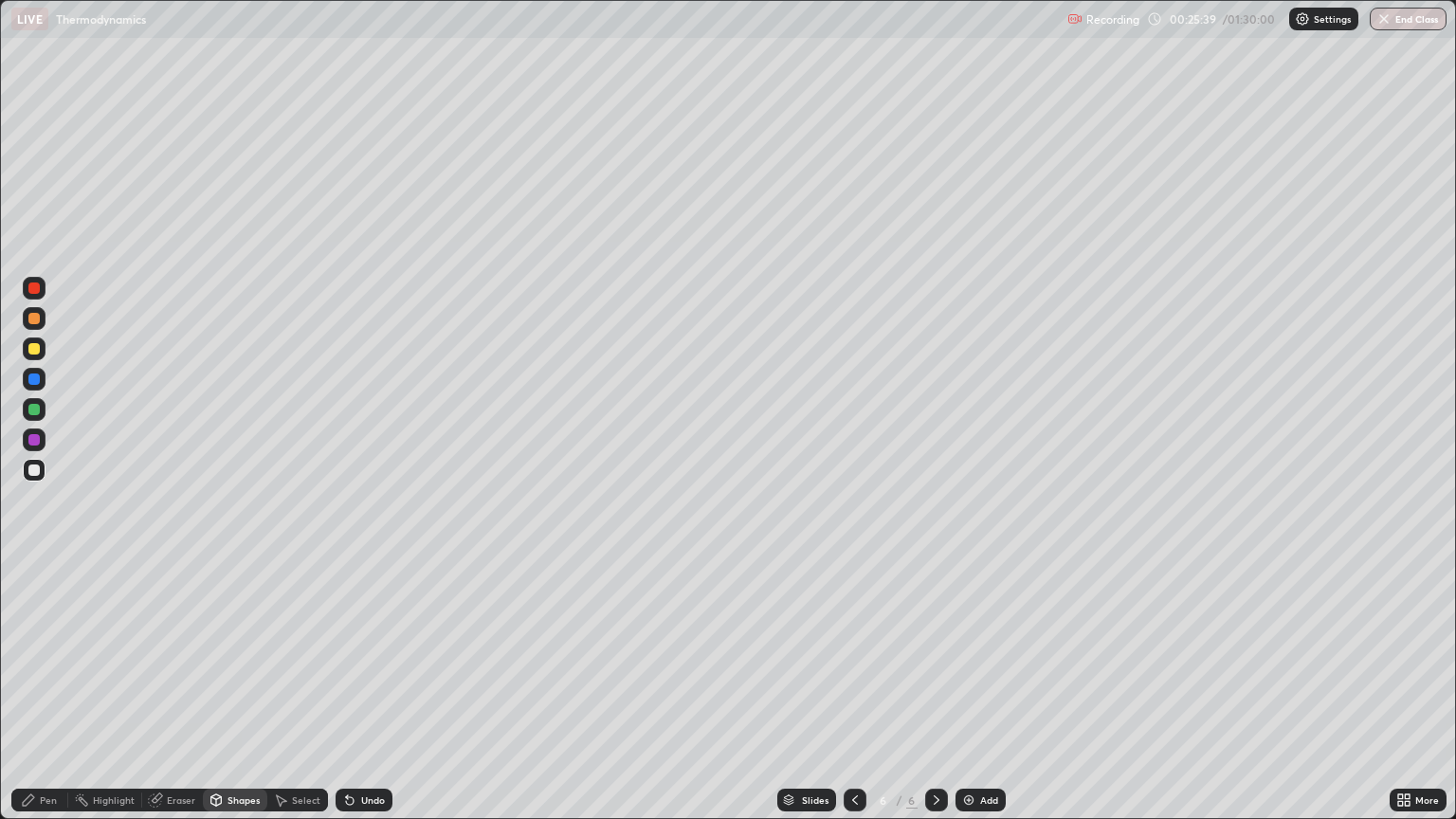 click on "Pen" at bounding box center (48, 800) 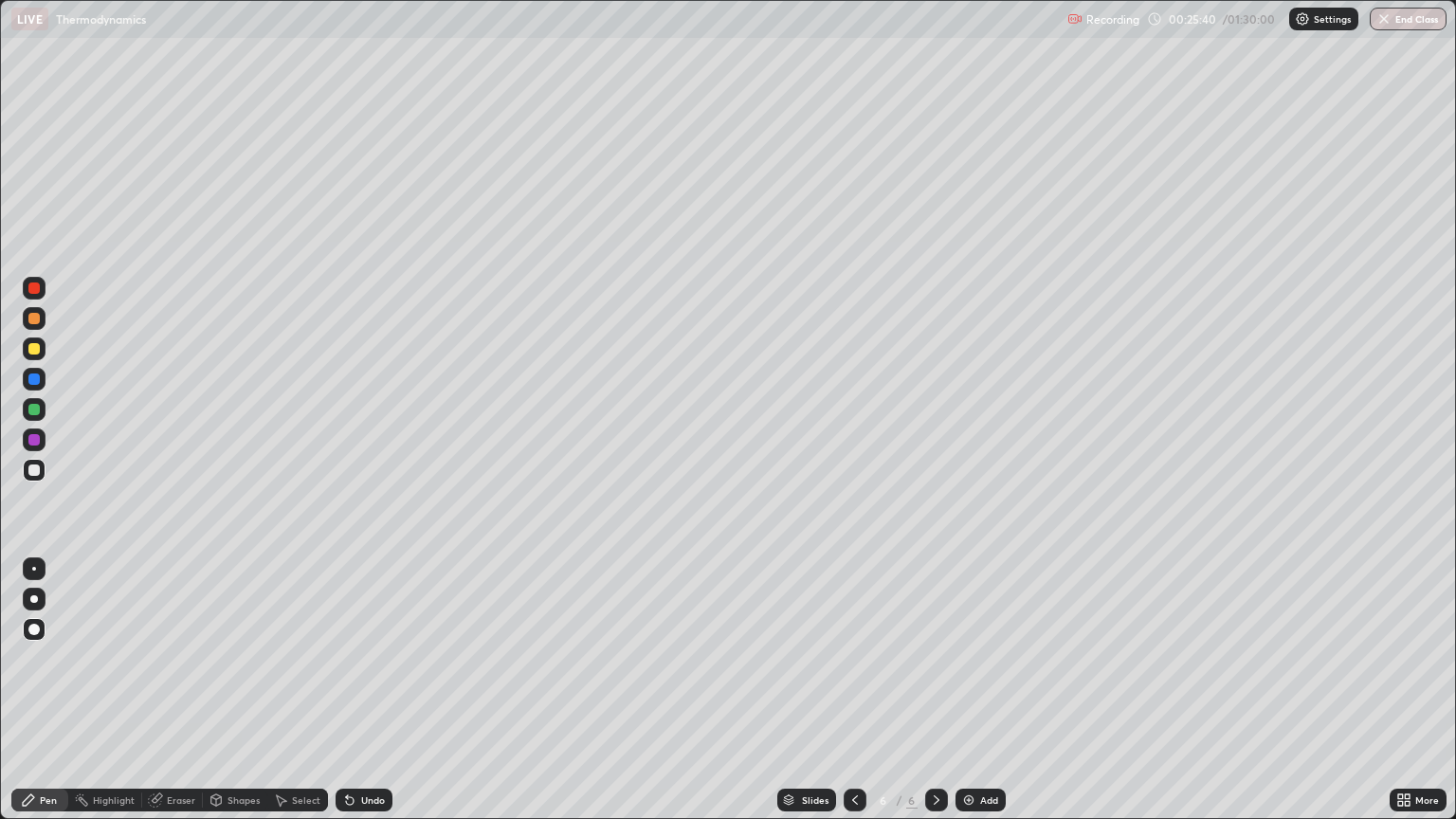 click at bounding box center (34, 349) 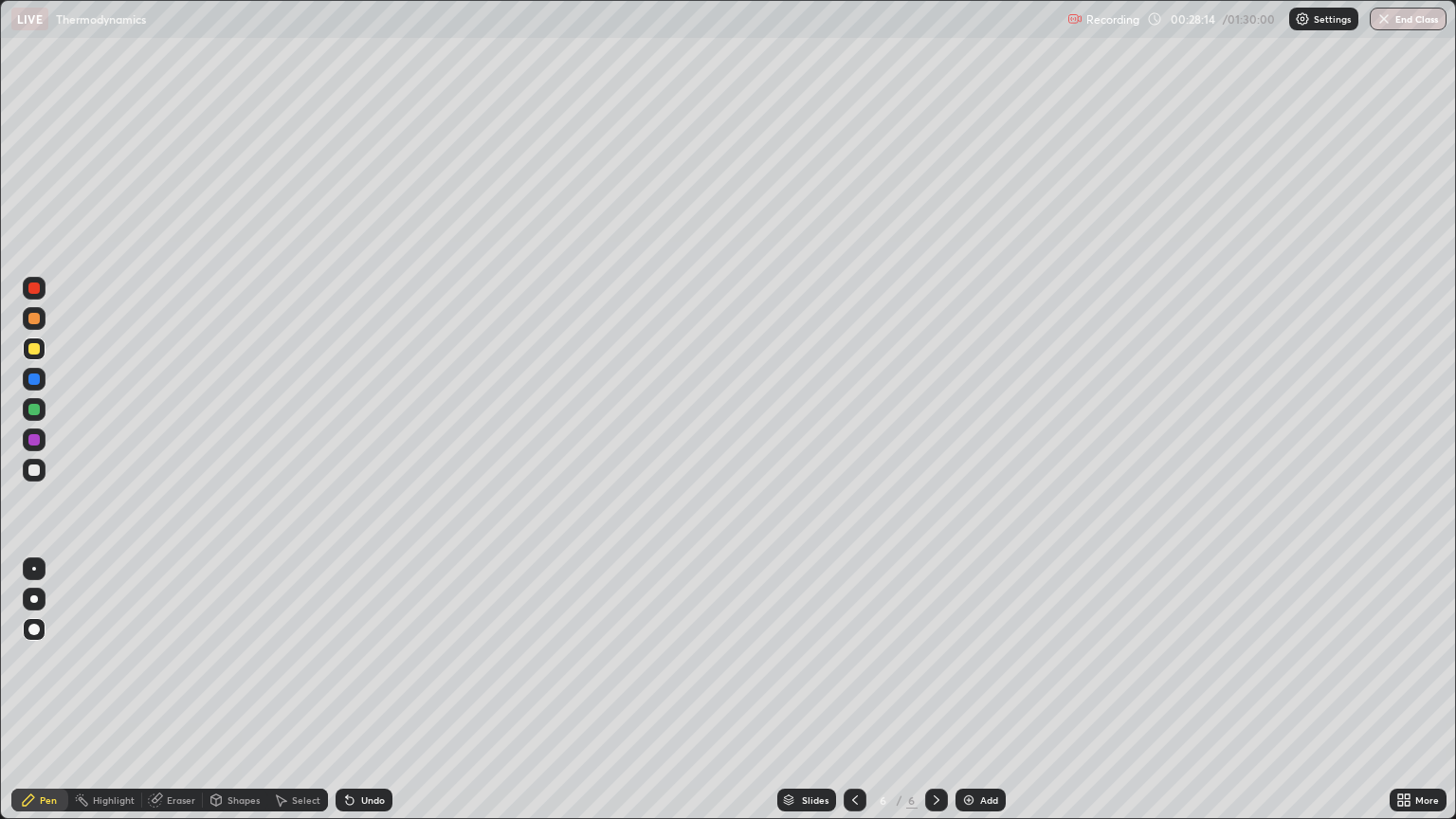click on "Add" at bounding box center [980, 800] 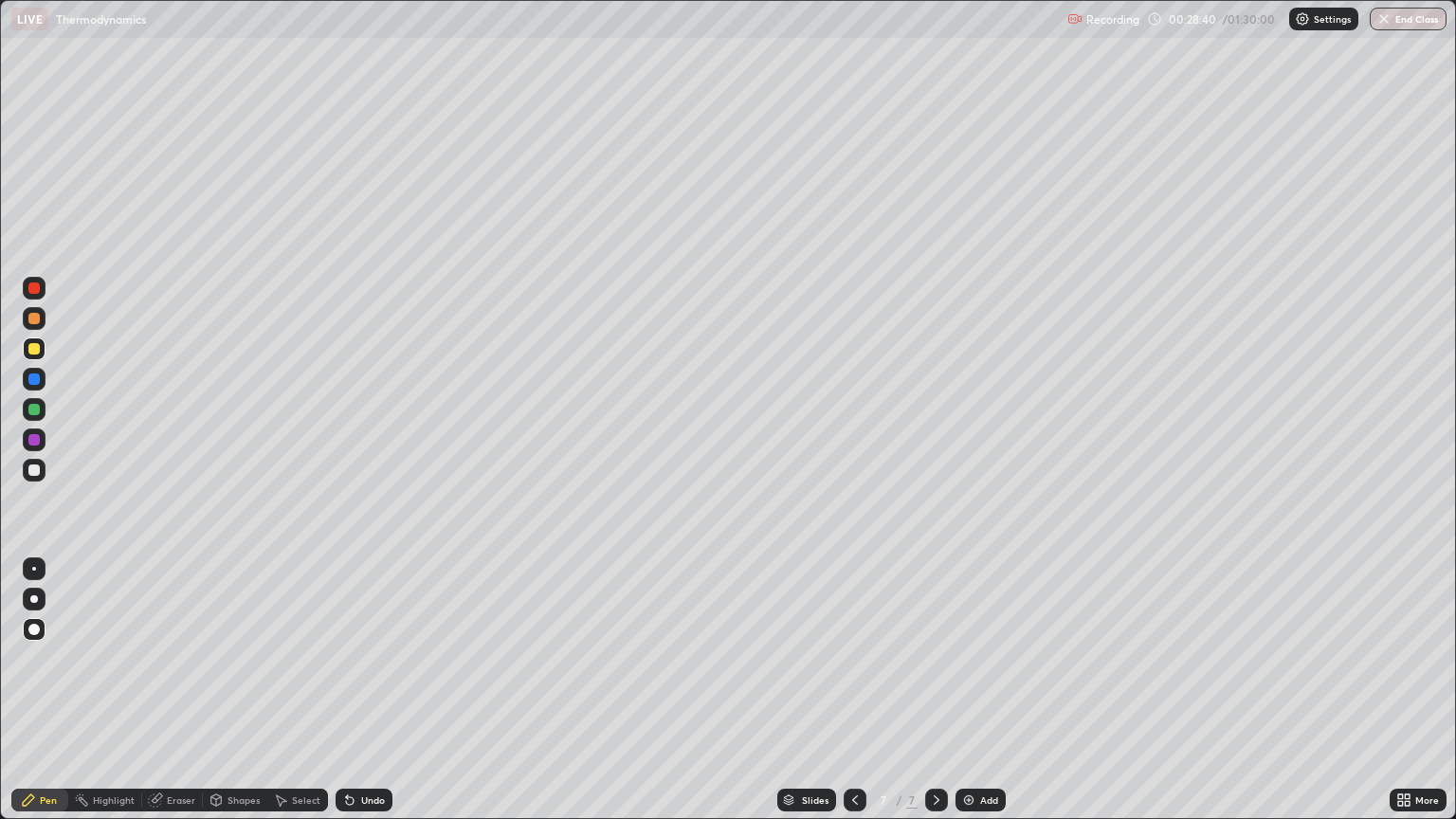 click on "Shapes" at bounding box center [244, 800] 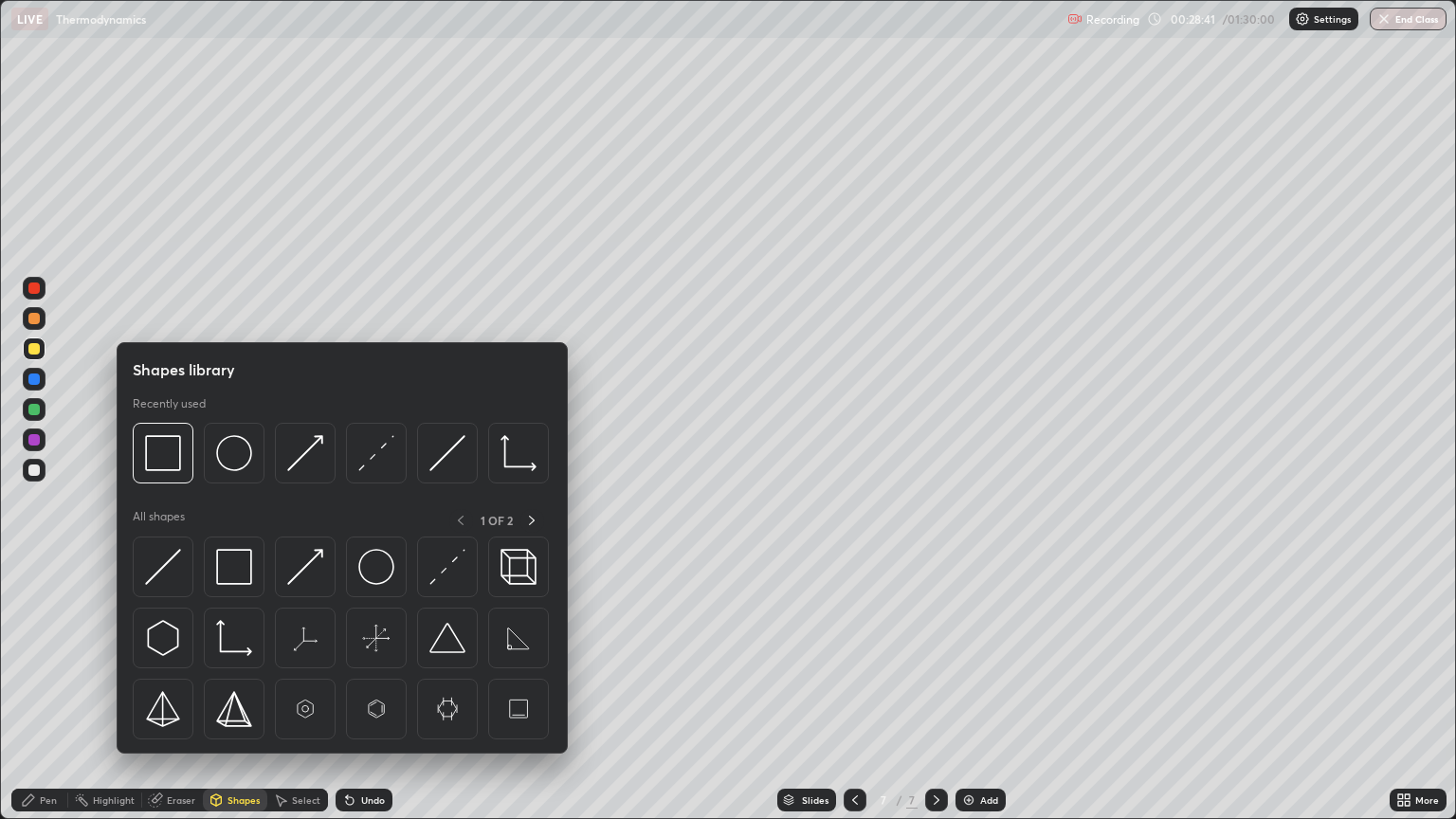 click at bounding box center [234, 567] 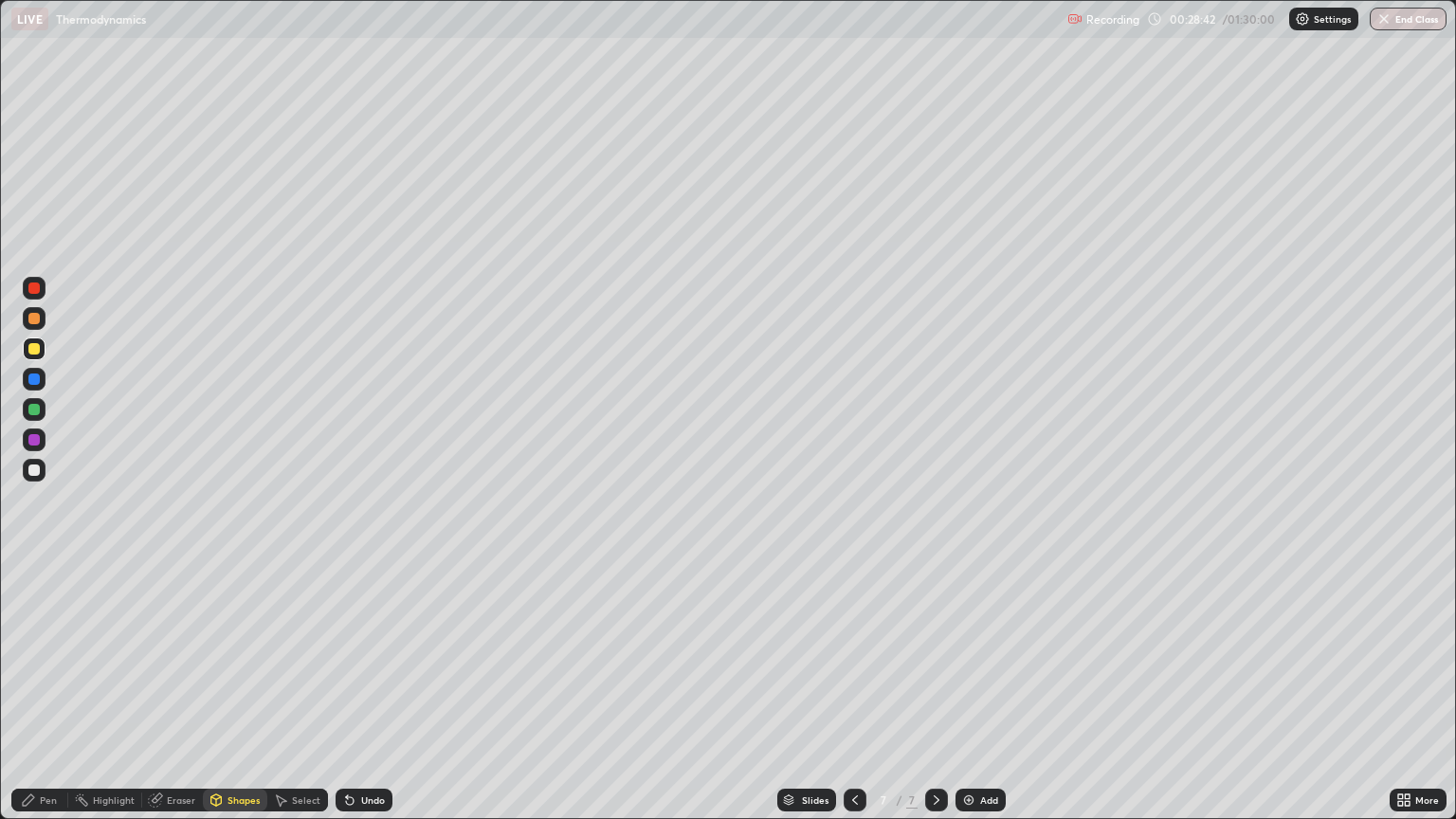 click at bounding box center (34, 470) 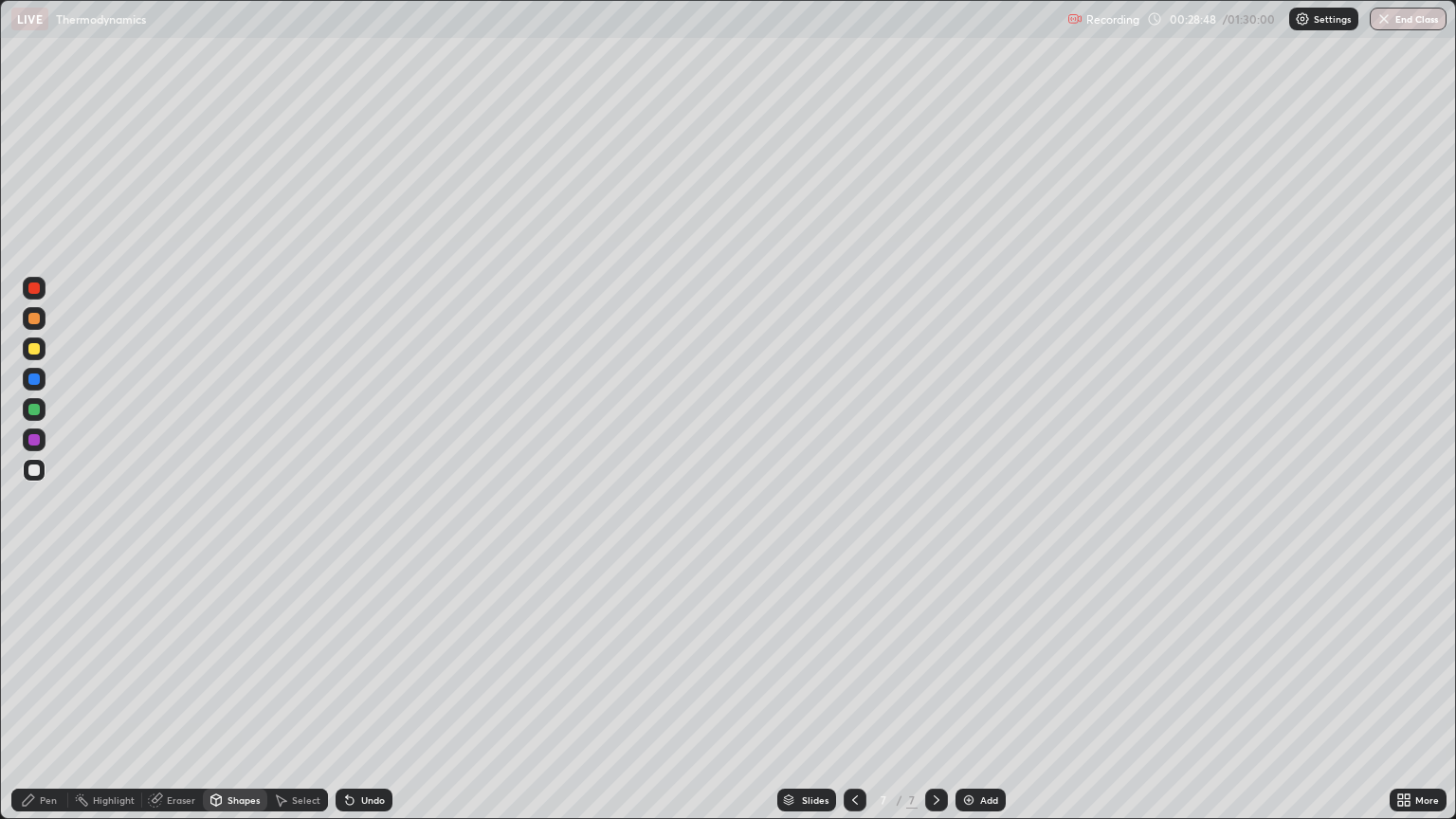 click 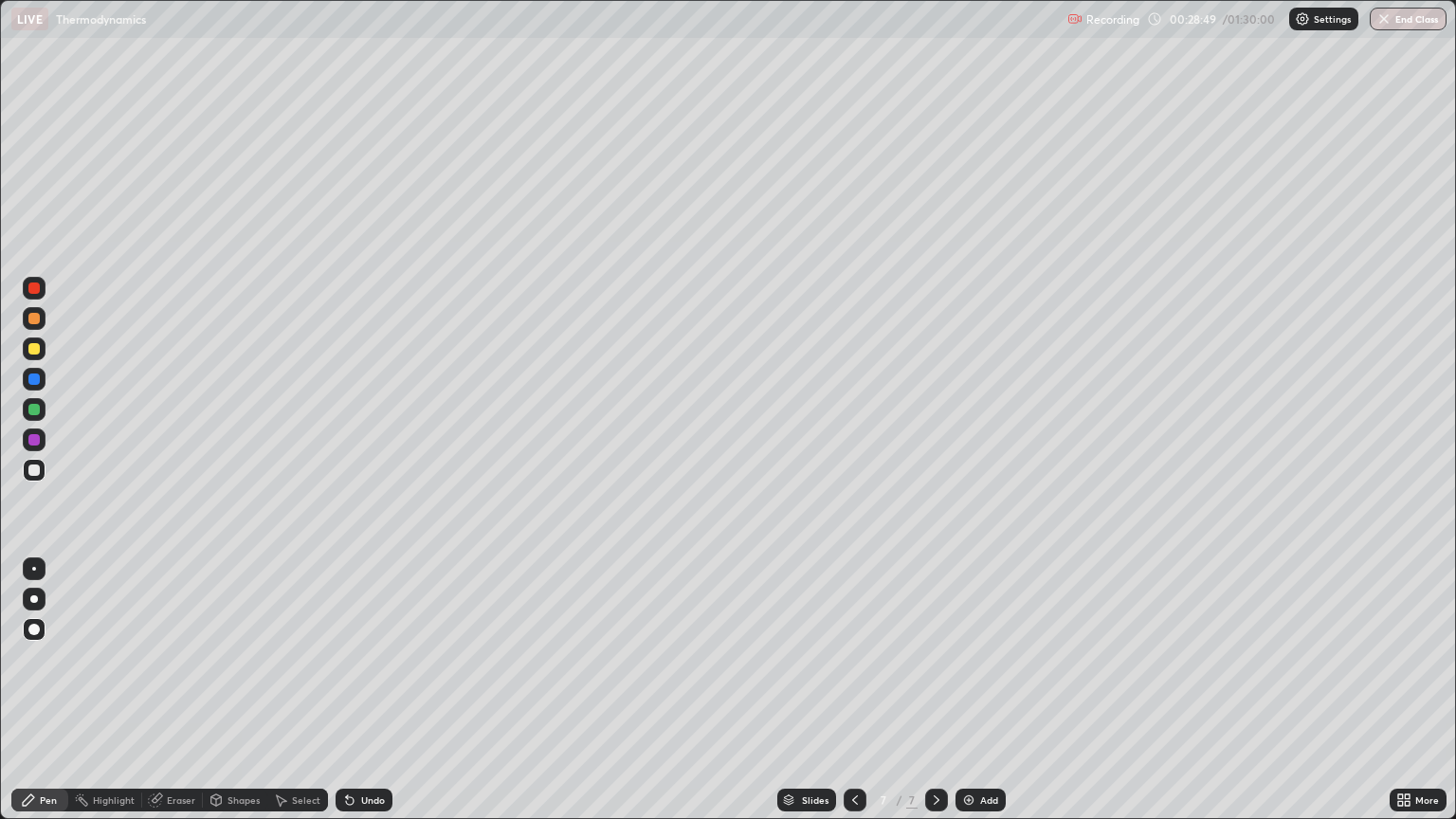 click at bounding box center [34, 410] 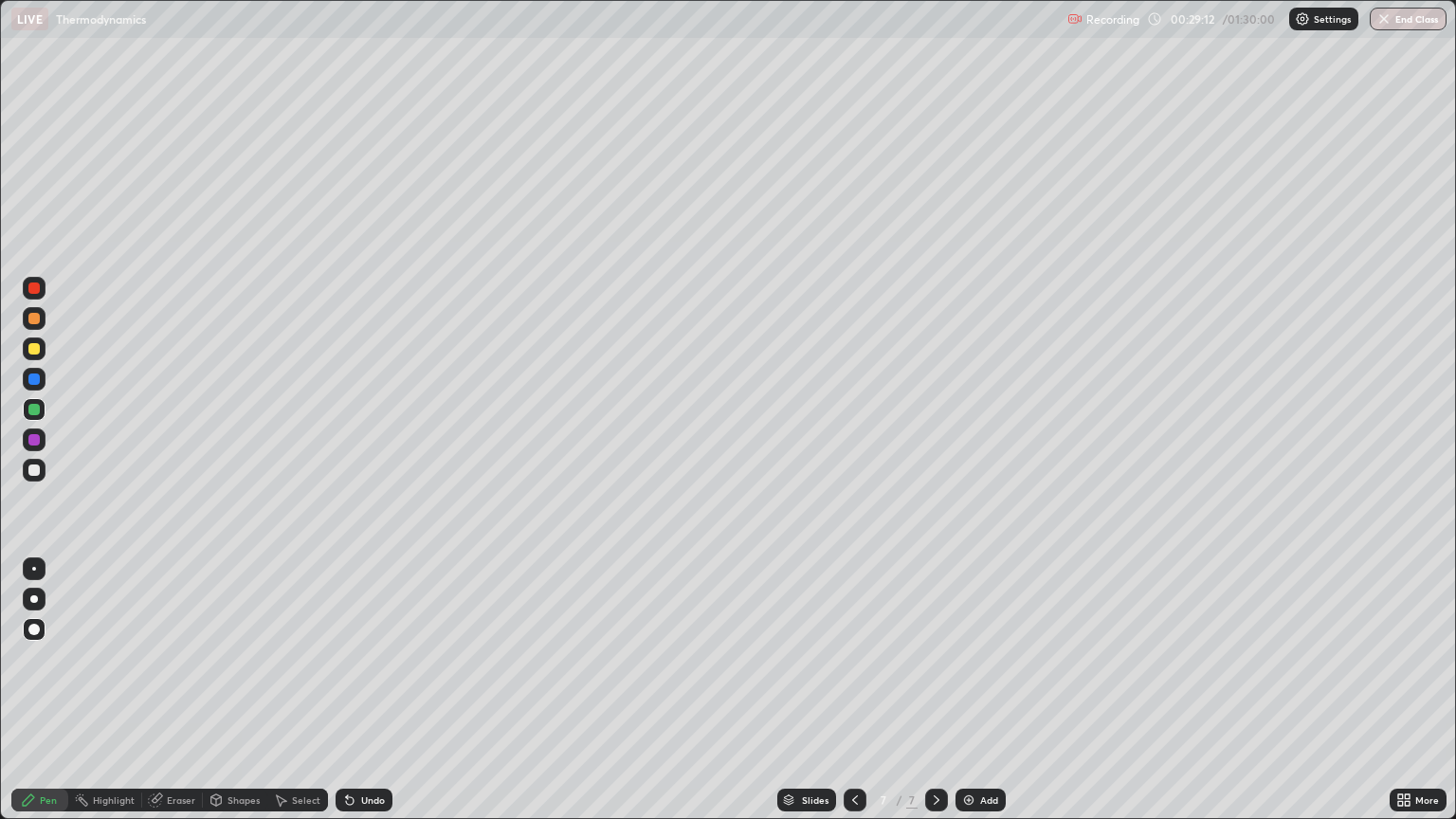 click on "Shapes" at bounding box center (244, 800) 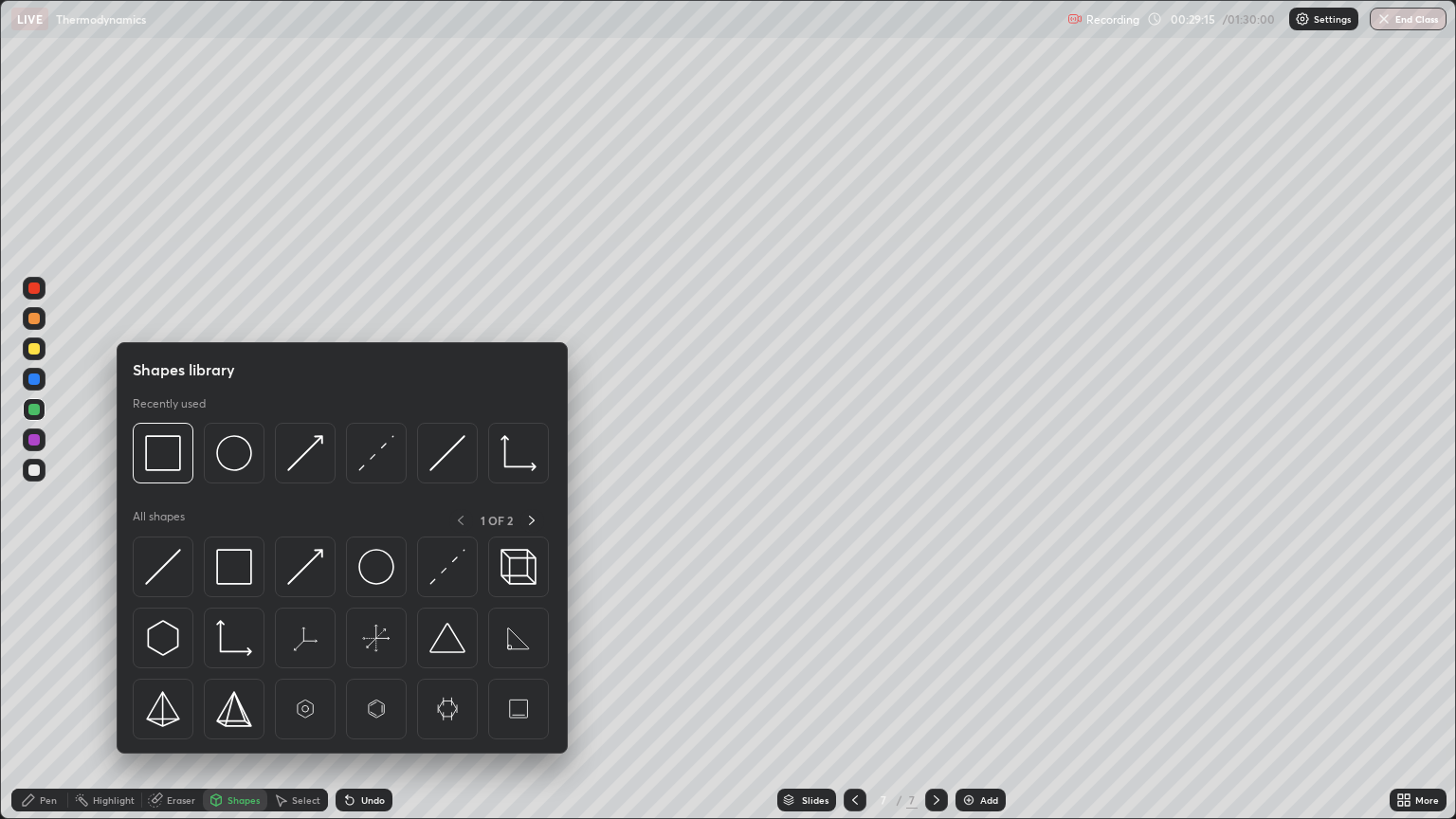 click at bounding box center [34, 470] 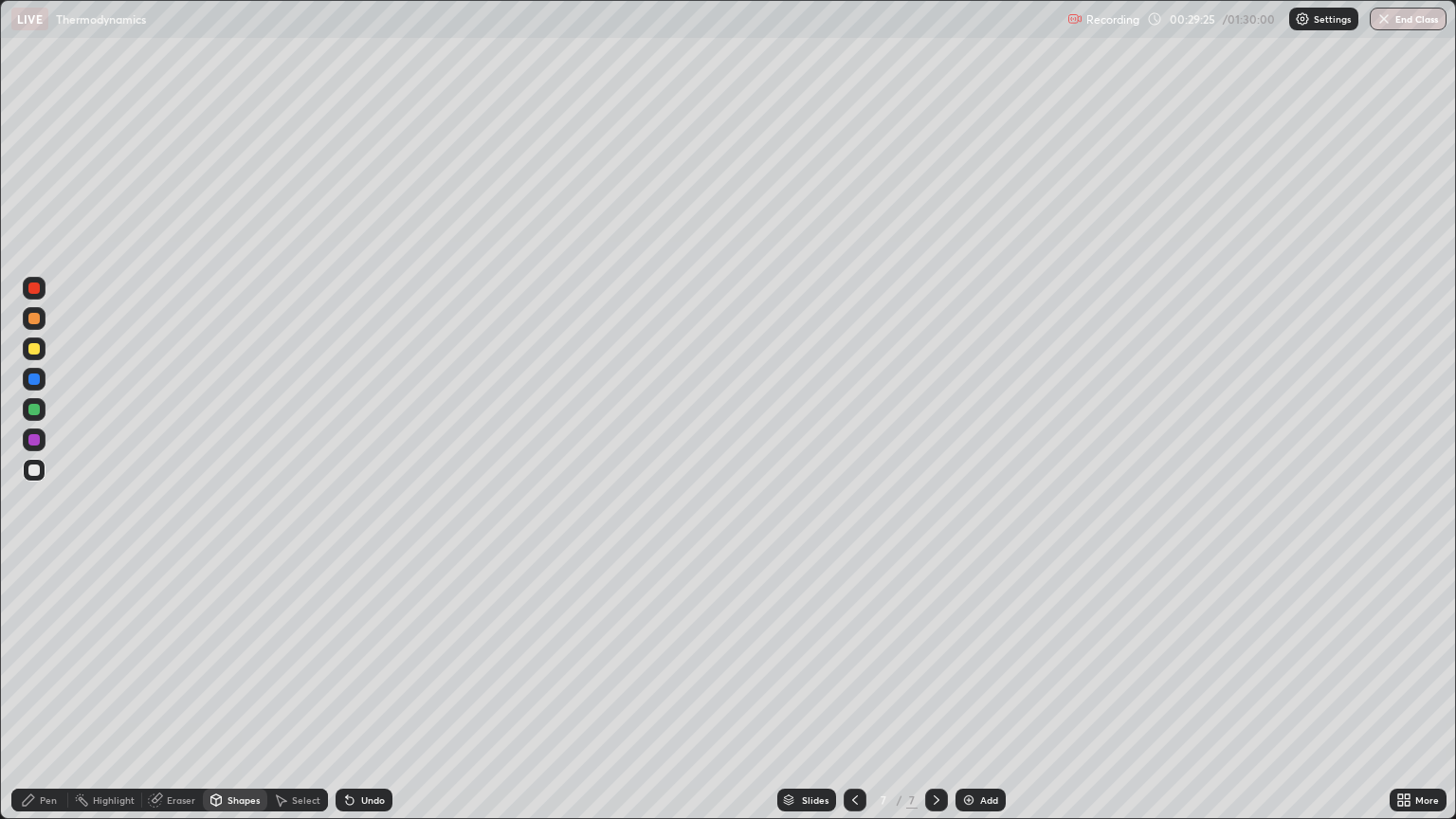 click on "Shapes" at bounding box center (244, 800) 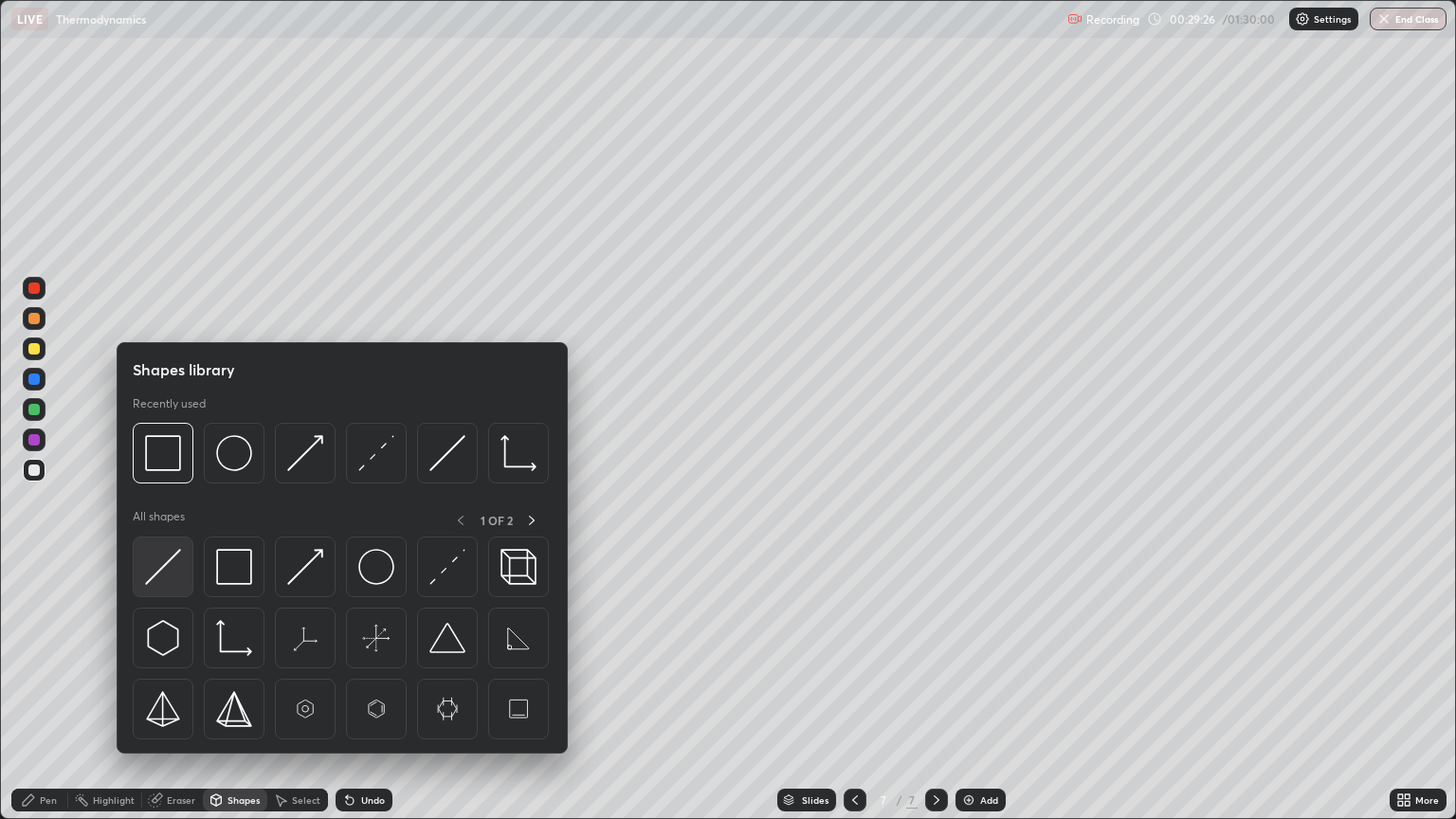 click at bounding box center [163, 567] 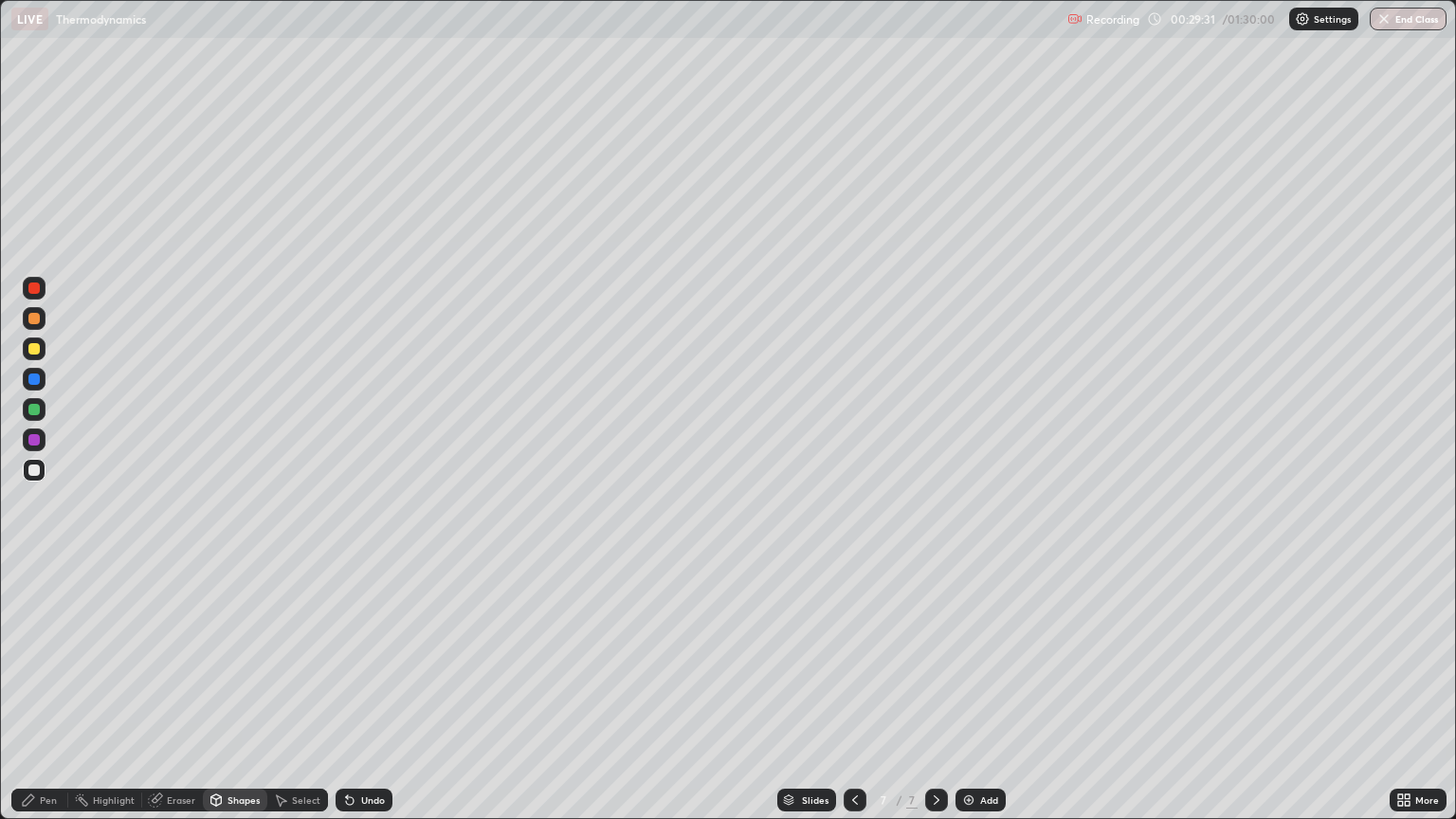 click 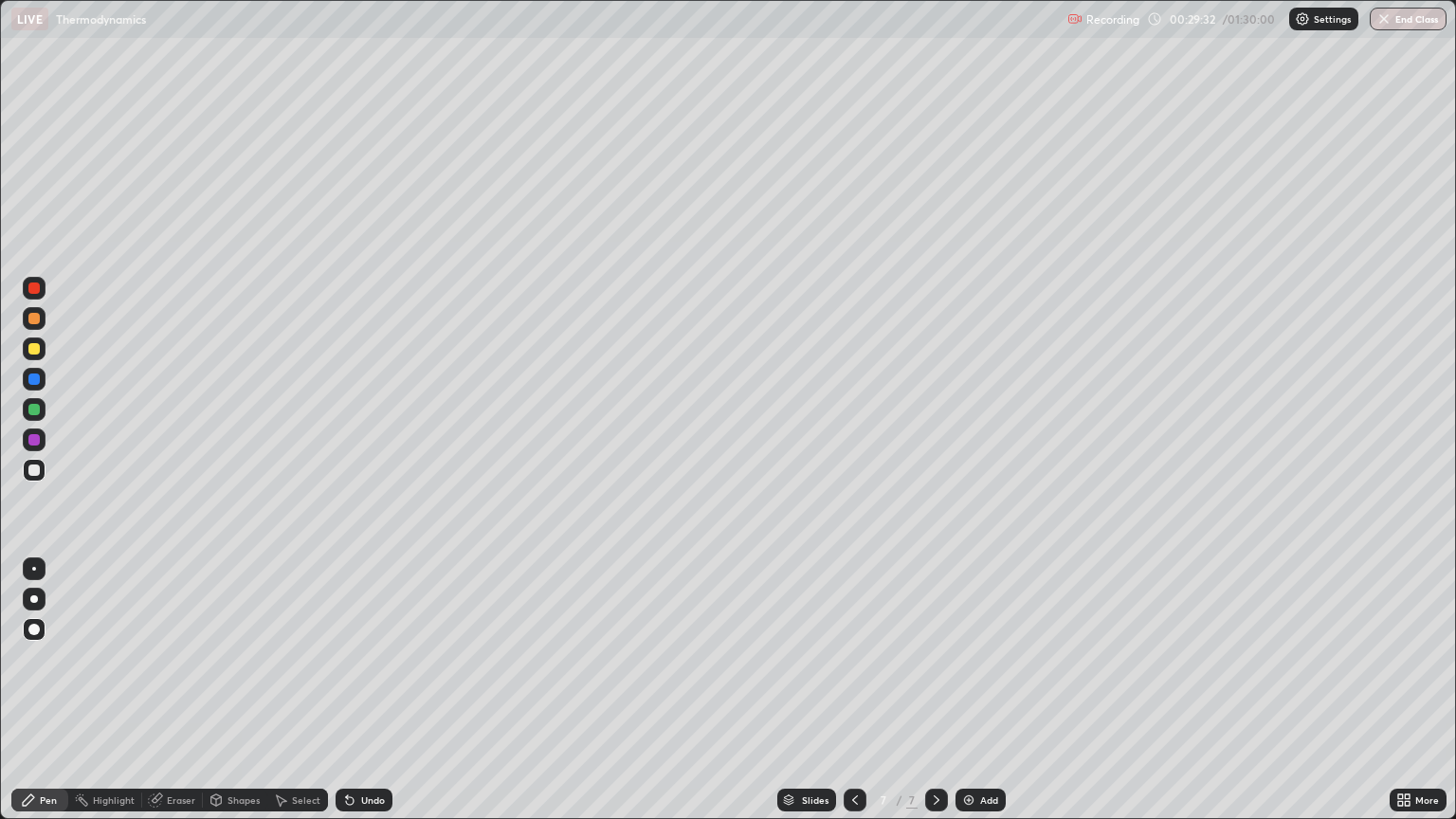 click at bounding box center [34, 349] 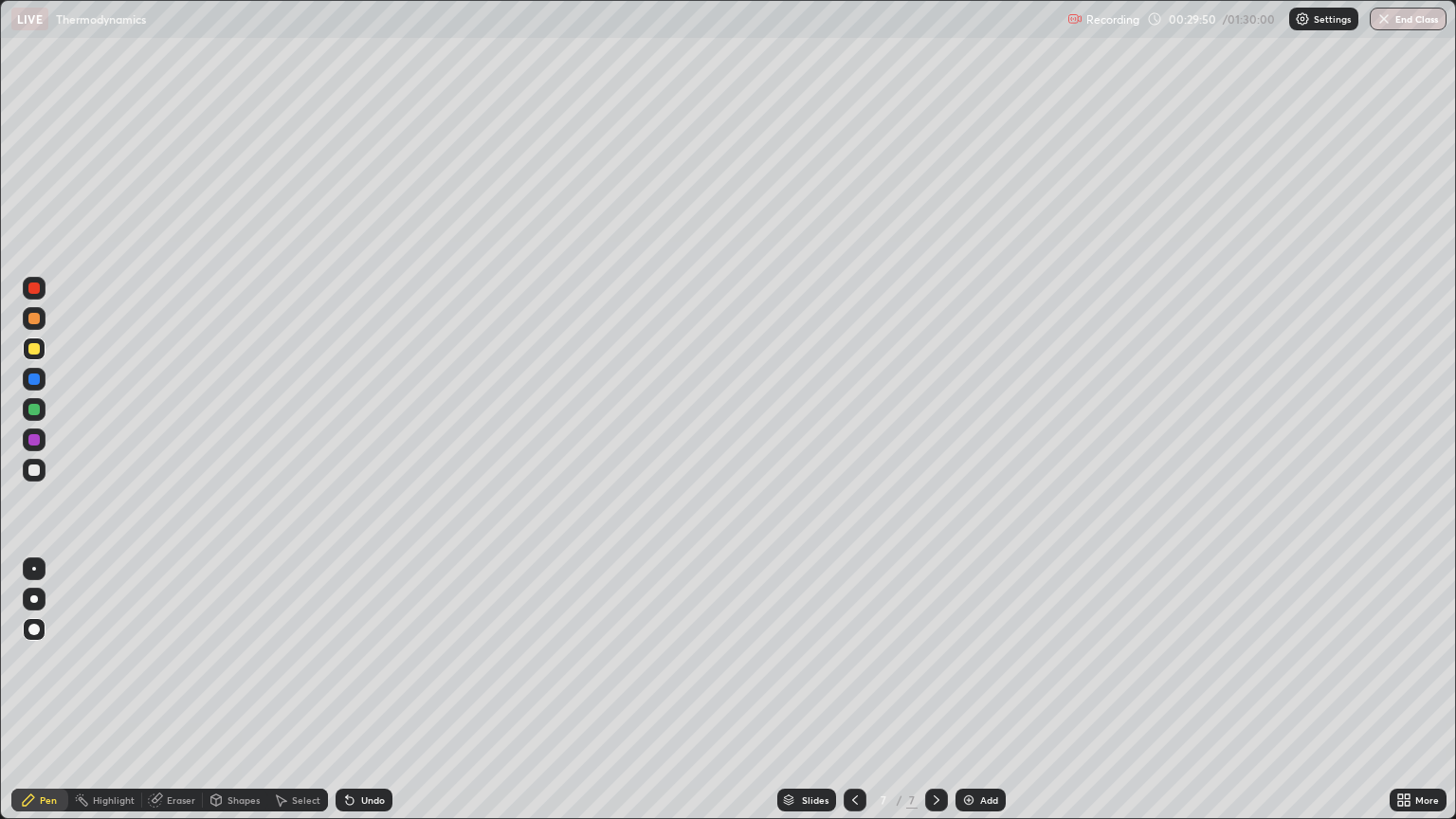 click on "Undo" at bounding box center (364, 800) 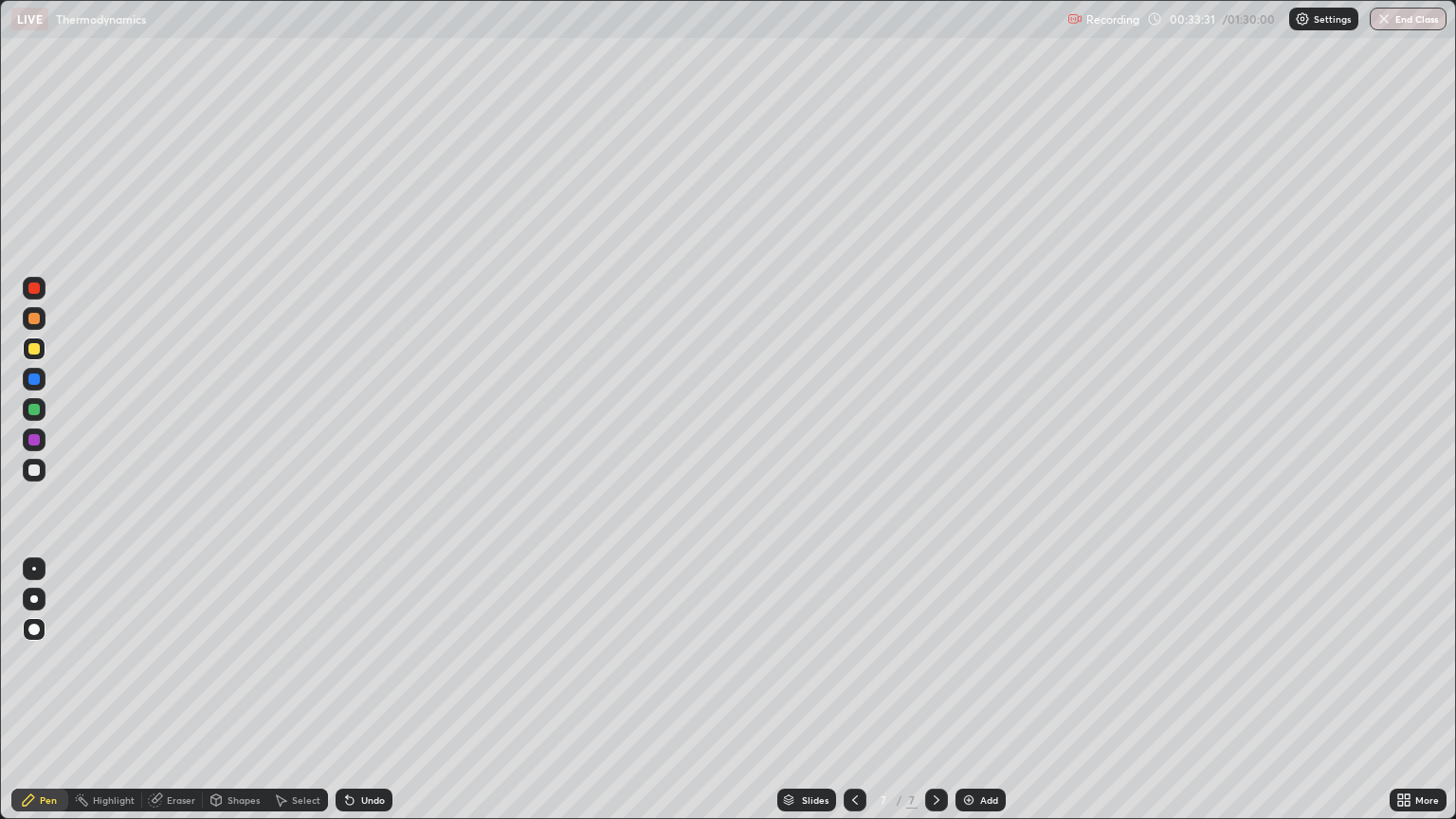 click at bounding box center (969, 800) 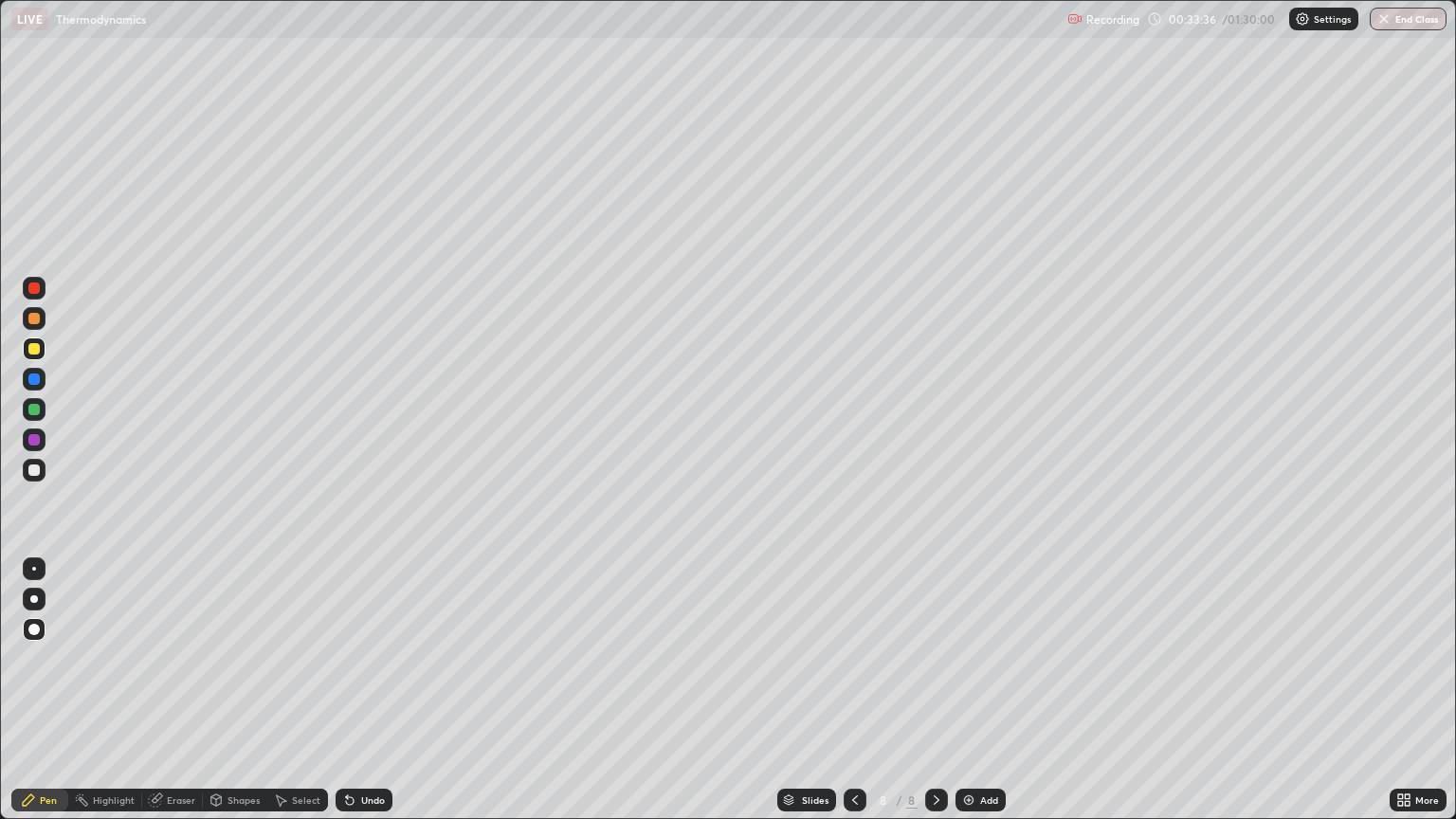 click at bounding box center [34, 470] 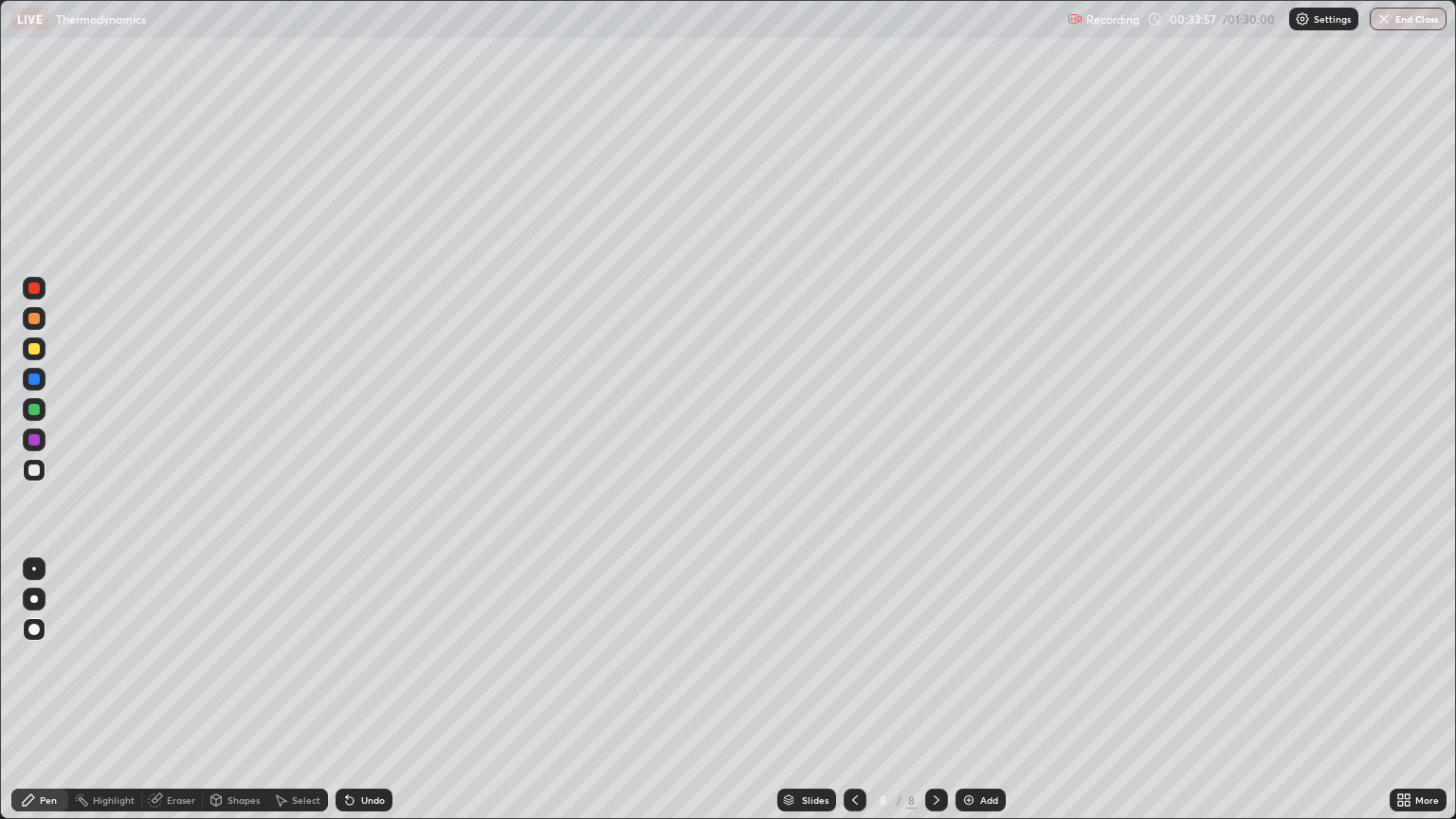 click on "Shapes" at bounding box center [235, 800] 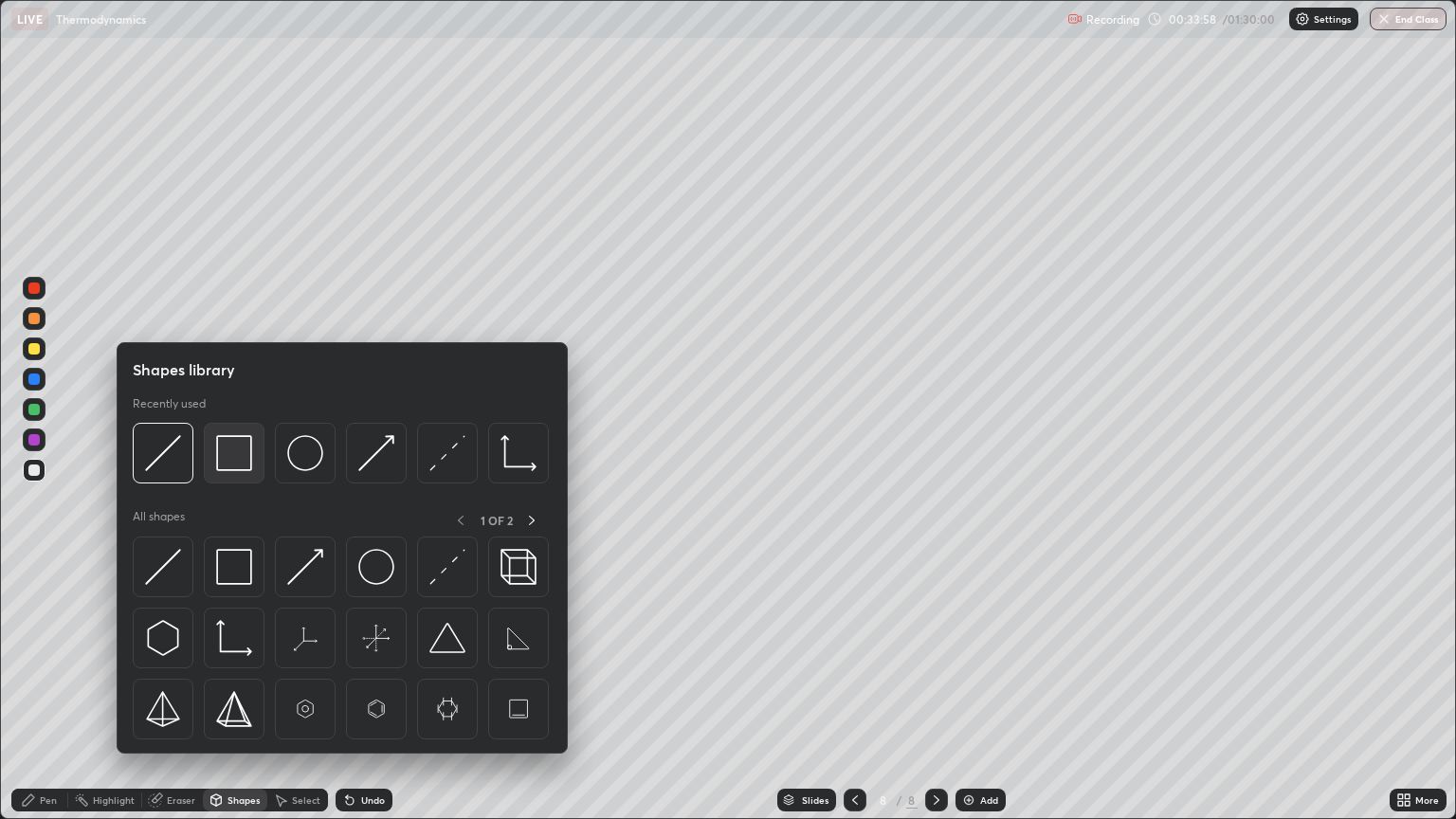 click at bounding box center [234, 453] 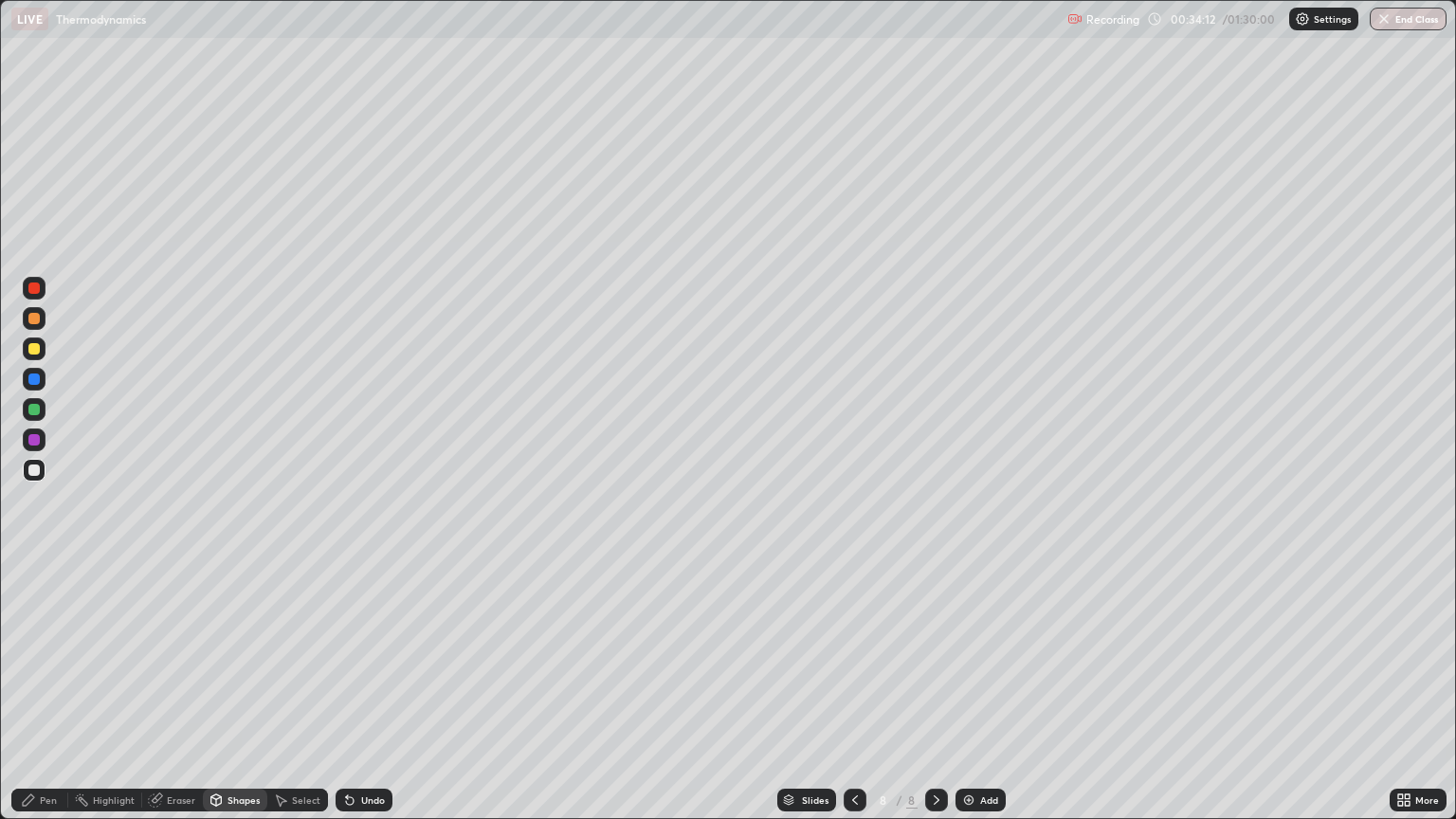 click on "Pen" at bounding box center (40, 800) 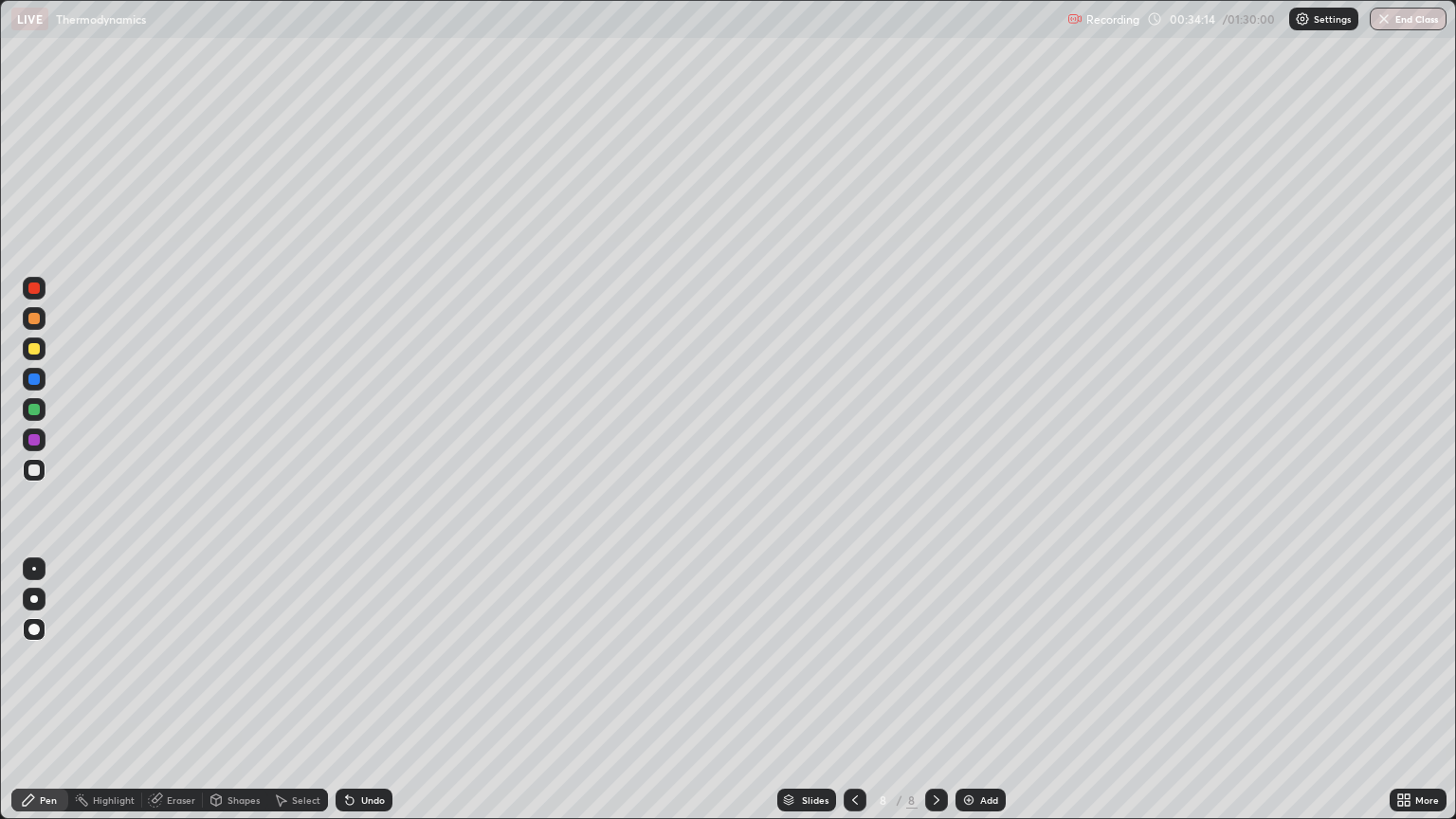 click at bounding box center [34, 349] 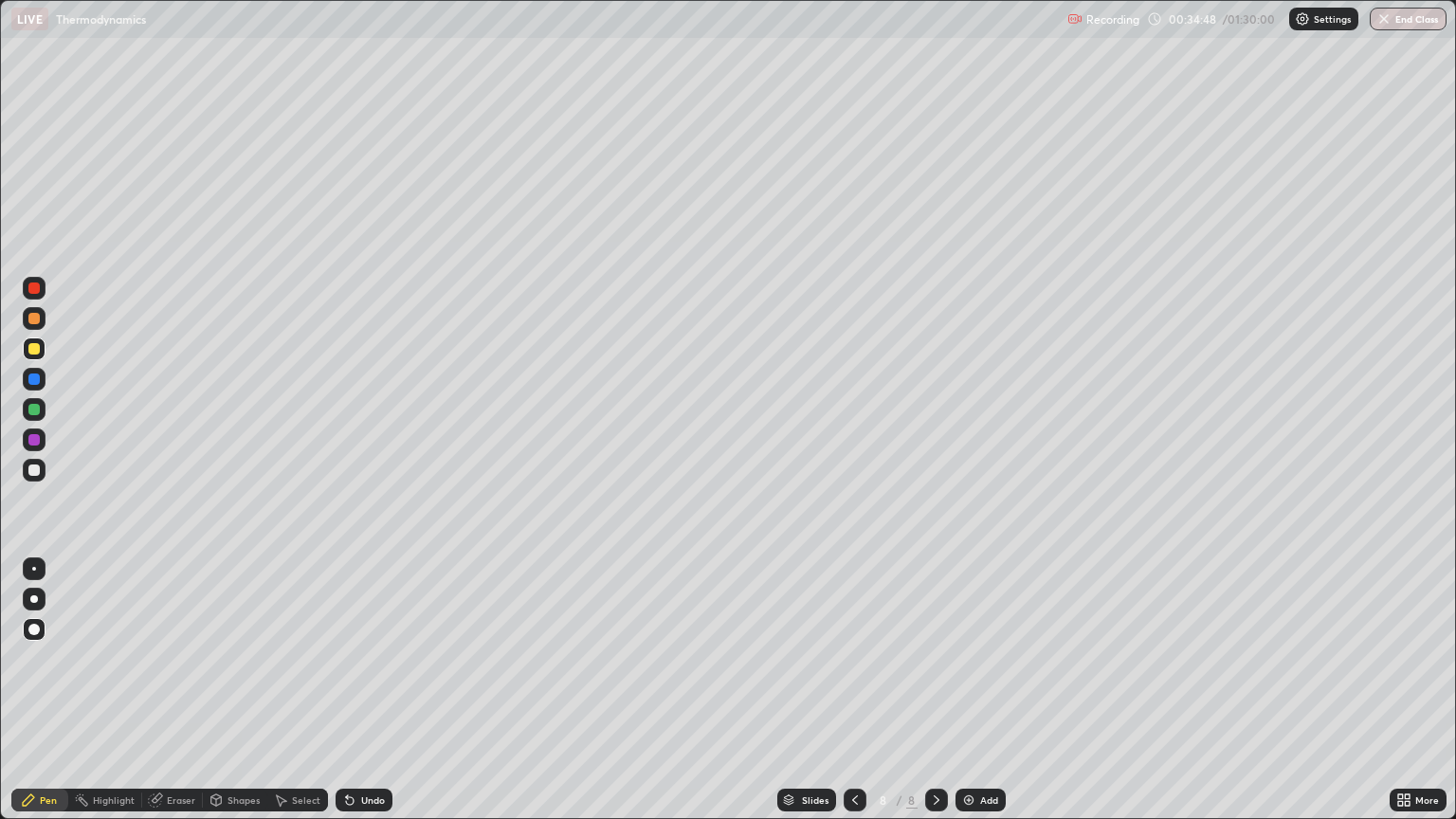 click at bounding box center [34, 410] 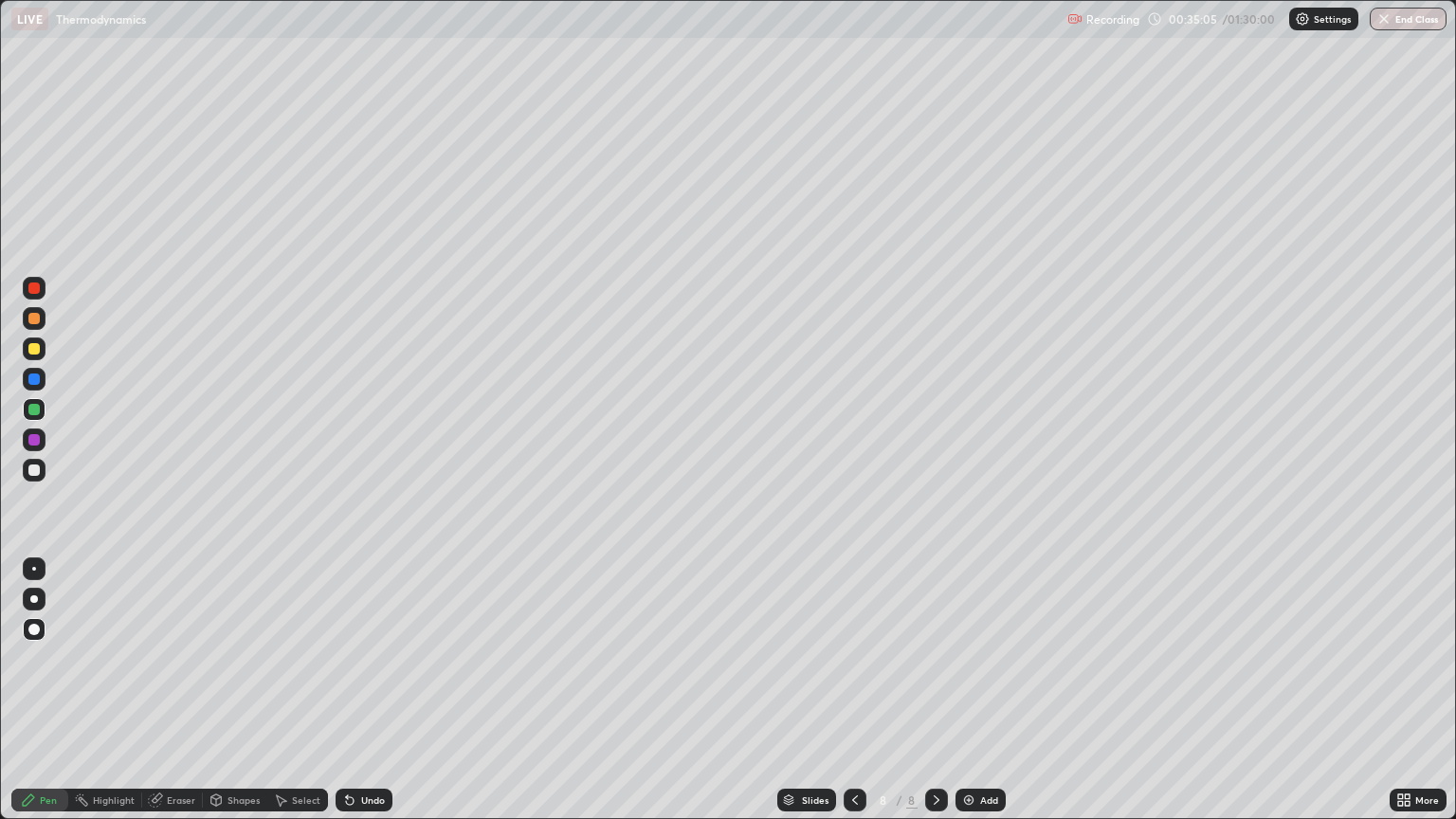 click on "Undo" at bounding box center [373, 800] 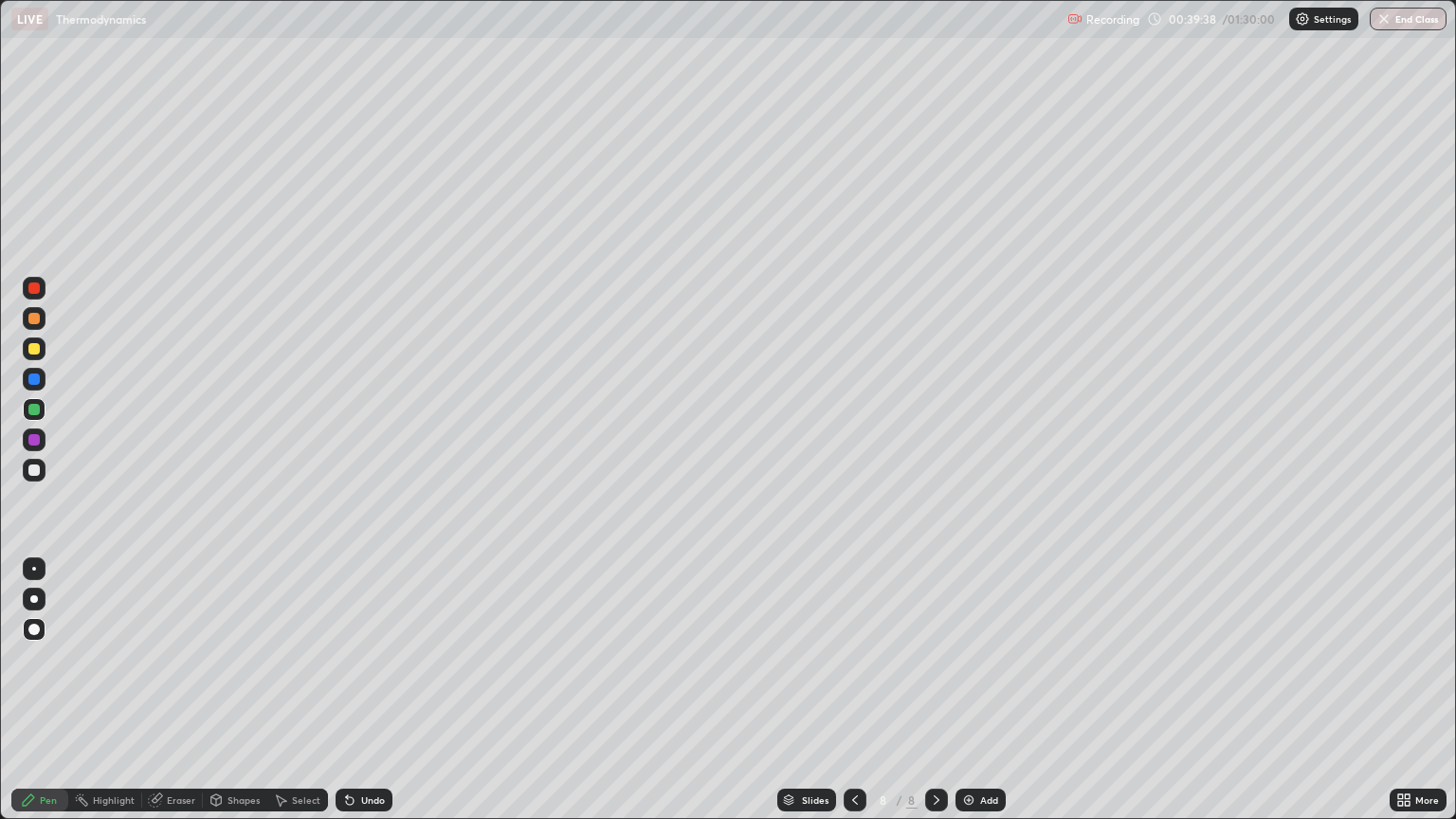click on "Add" at bounding box center [989, 800] 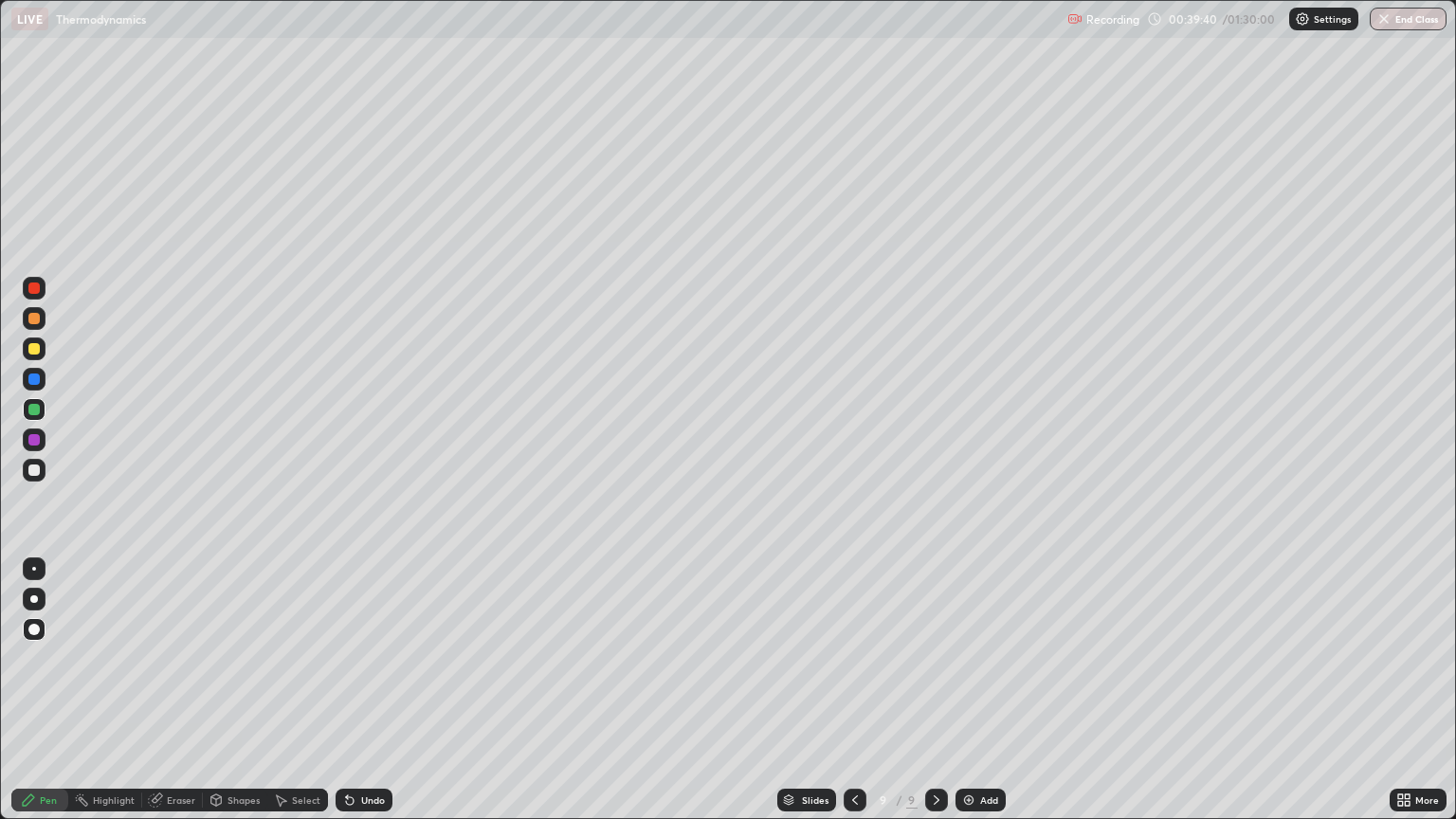 click at bounding box center [34, 470] 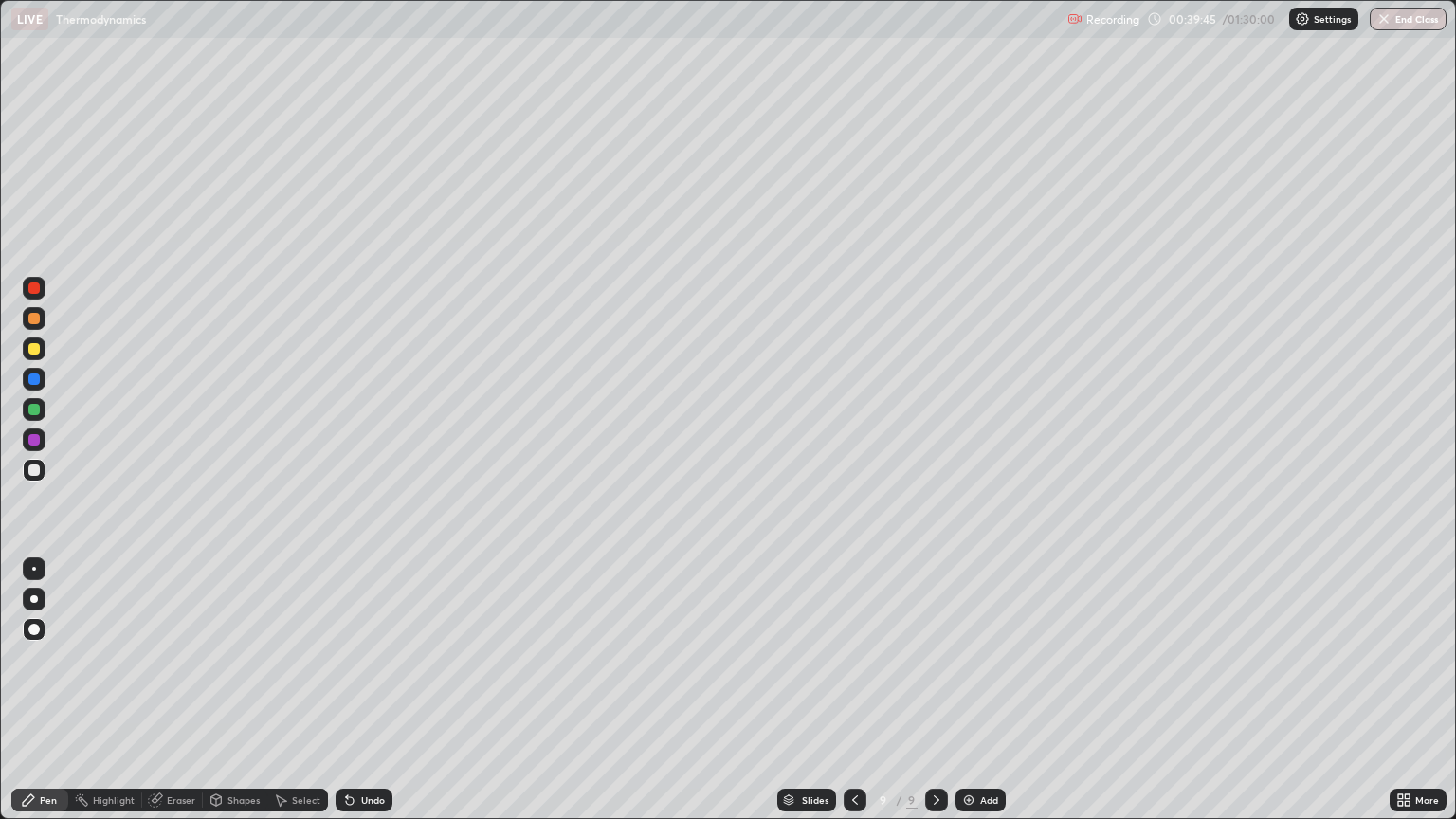 click at bounding box center (34, 349) 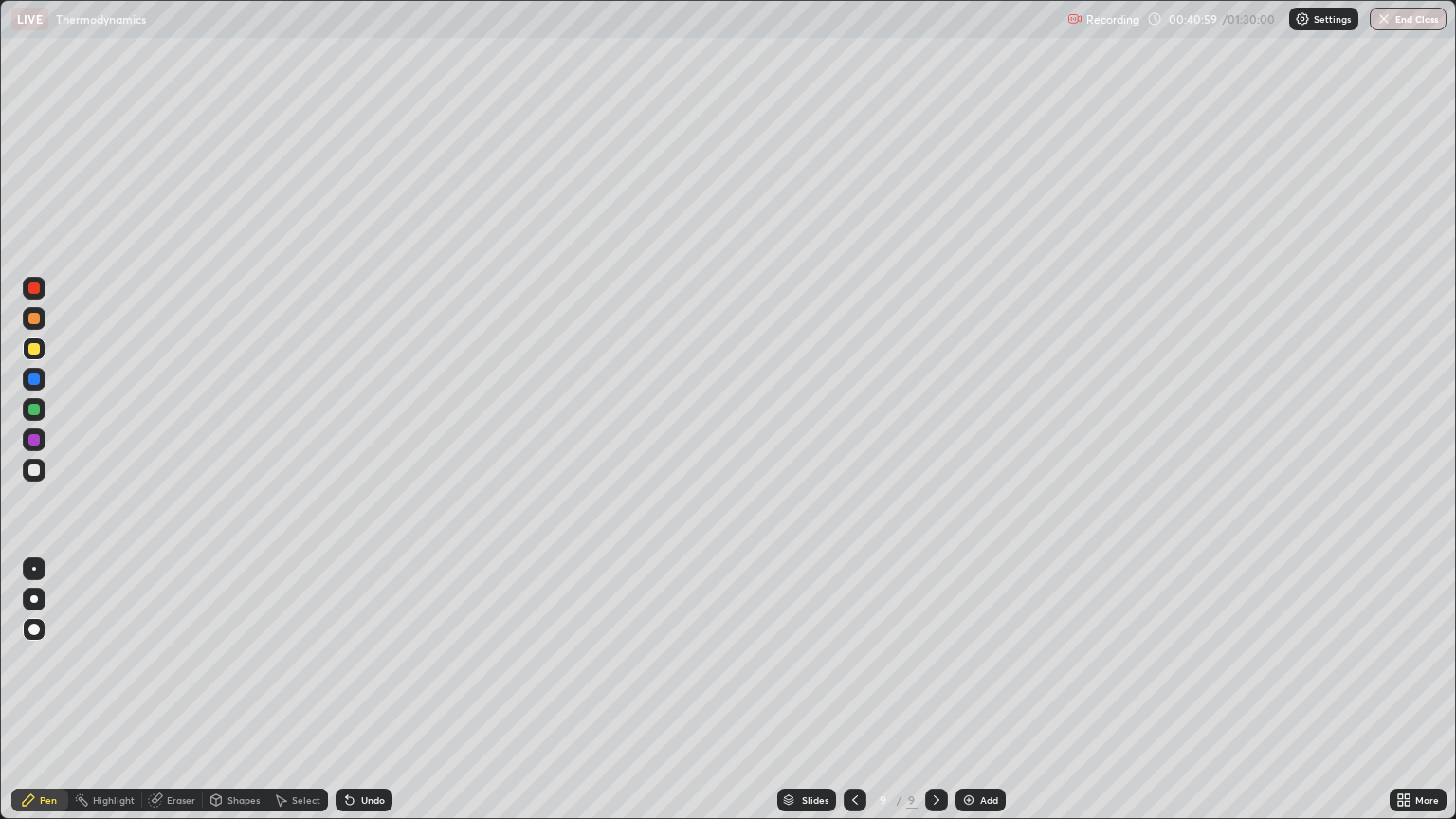click at bounding box center (34, 349) 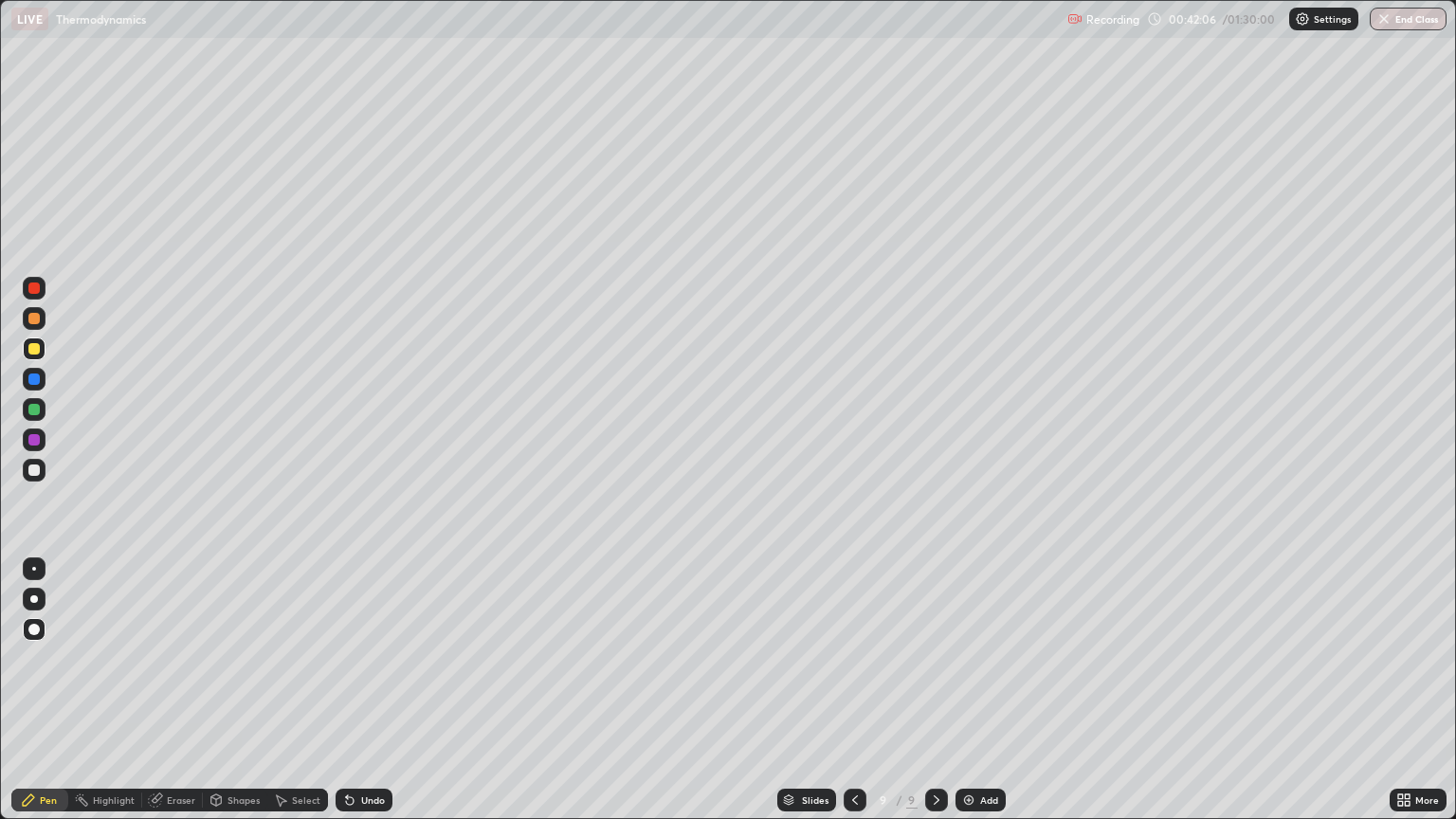 click on "Undo" at bounding box center [364, 800] 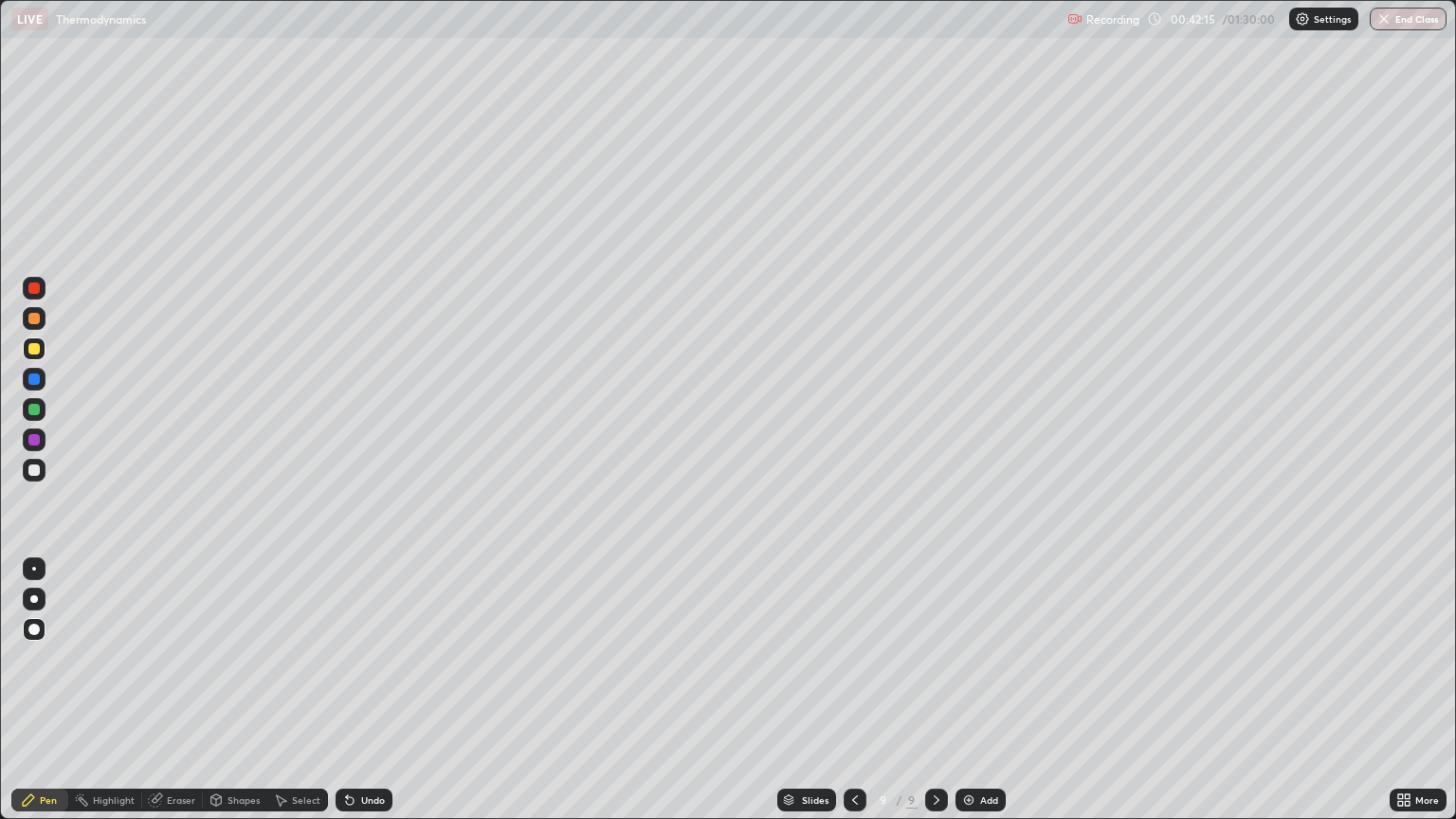 click on "Undo" at bounding box center [373, 800] 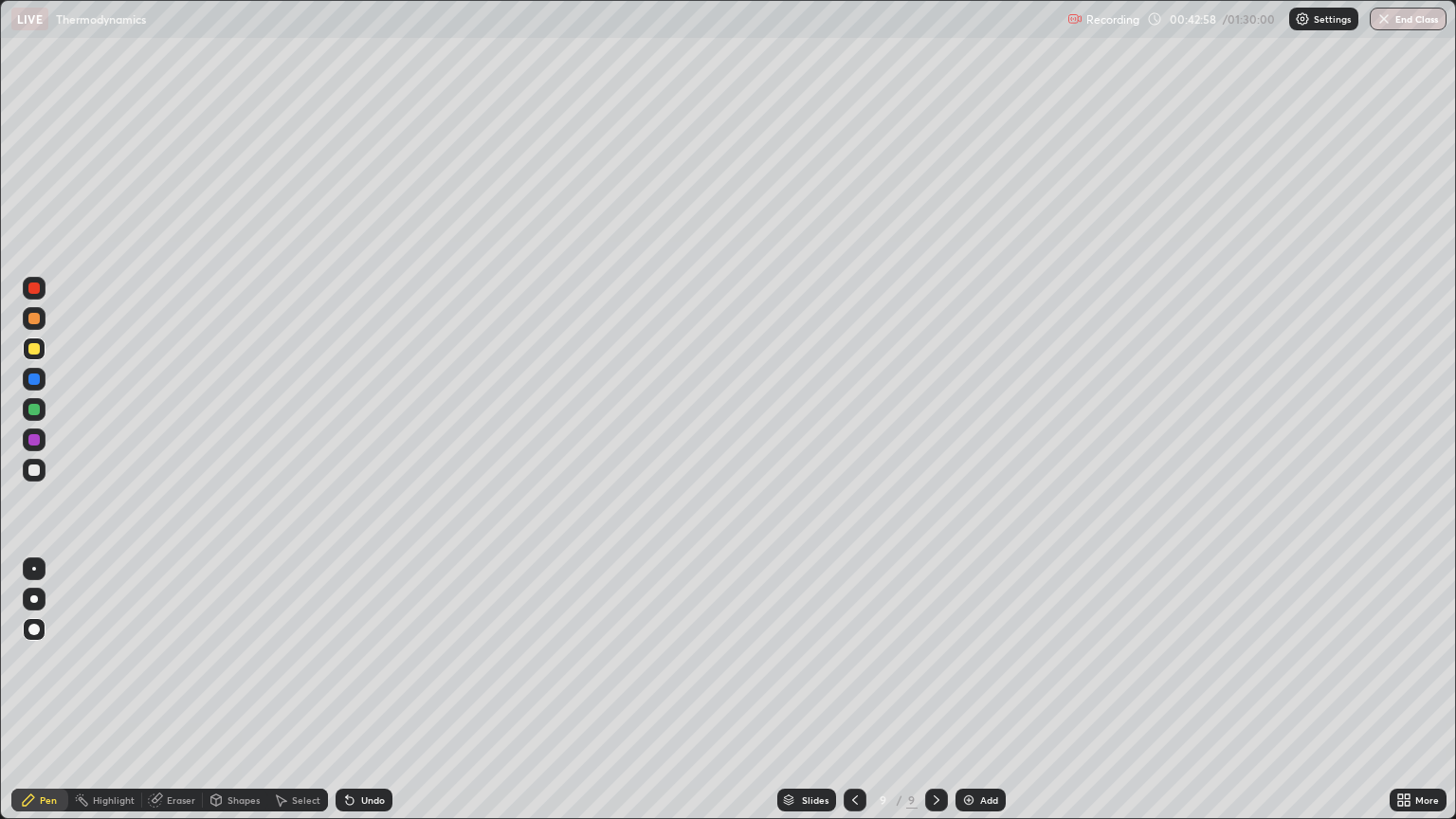 click at bounding box center (34, 470) 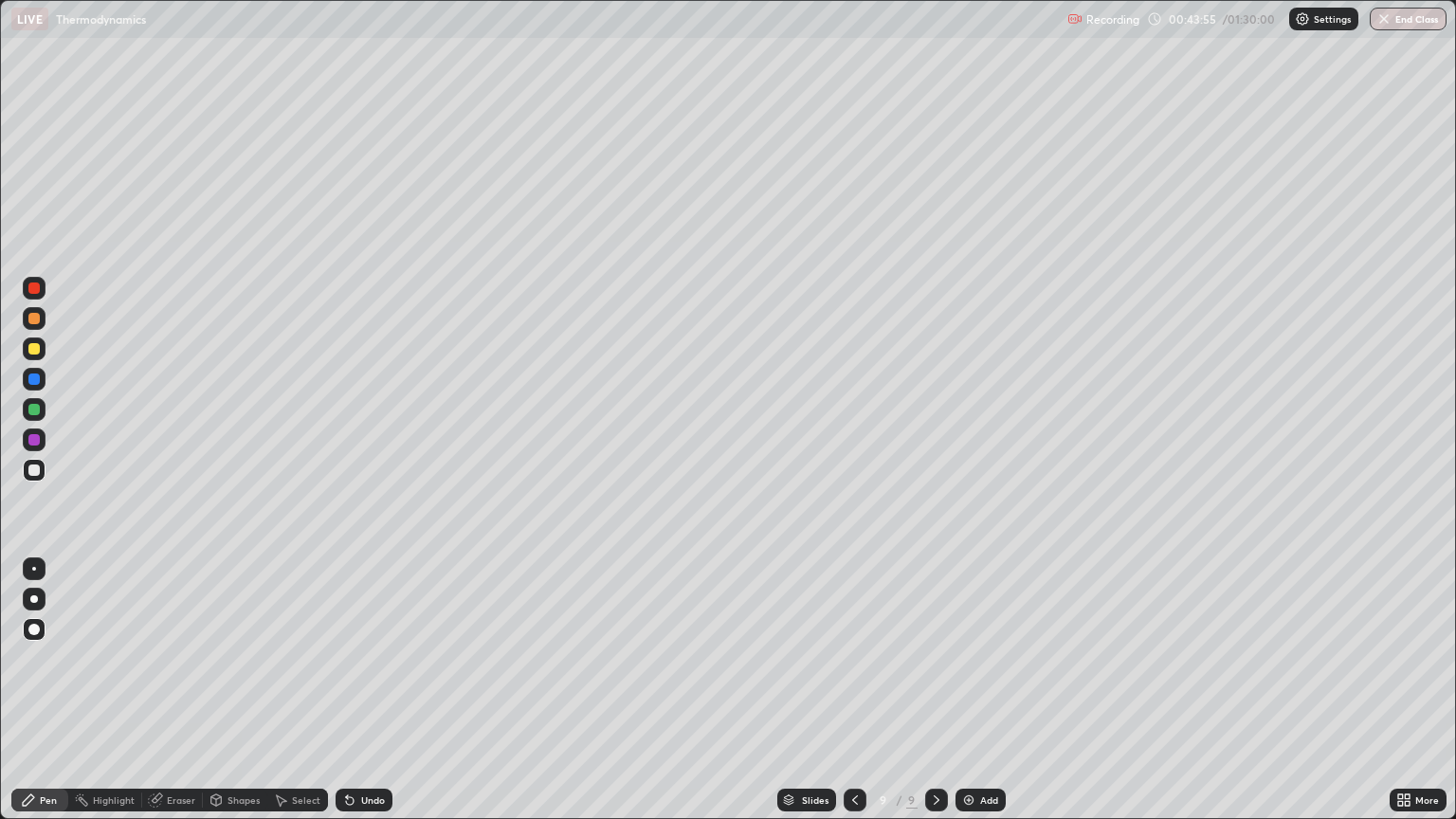 click at bounding box center (34, 470) 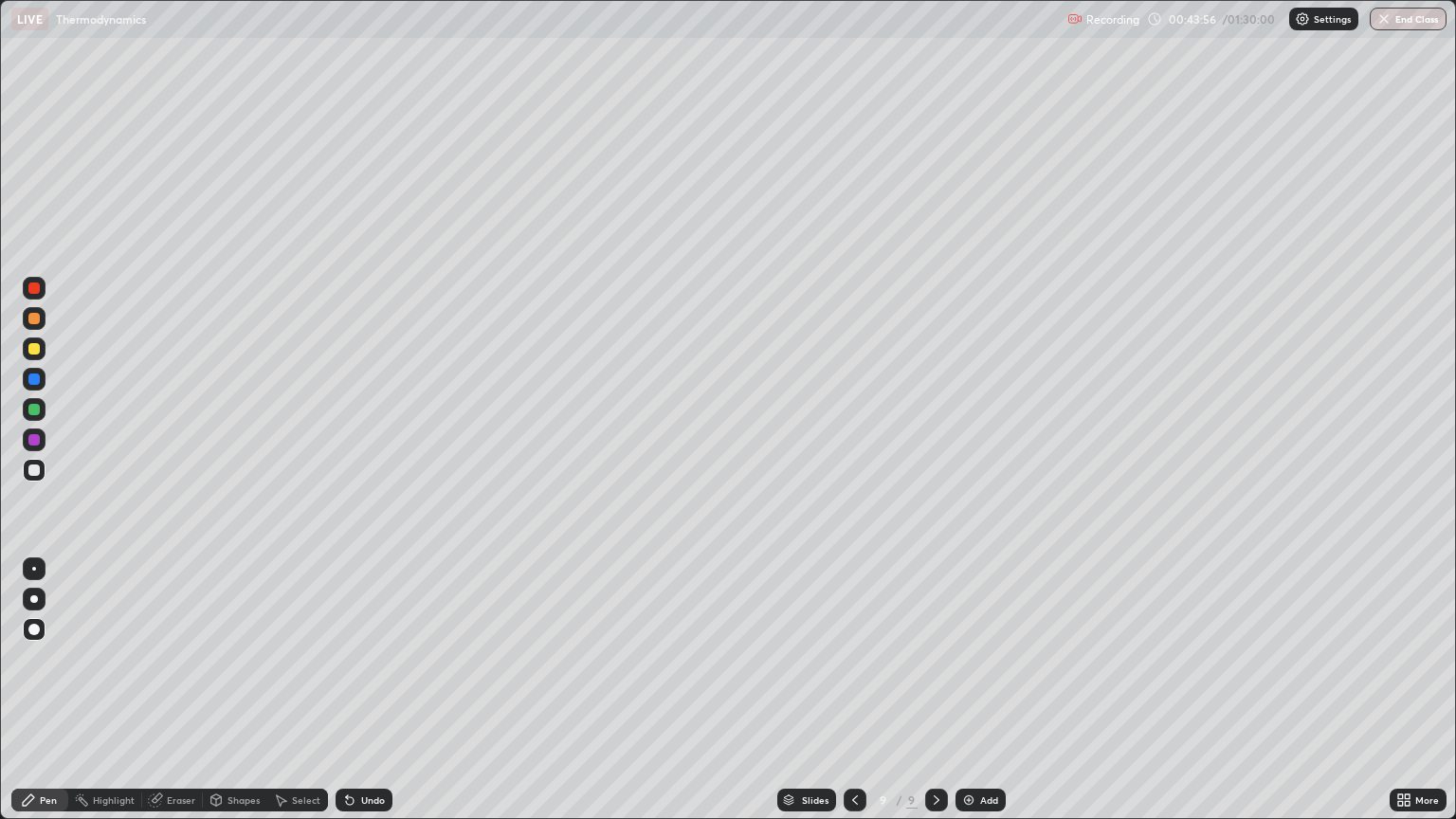 click at bounding box center [34, 410] 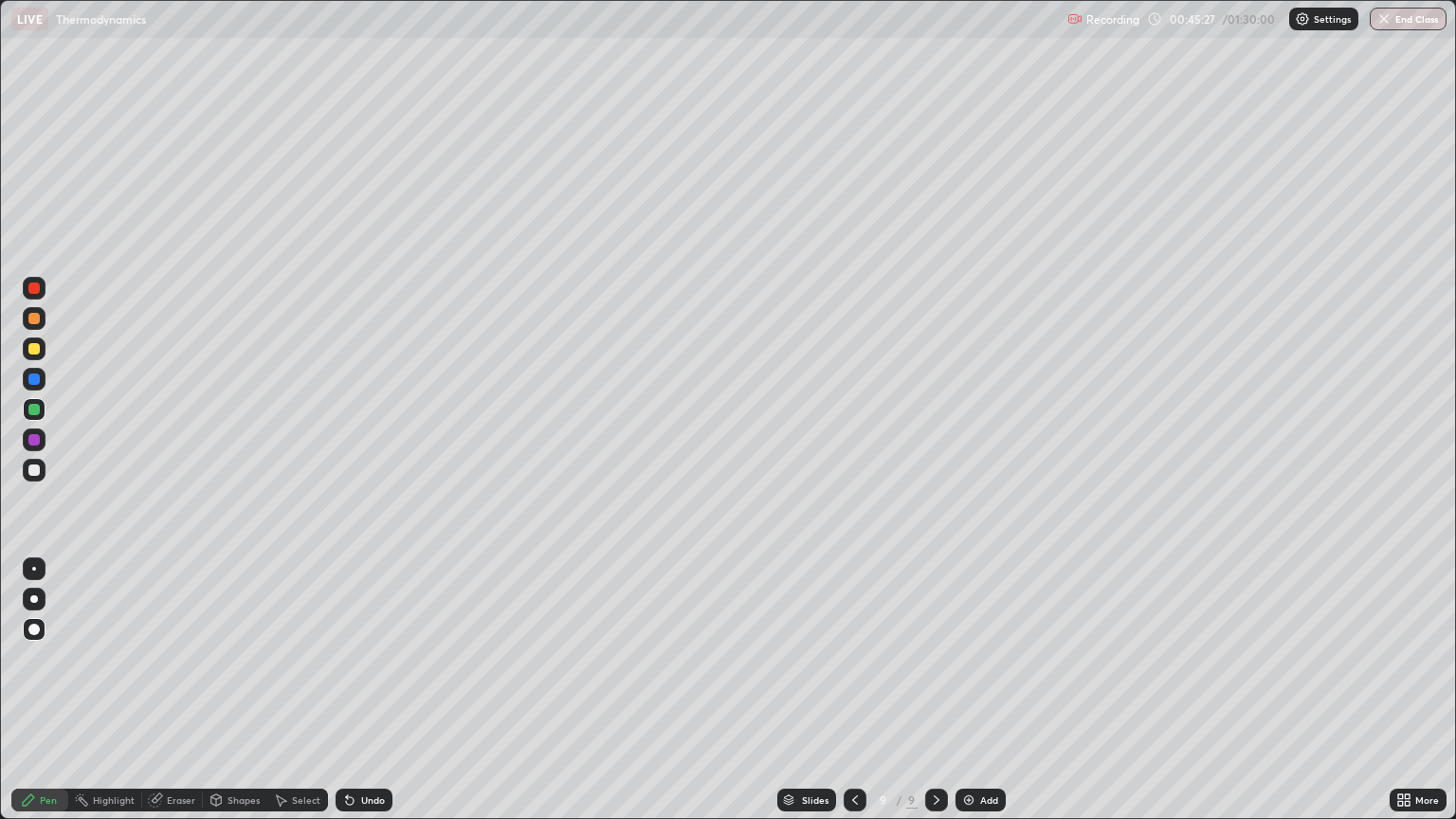 click on "Add" at bounding box center [989, 800] 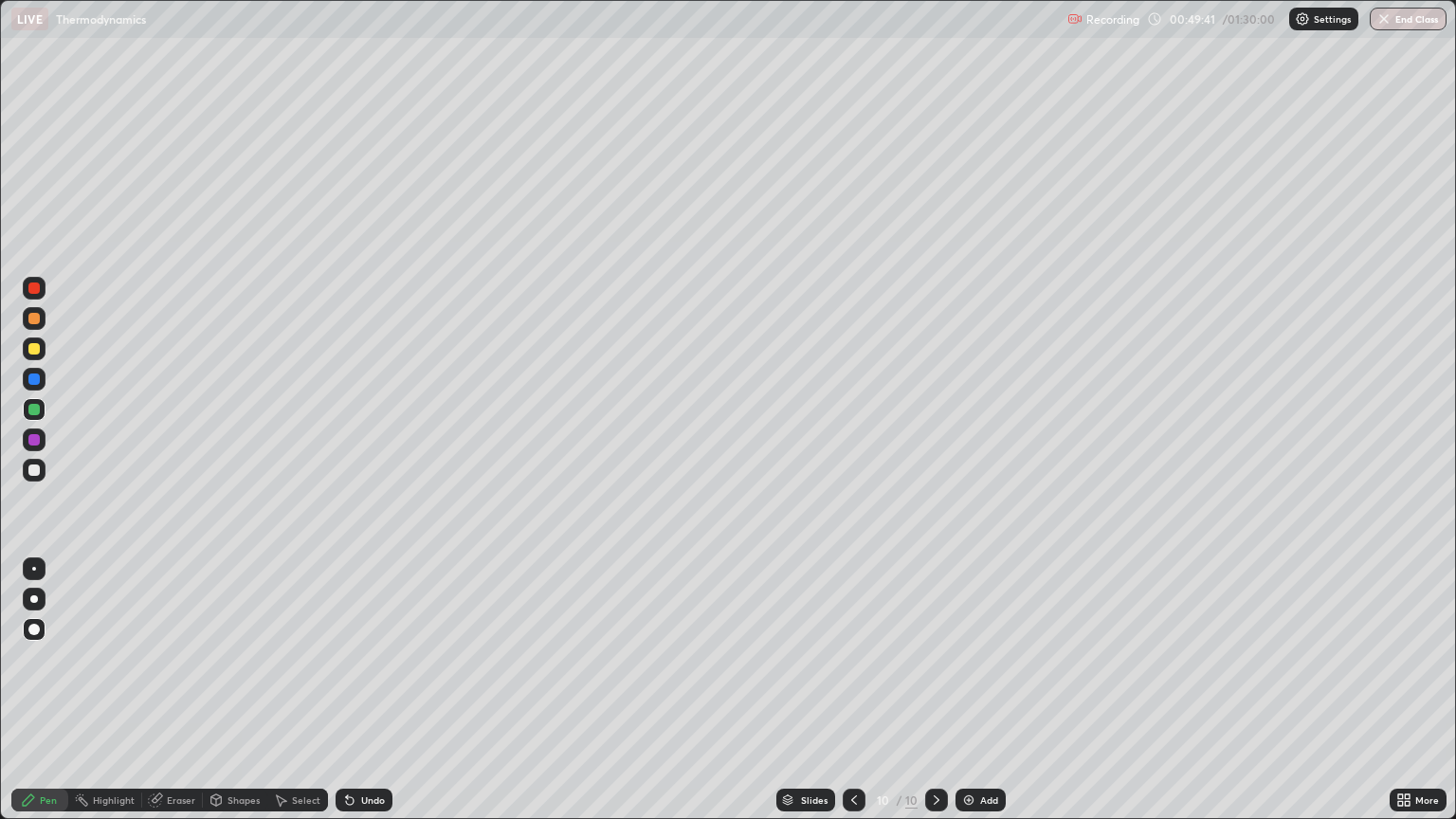 click at bounding box center (34, 470) 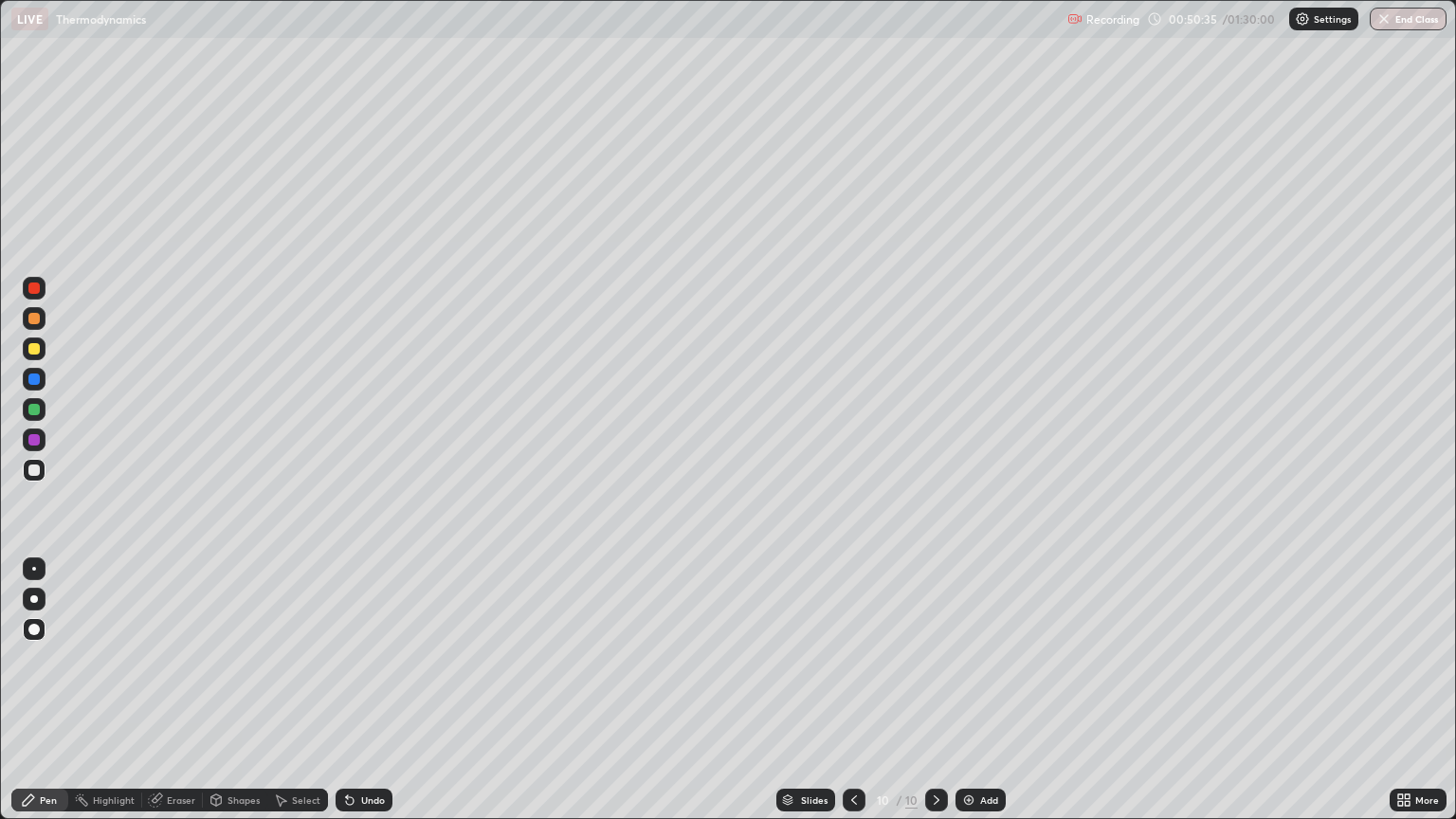 click on "Shapes" at bounding box center [235, 800] 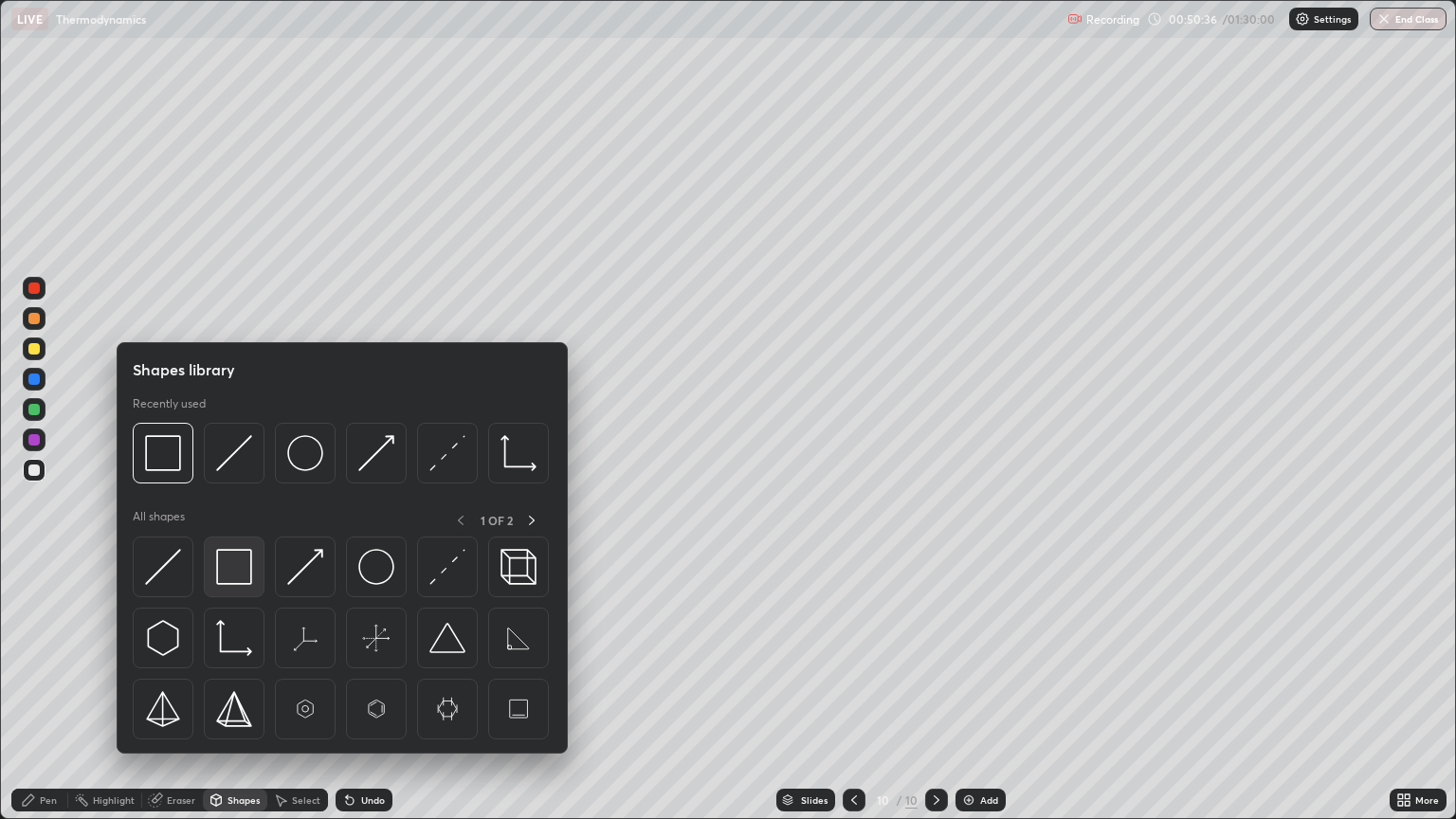 click at bounding box center (234, 567) 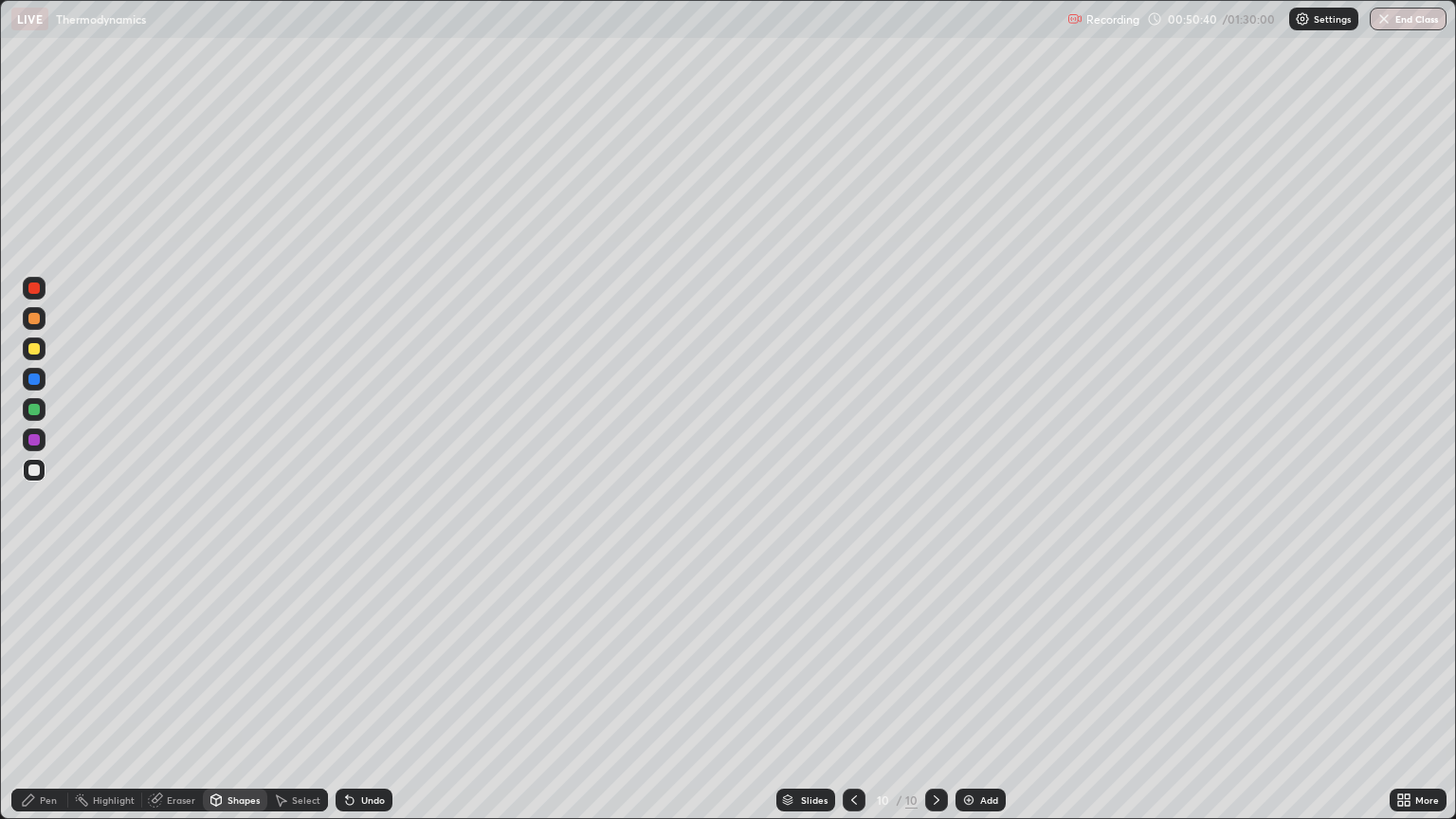 click on "Pen" at bounding box center (48, 800) 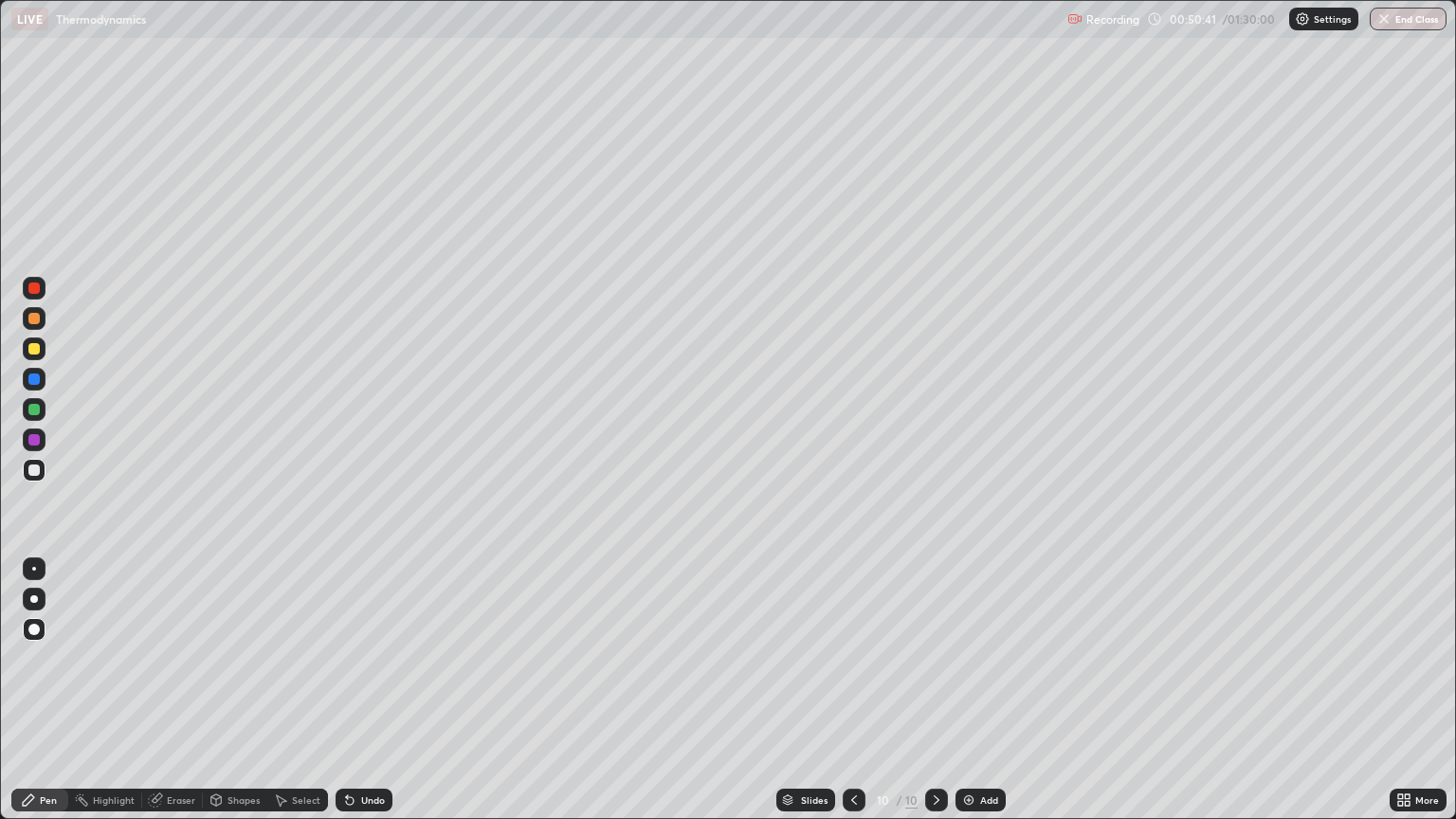 click at bounding box center (34, 318) 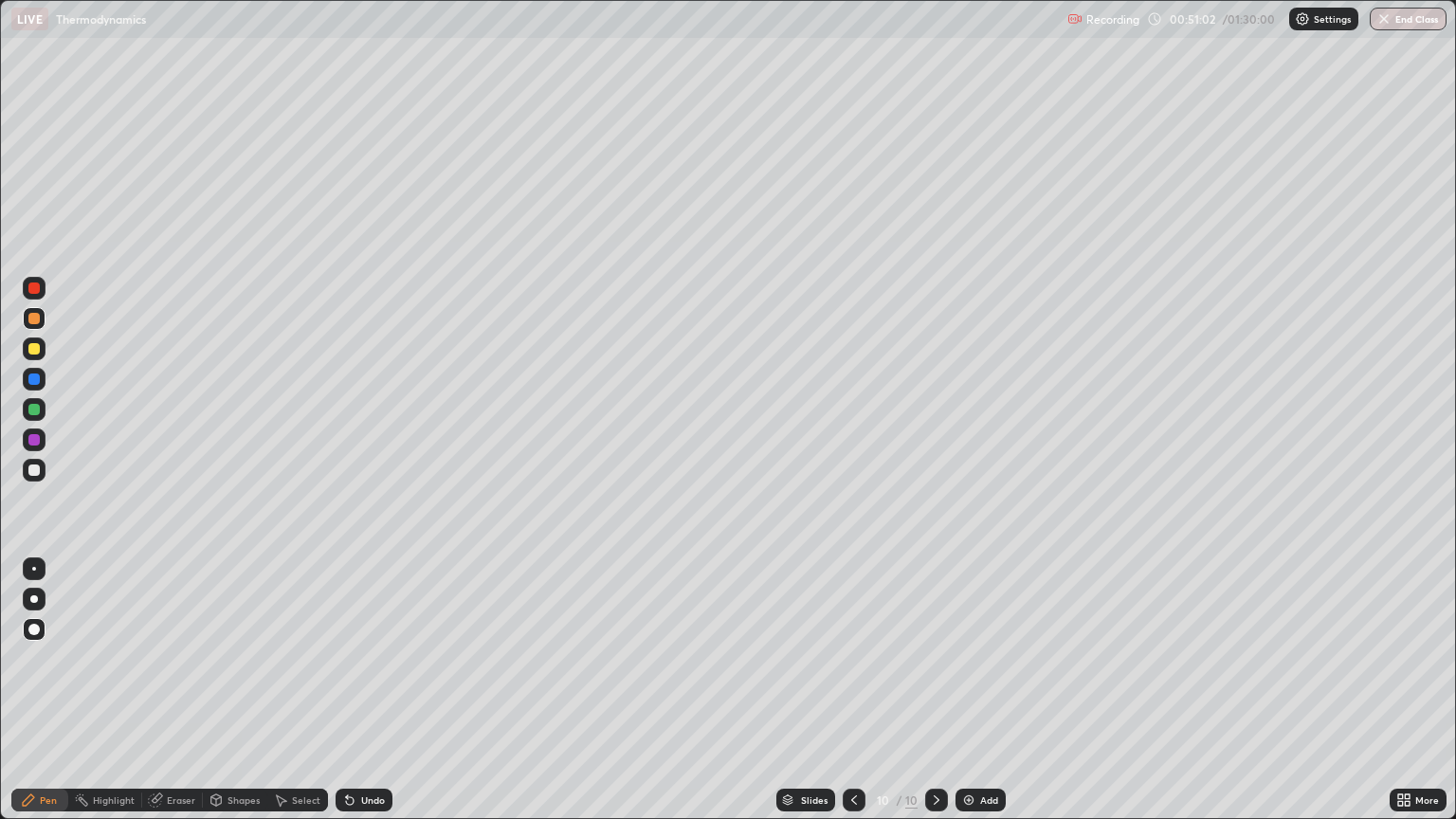 click at bounding box center [34, 379] 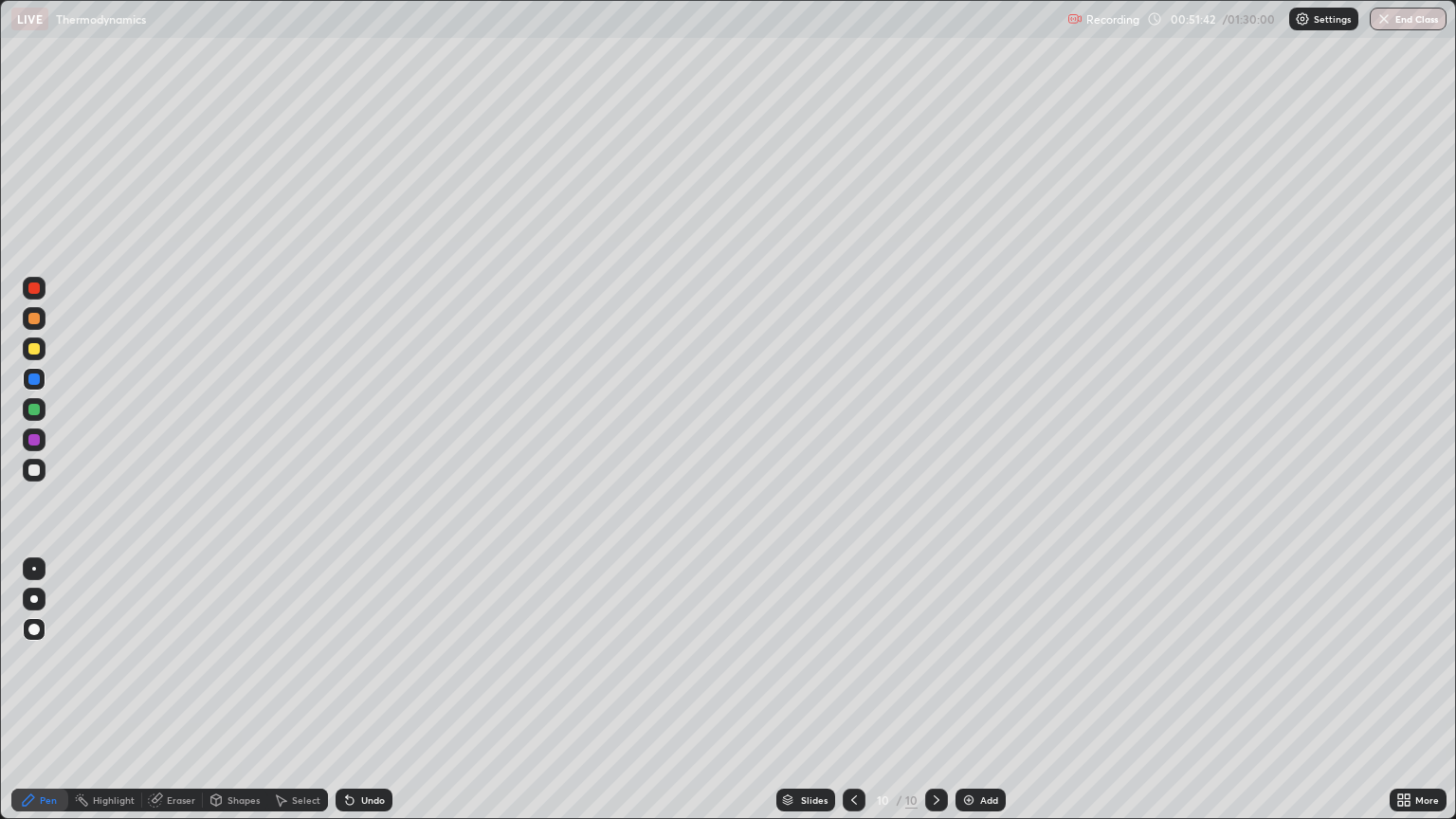 click at bounding box center [34, 470] 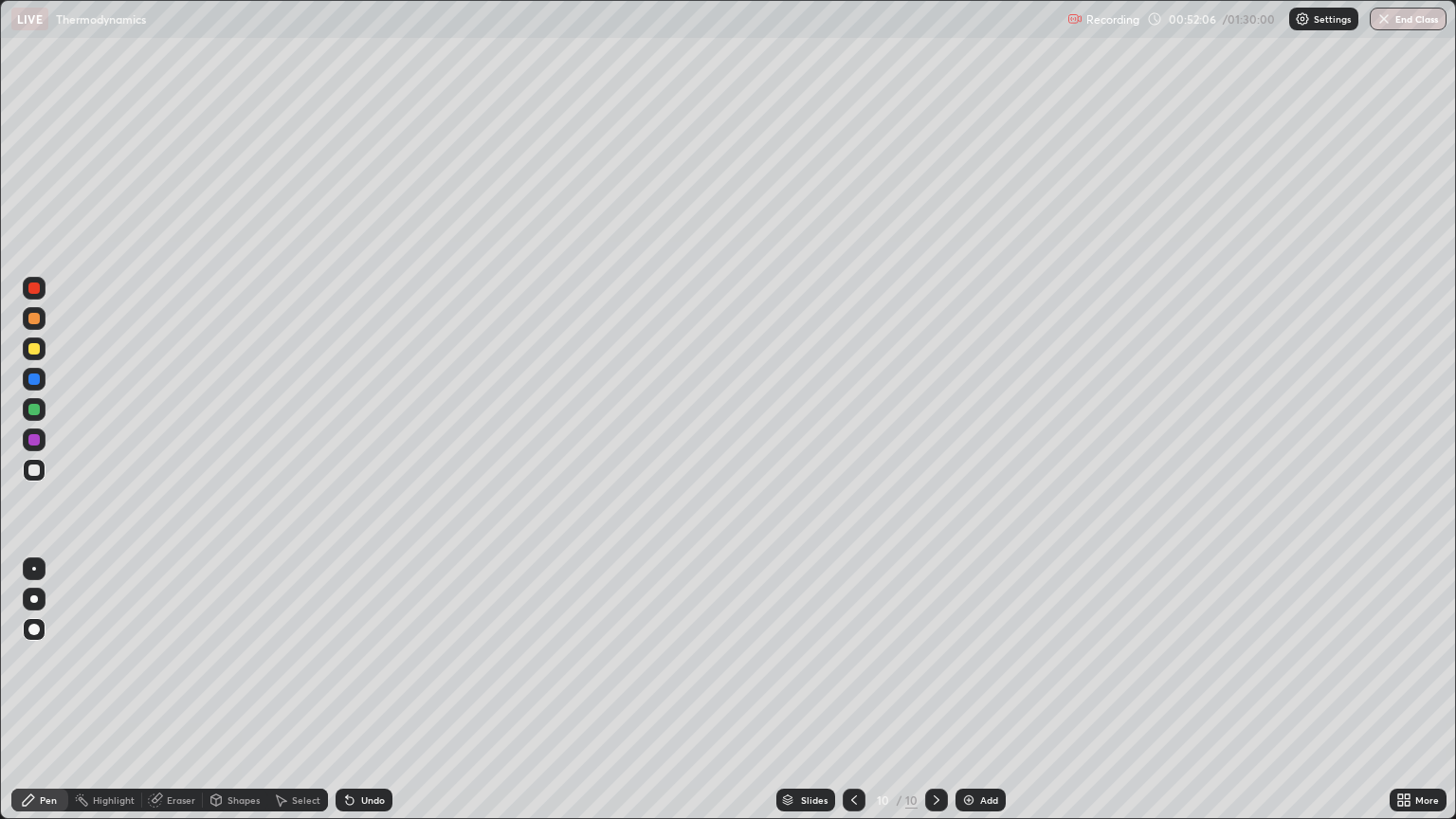 click on "Undo" at bounding box center [373, 800] 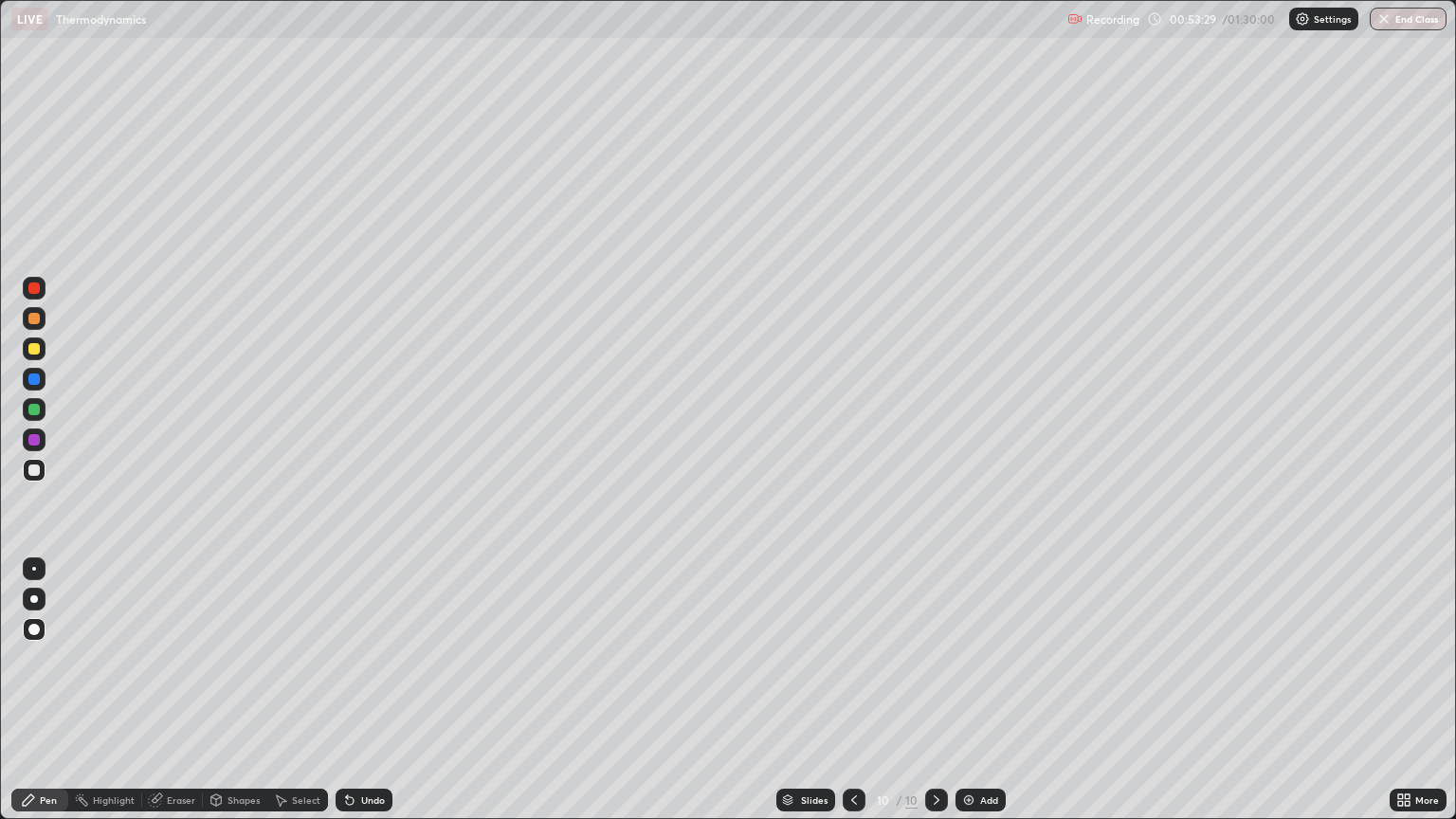 click on "Add" at bounding box center (989, 800) 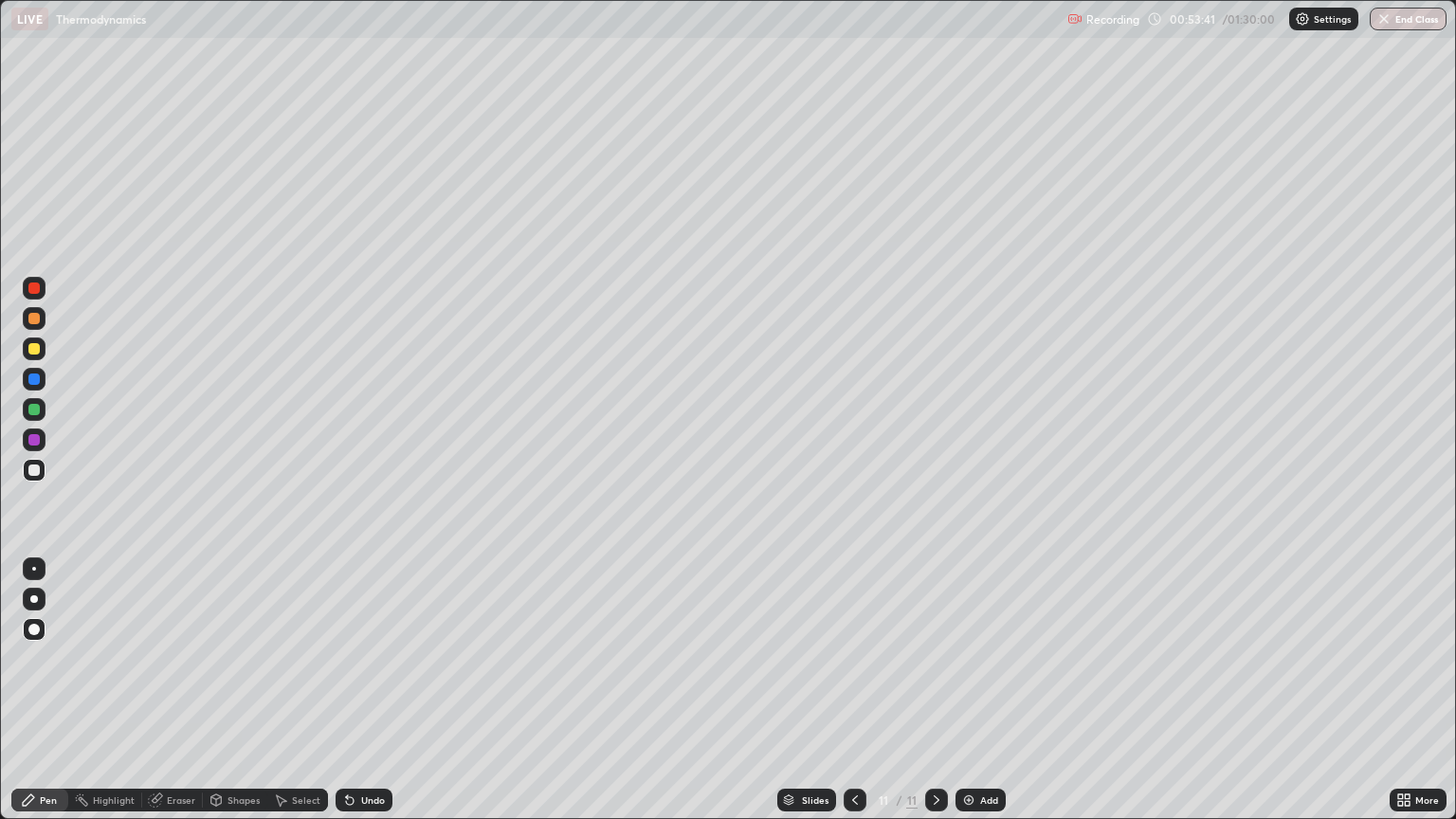 click at bounding box center (34, 318) 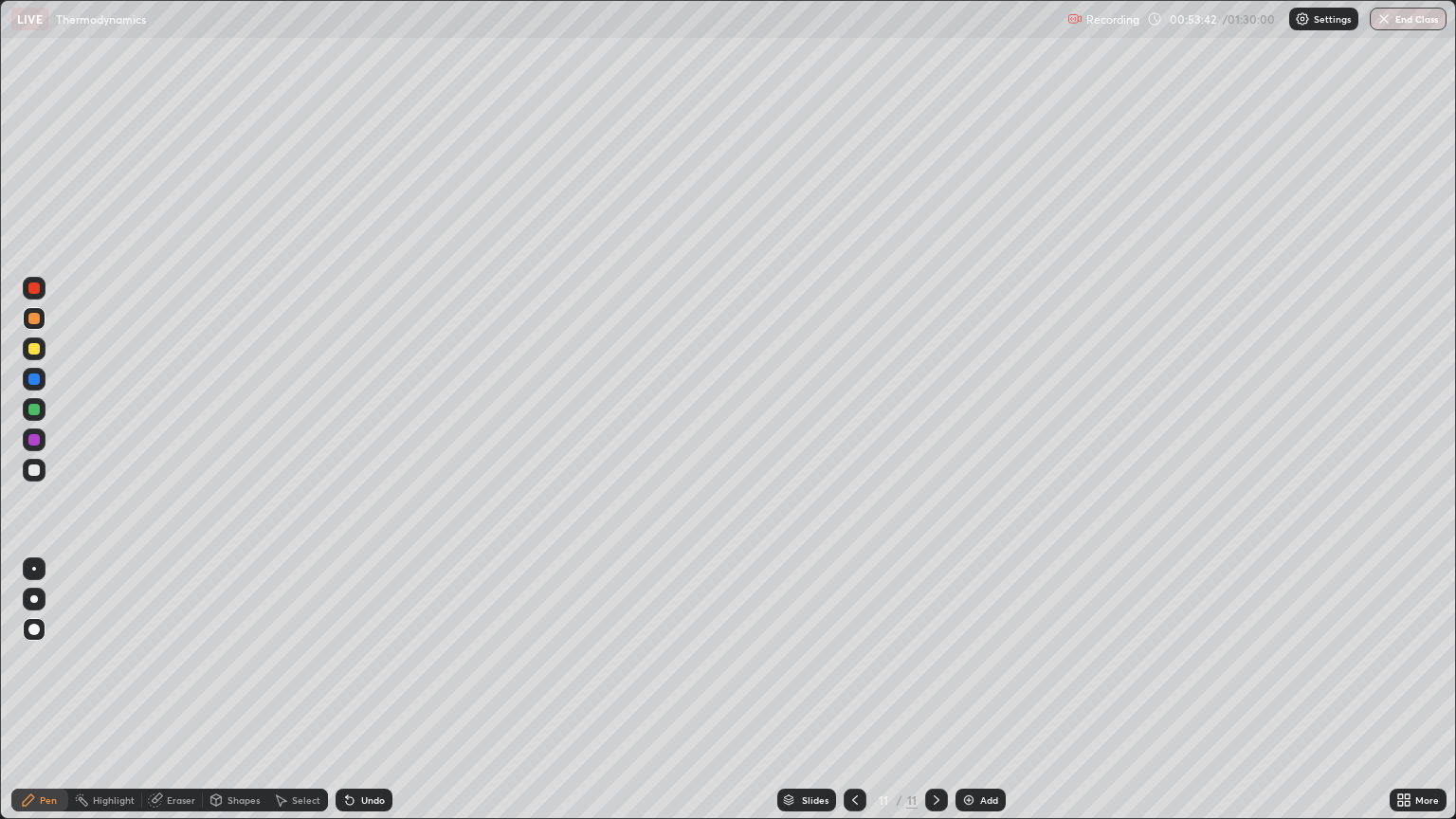 click at bounding box center [34, 349] 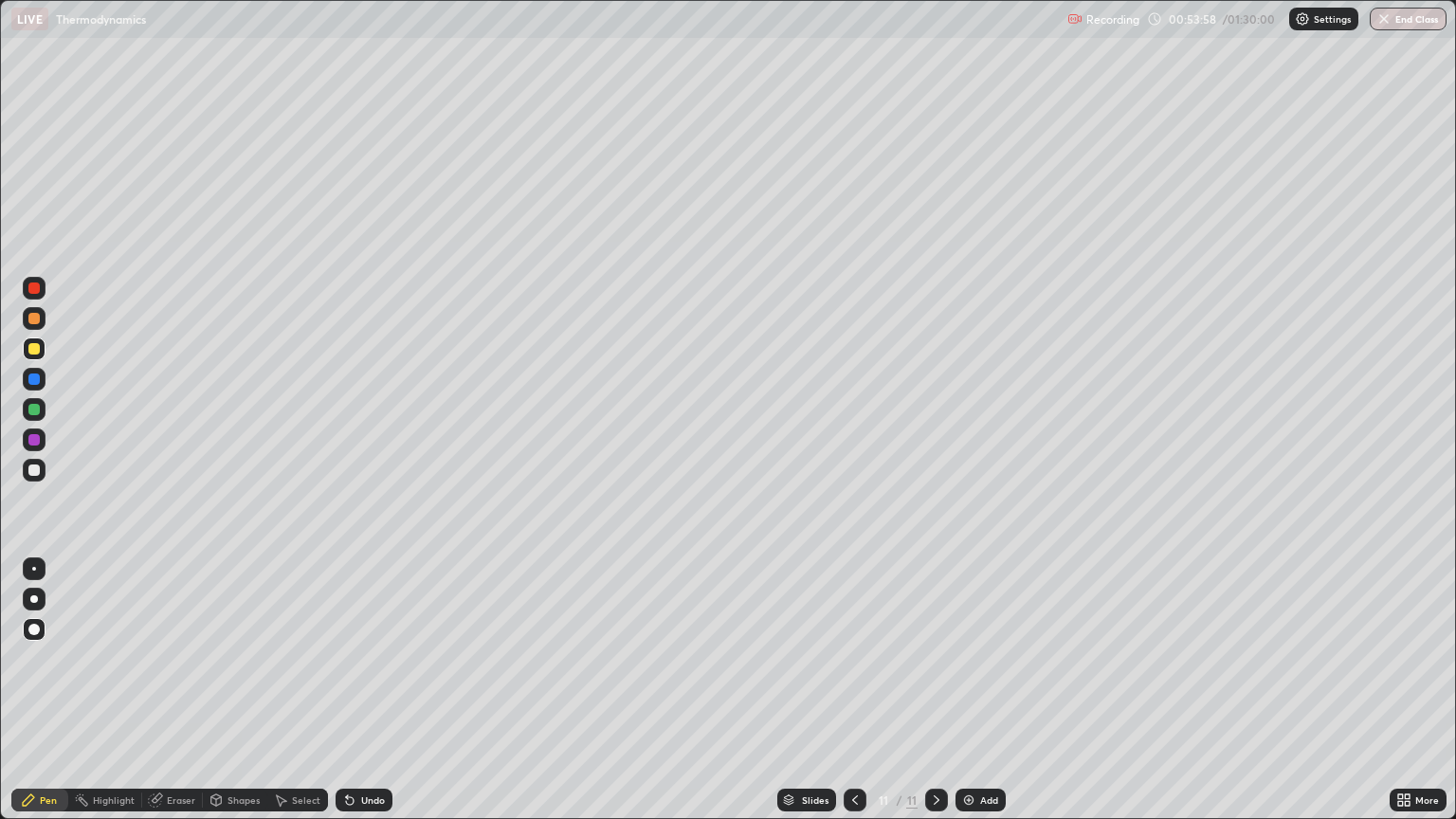 click at bounding box center [34, 470] 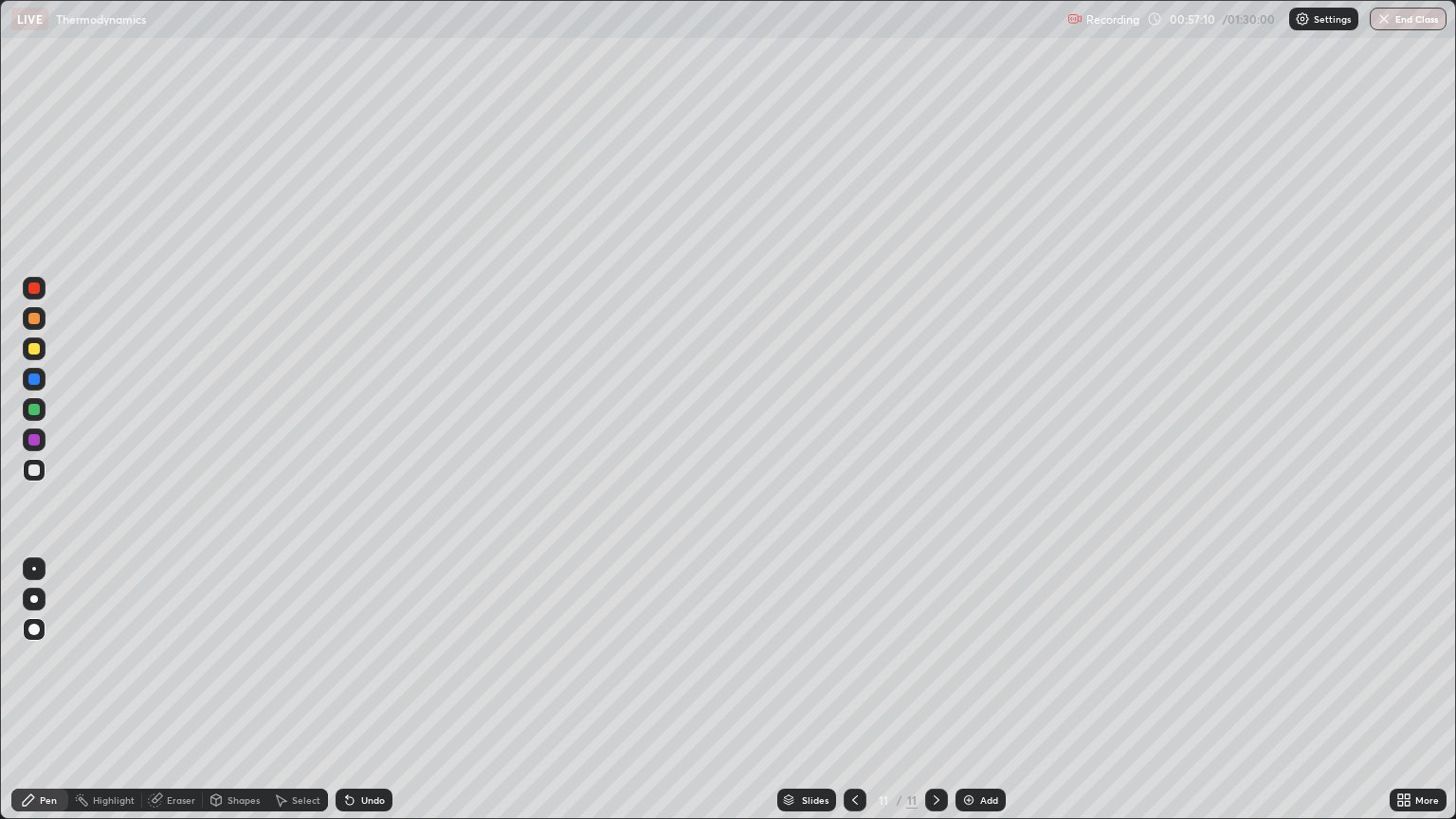 click on "Undo" at bounding box center [364, 800] 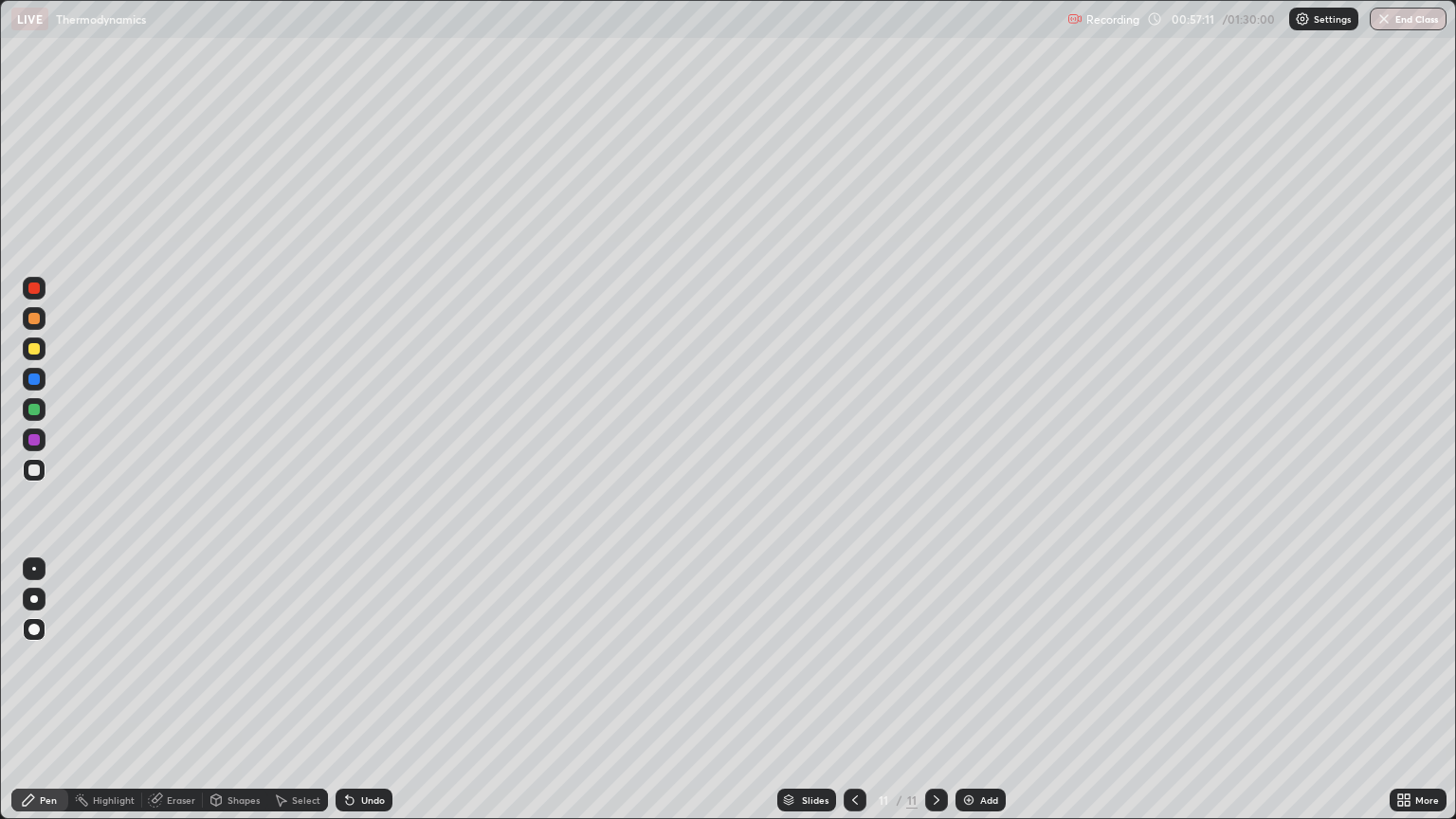 click on "Undo" at bounding box center [373, 800] 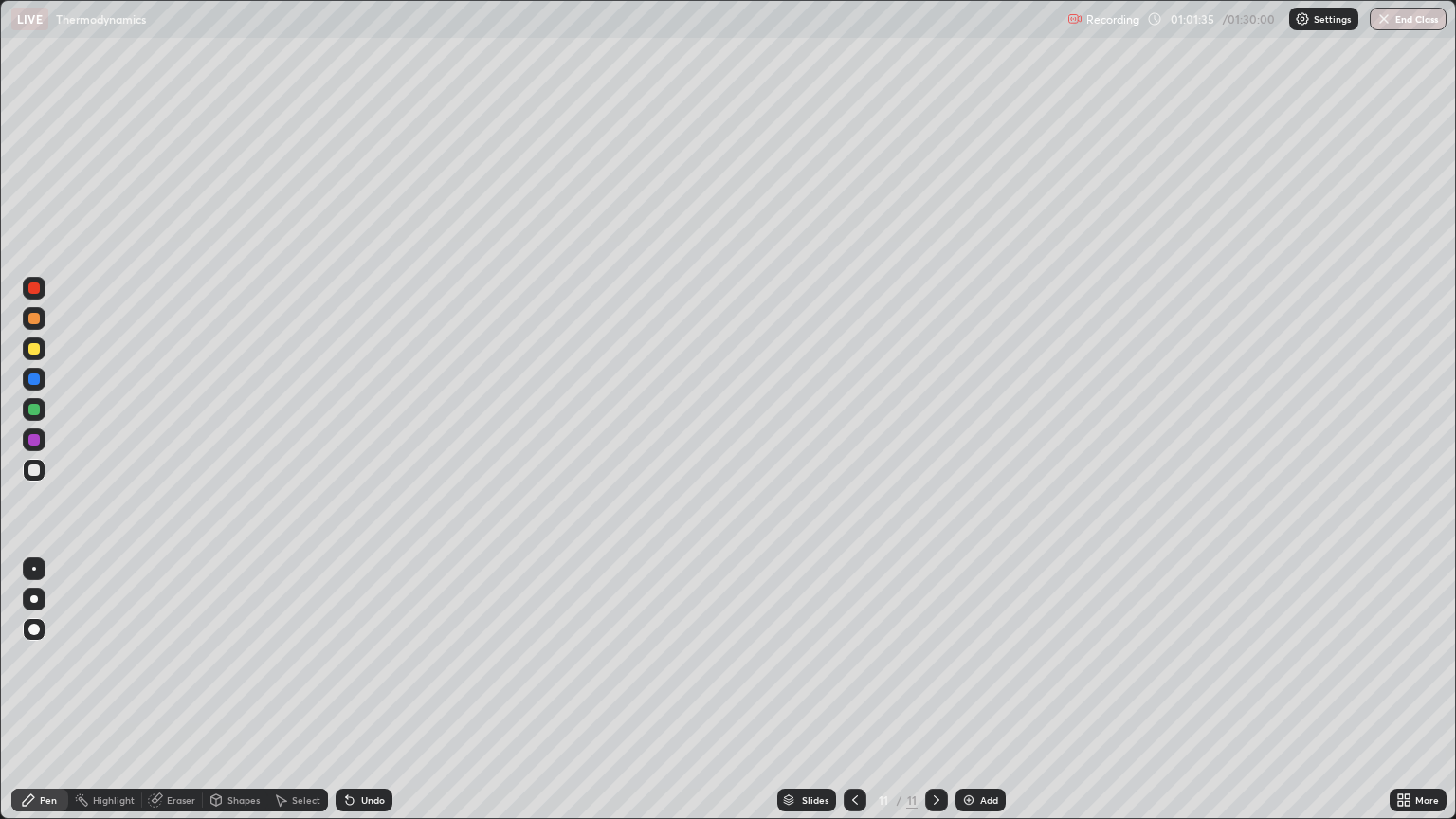 click on "Add" at bounding box center [980, 800] 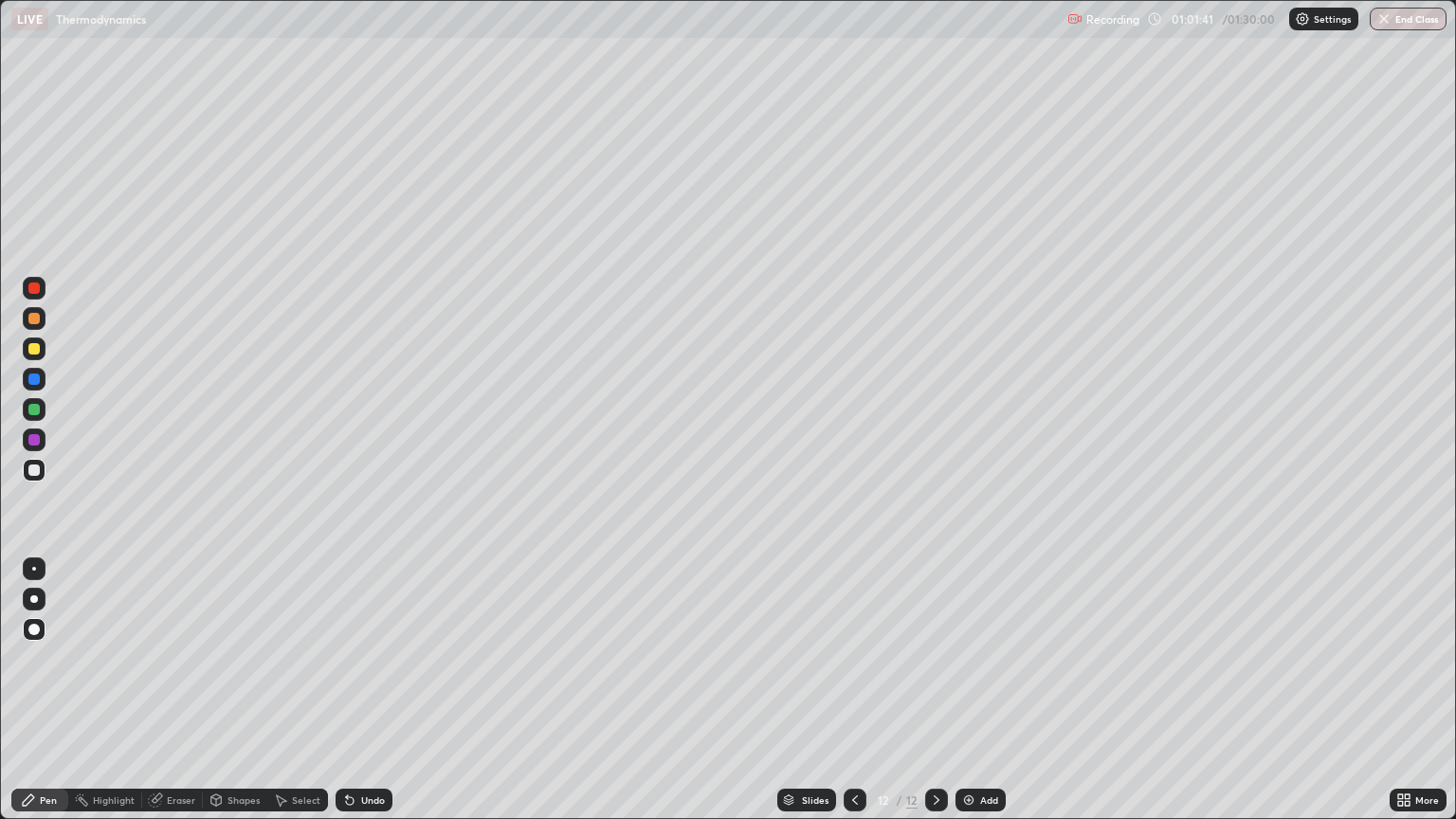 click at bounding box center (34, 470) 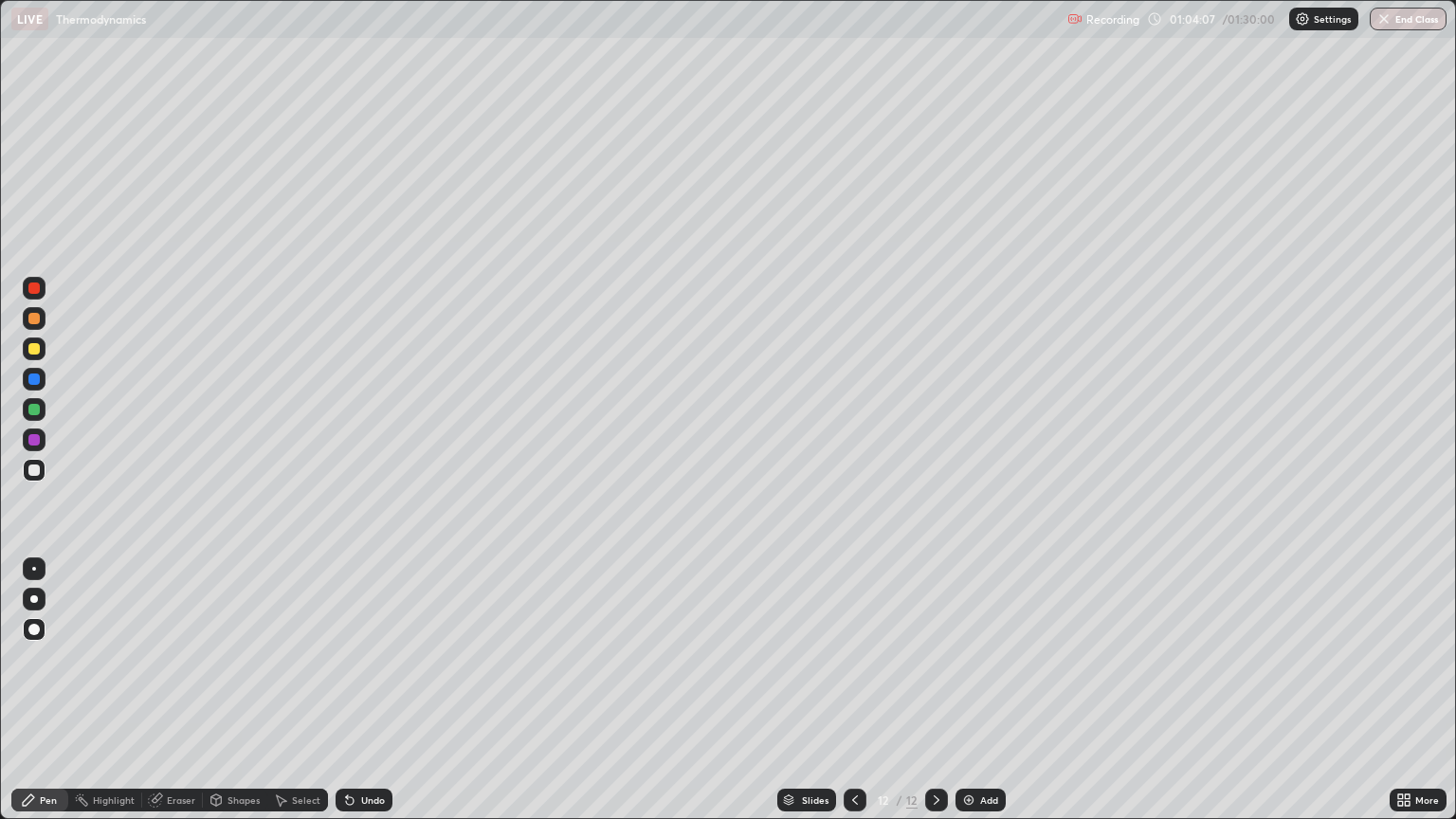 click on "Setting up your live class" at bounding box center (728, 410) 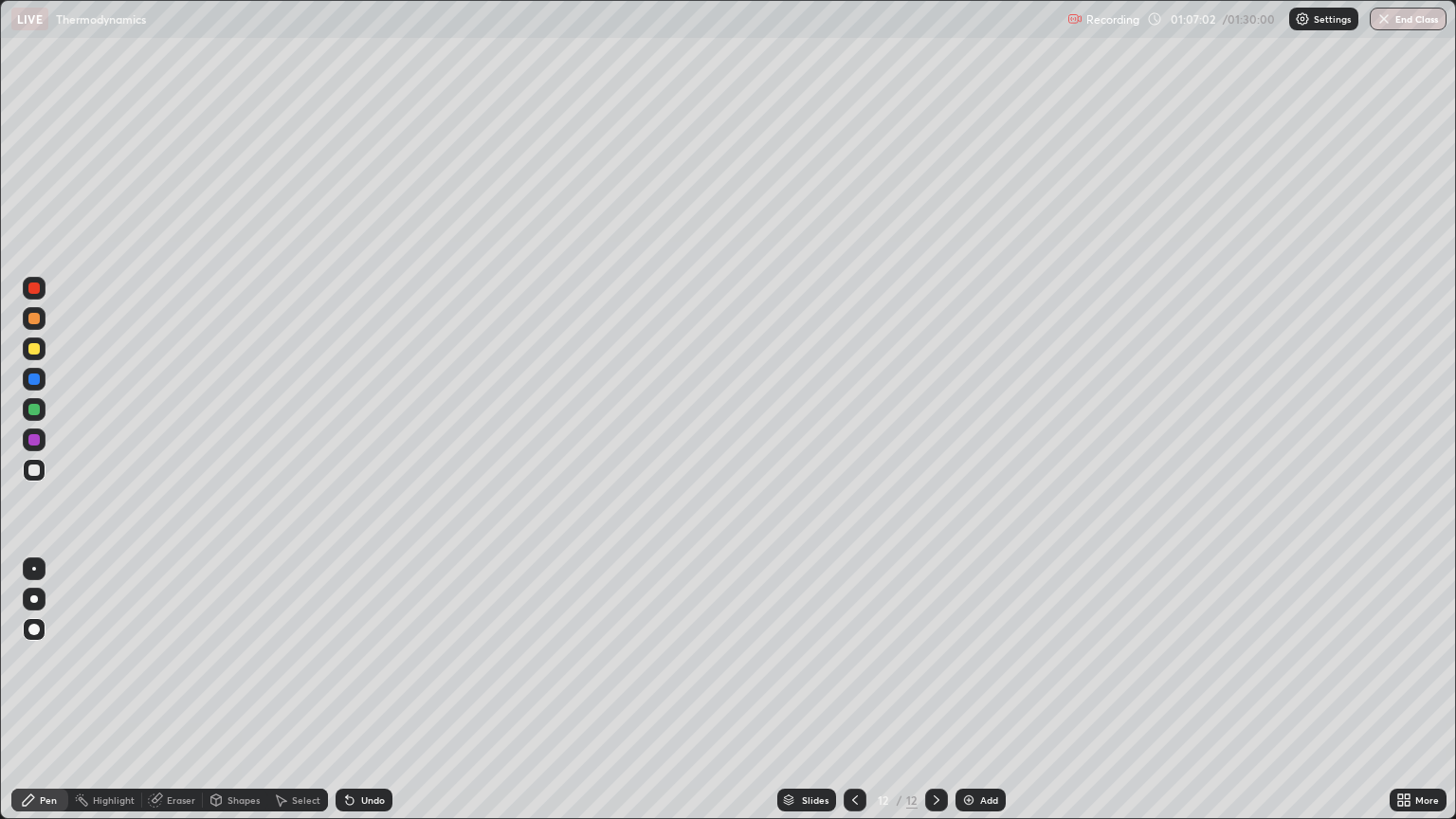 click on "Add" at bounding box center [989, 800] 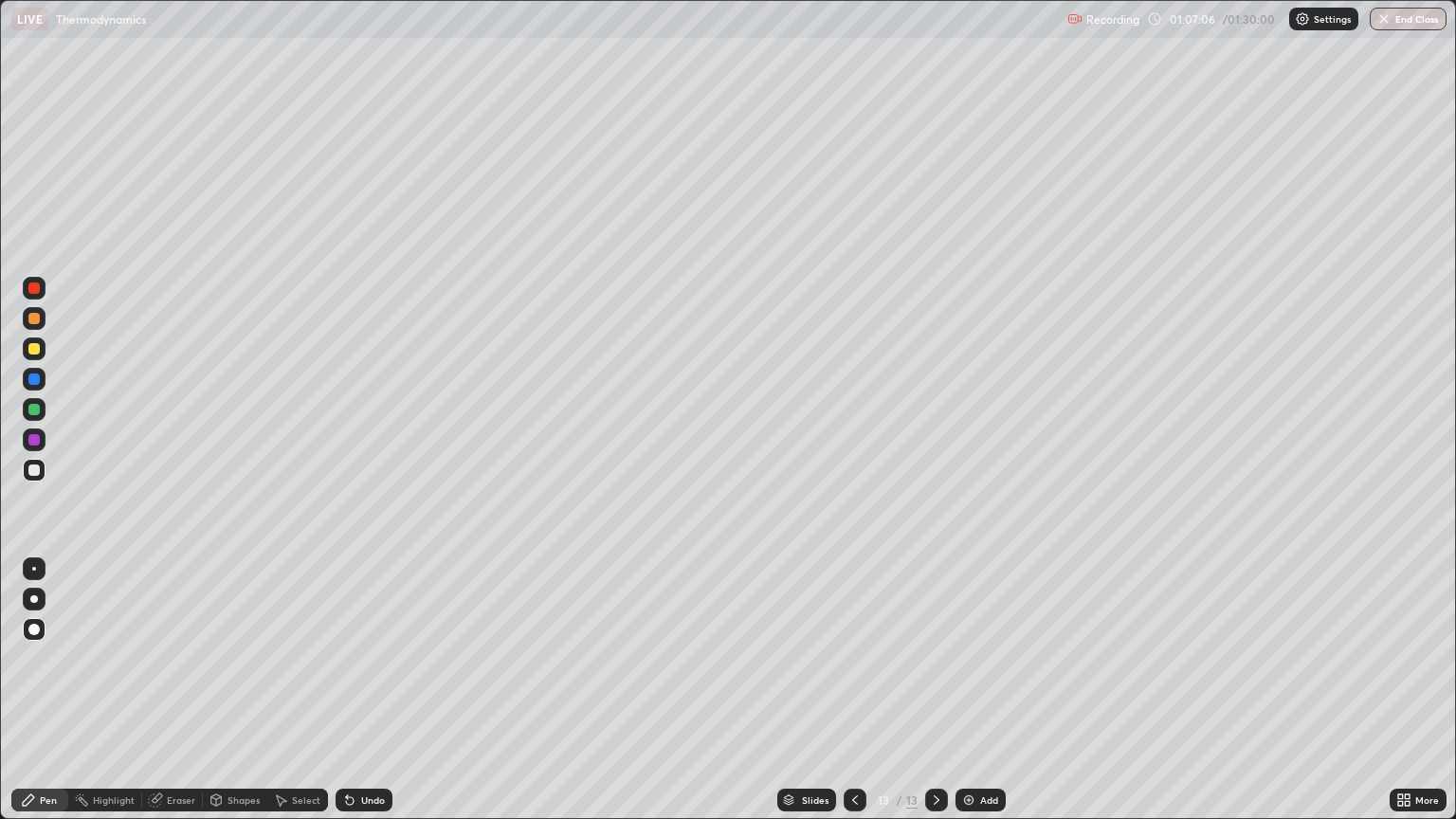 click at bounding box center (34, 349) 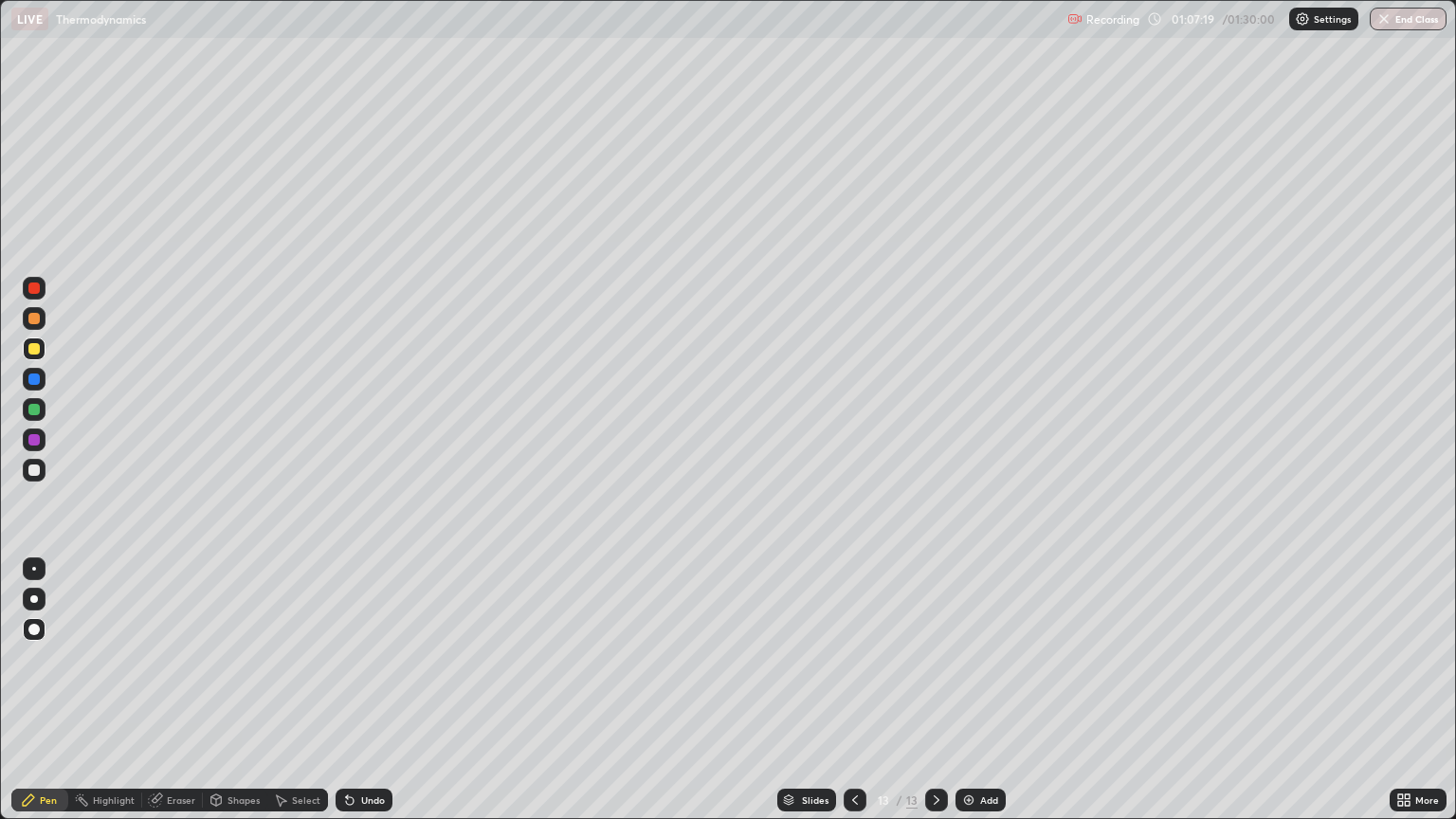 click on "Shapes" at bounding box center (244, 800) 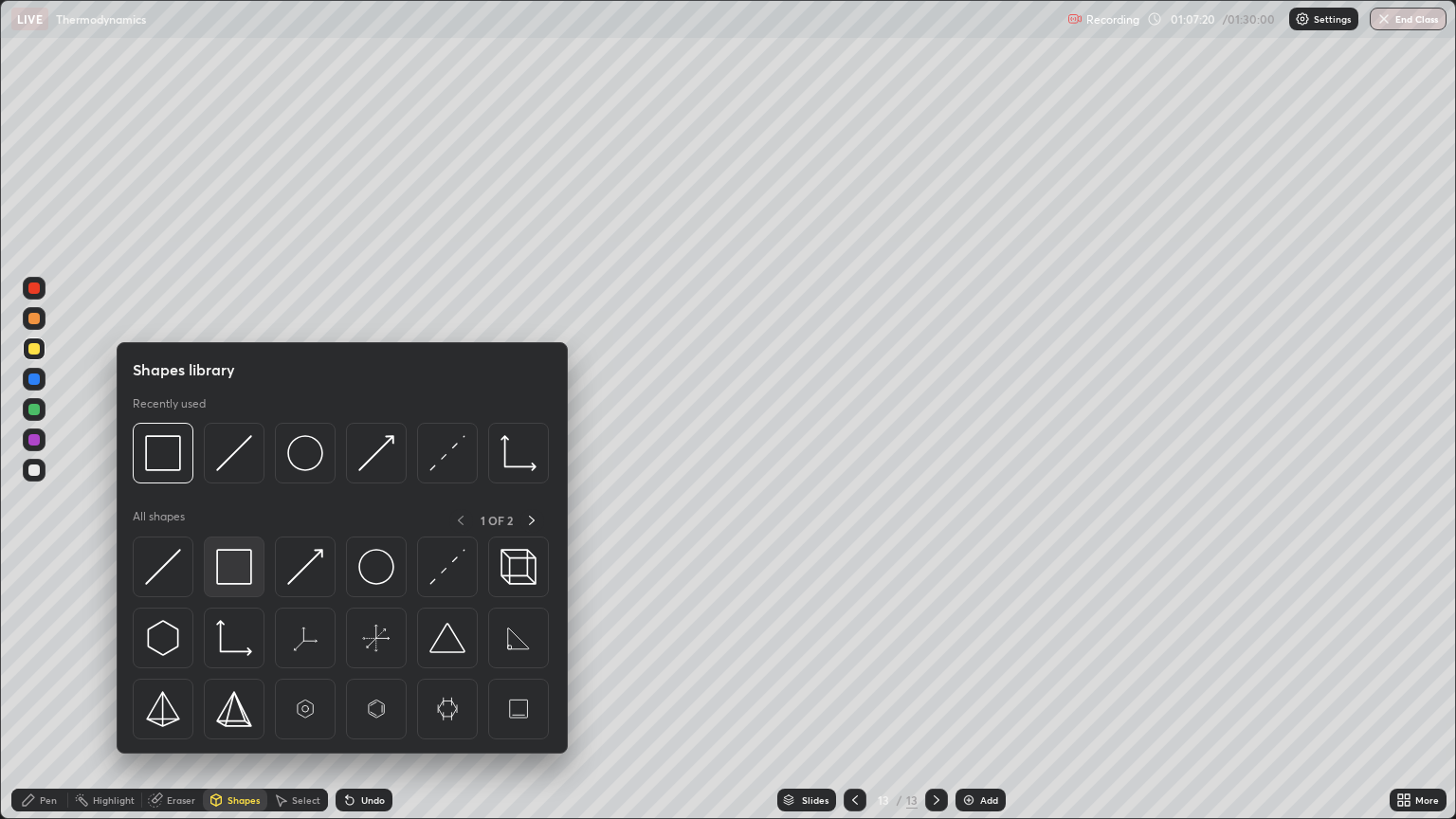 click at bounding box center [234, 567] 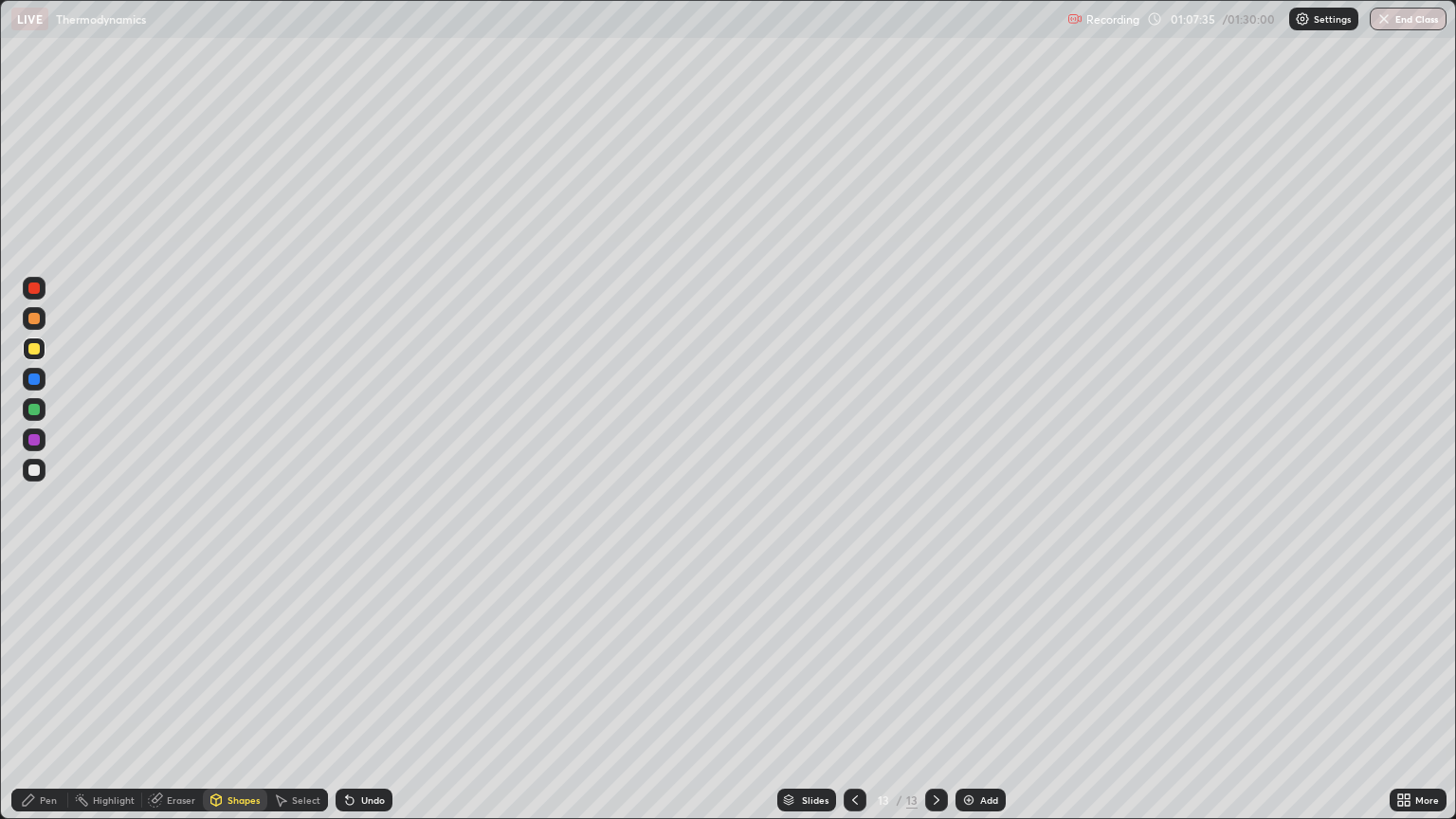 click on "Pen" at bounding box center [40, 800] 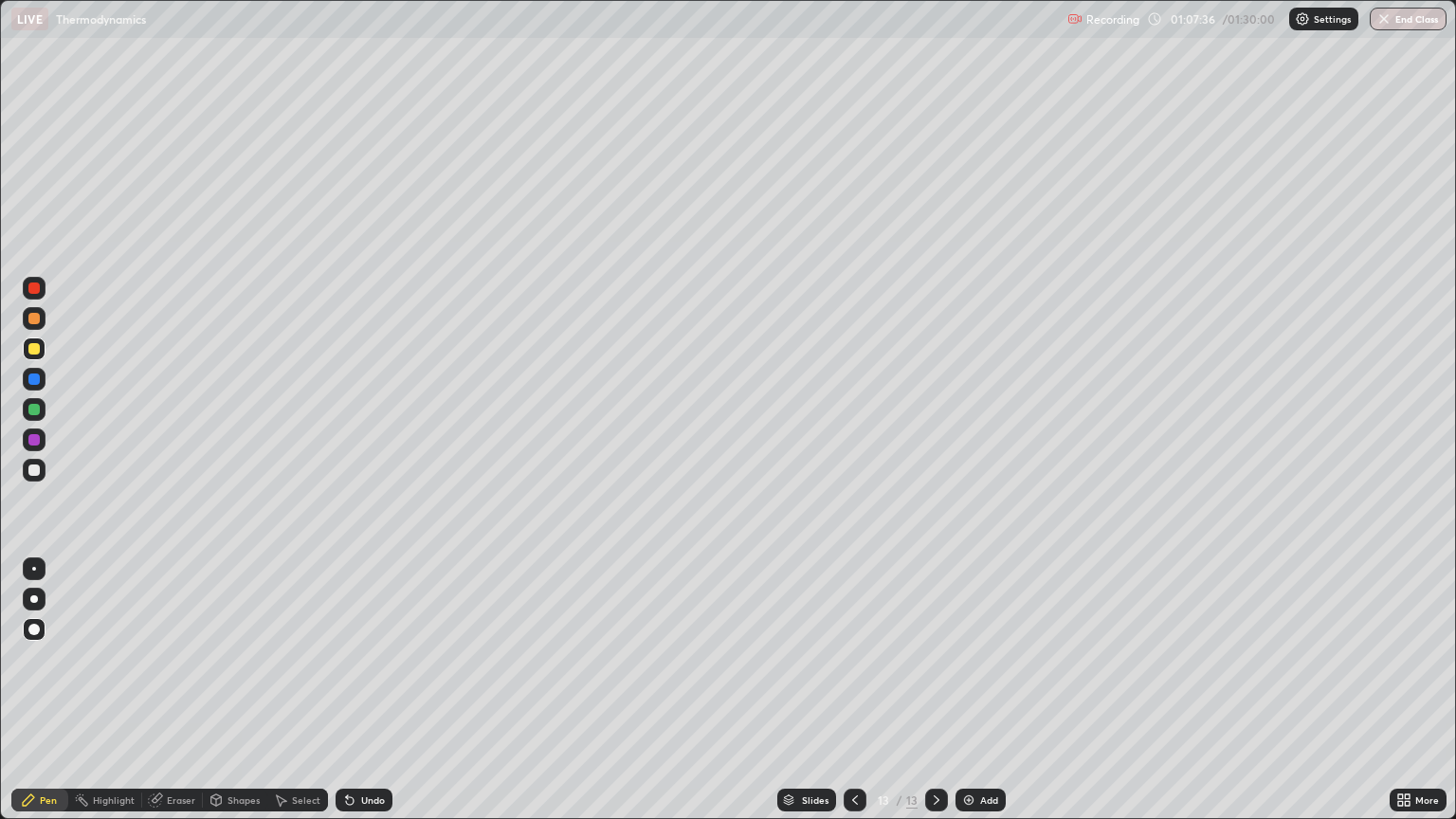 click at bounding box center [34, 470] 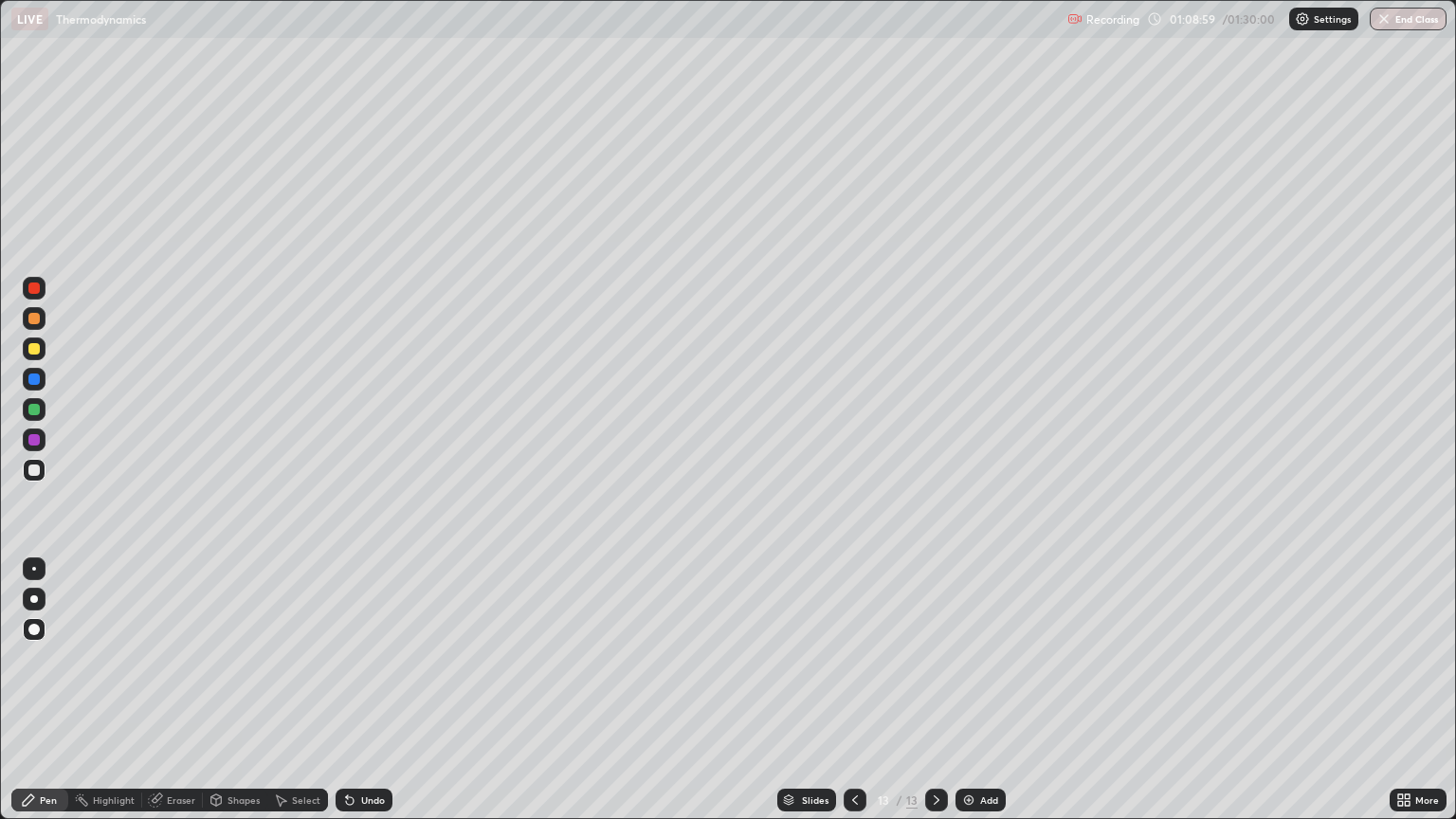 click at bounding box center [34, 470] 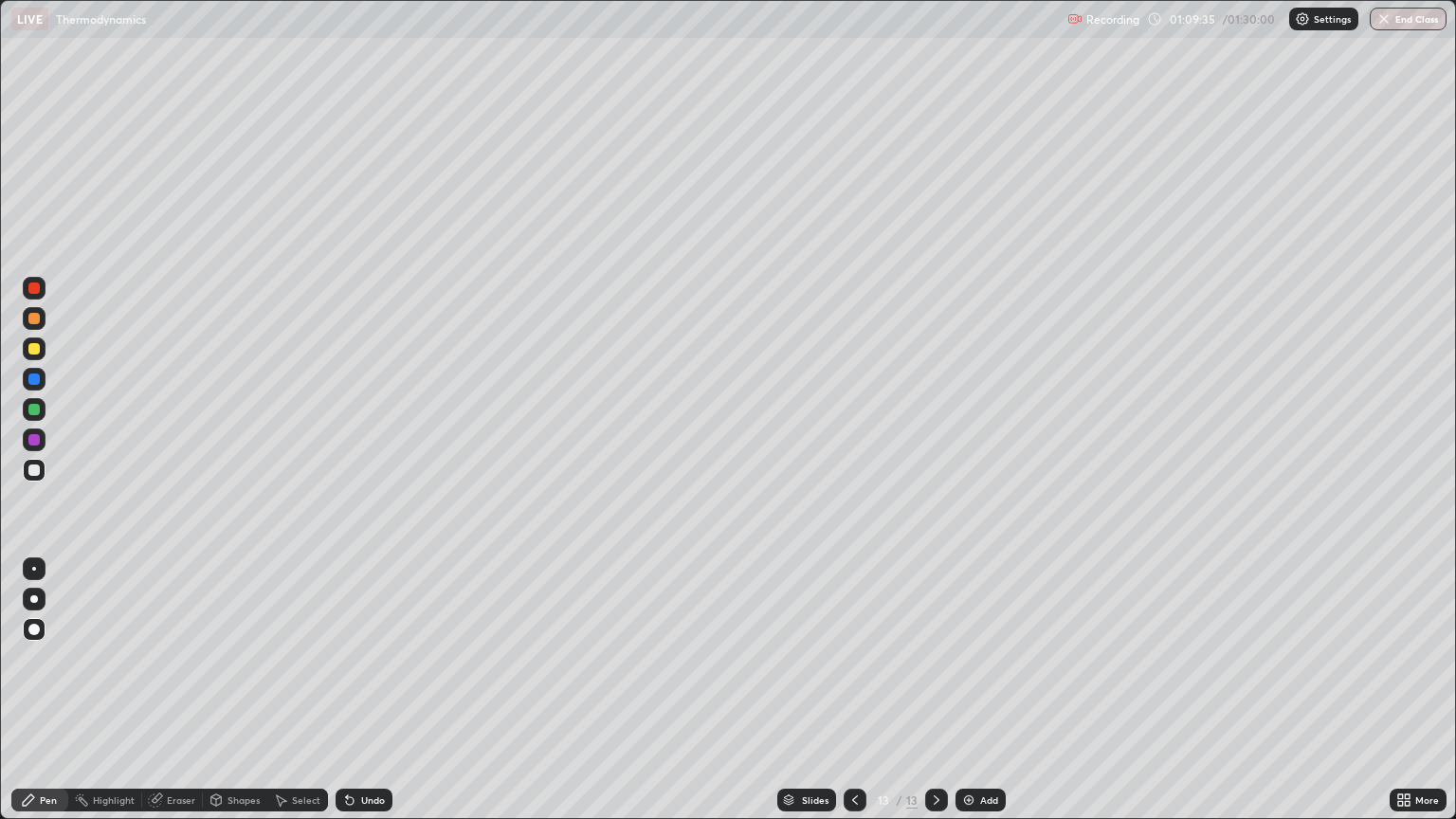 click on "Select" at bounding box center [298, 800] 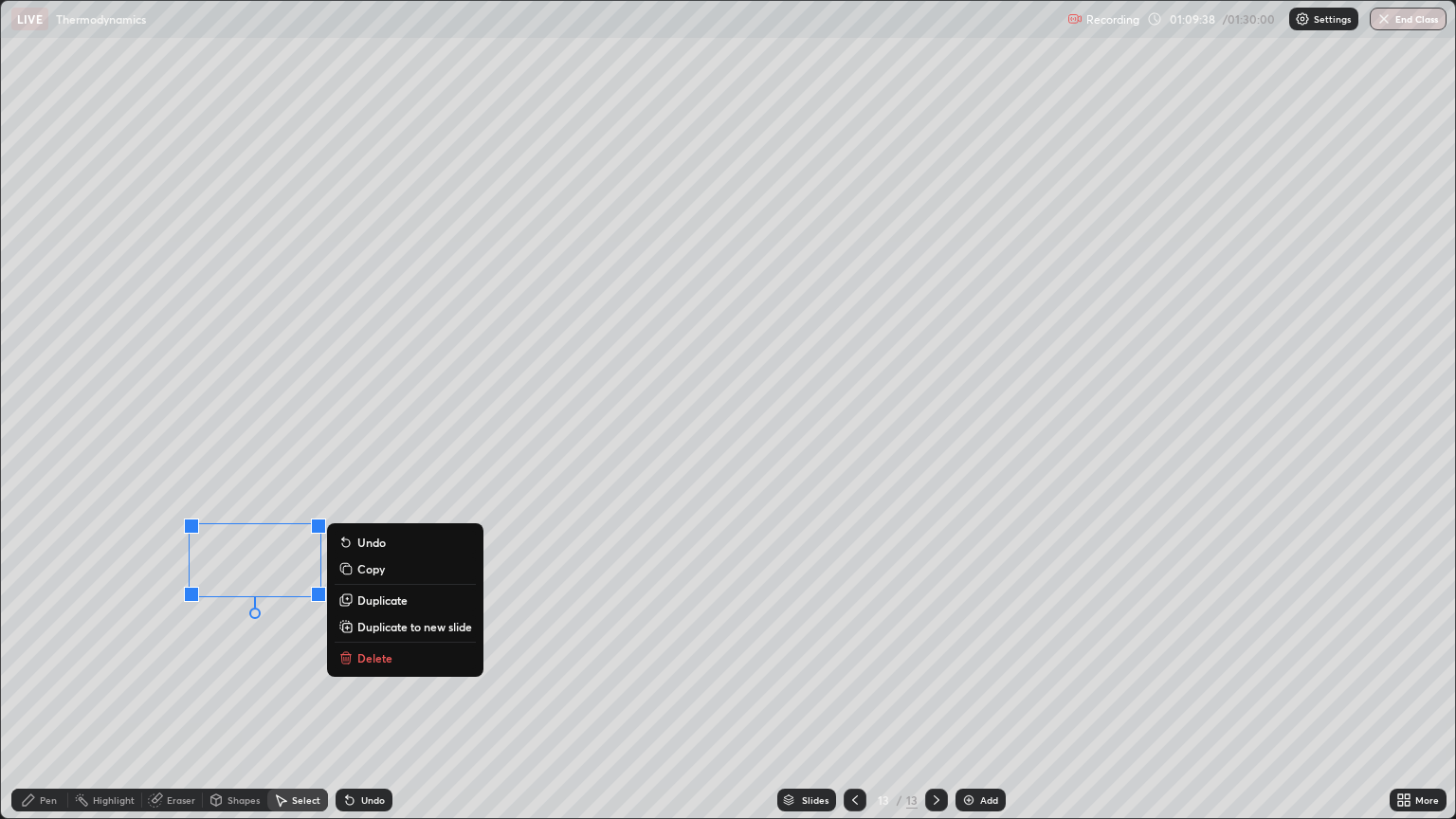 click on "0 ° Undo Copy Duplicate Duplicate to new slide Delete" at bounding box center [728, 410] 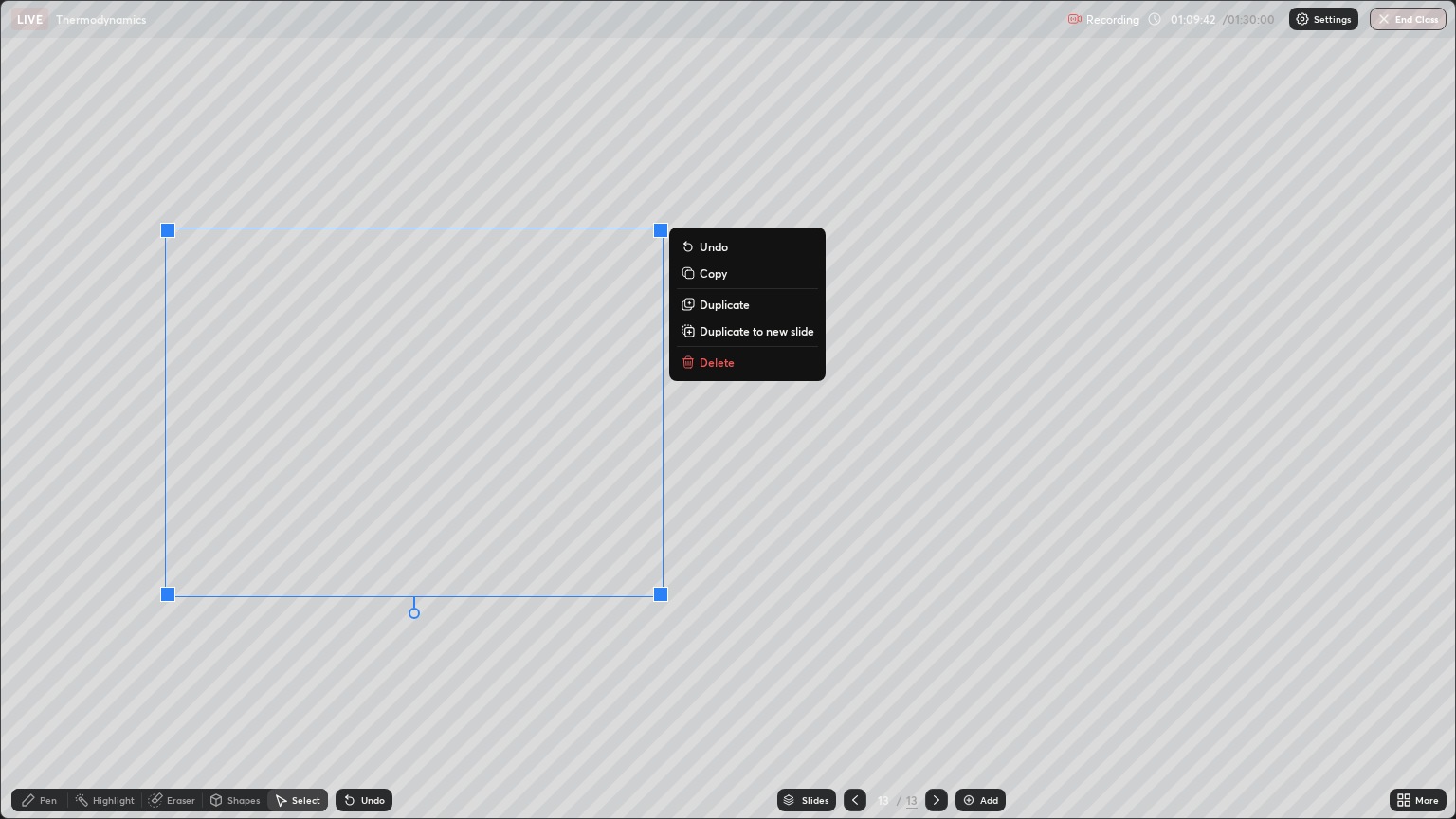 click on "Duplicate" at bounding box center (747, 304) 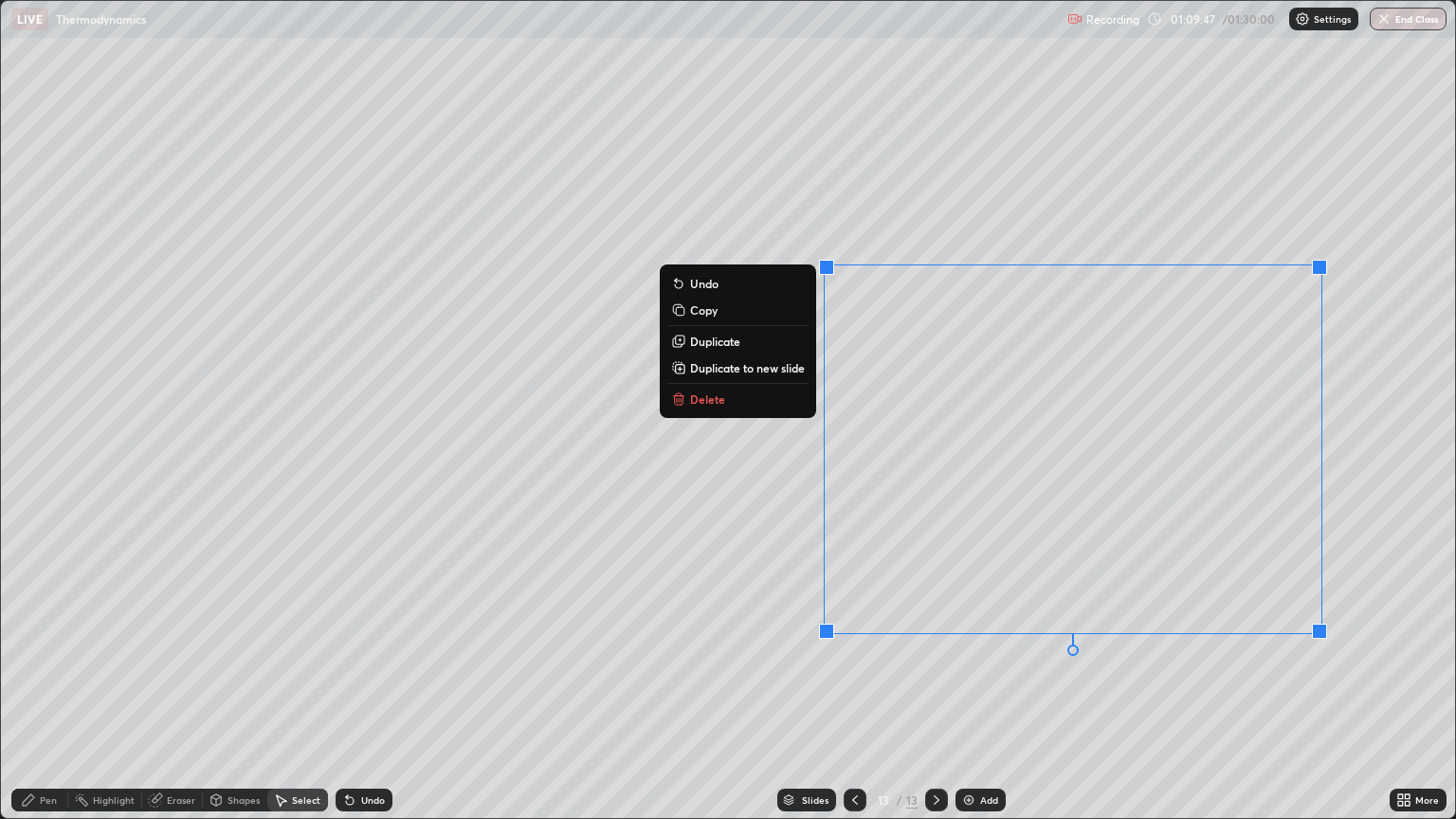 click on "Pen" at bounding box center [48, 800] 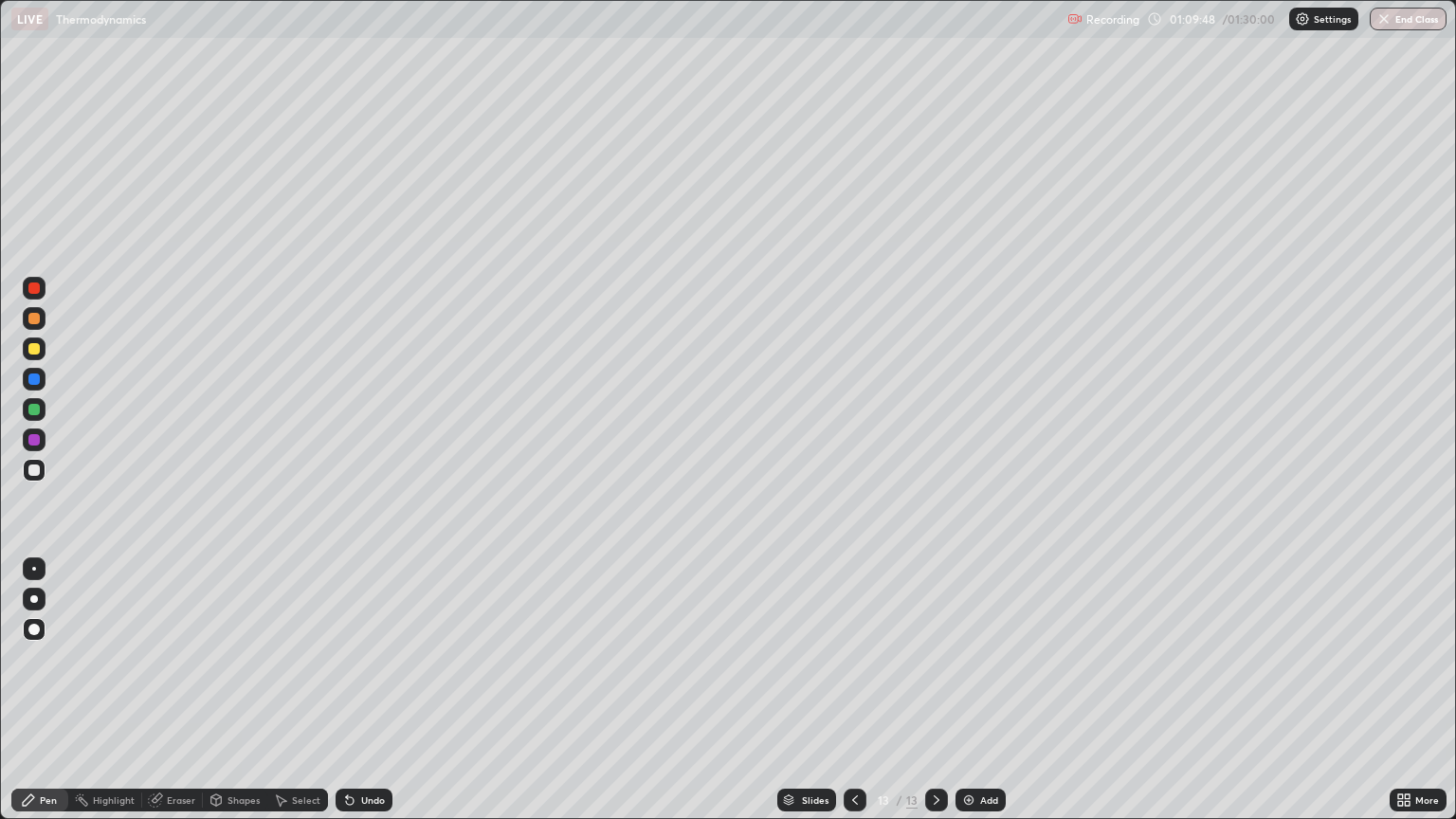 click on "Eraser" at bounding box center [181, 800] 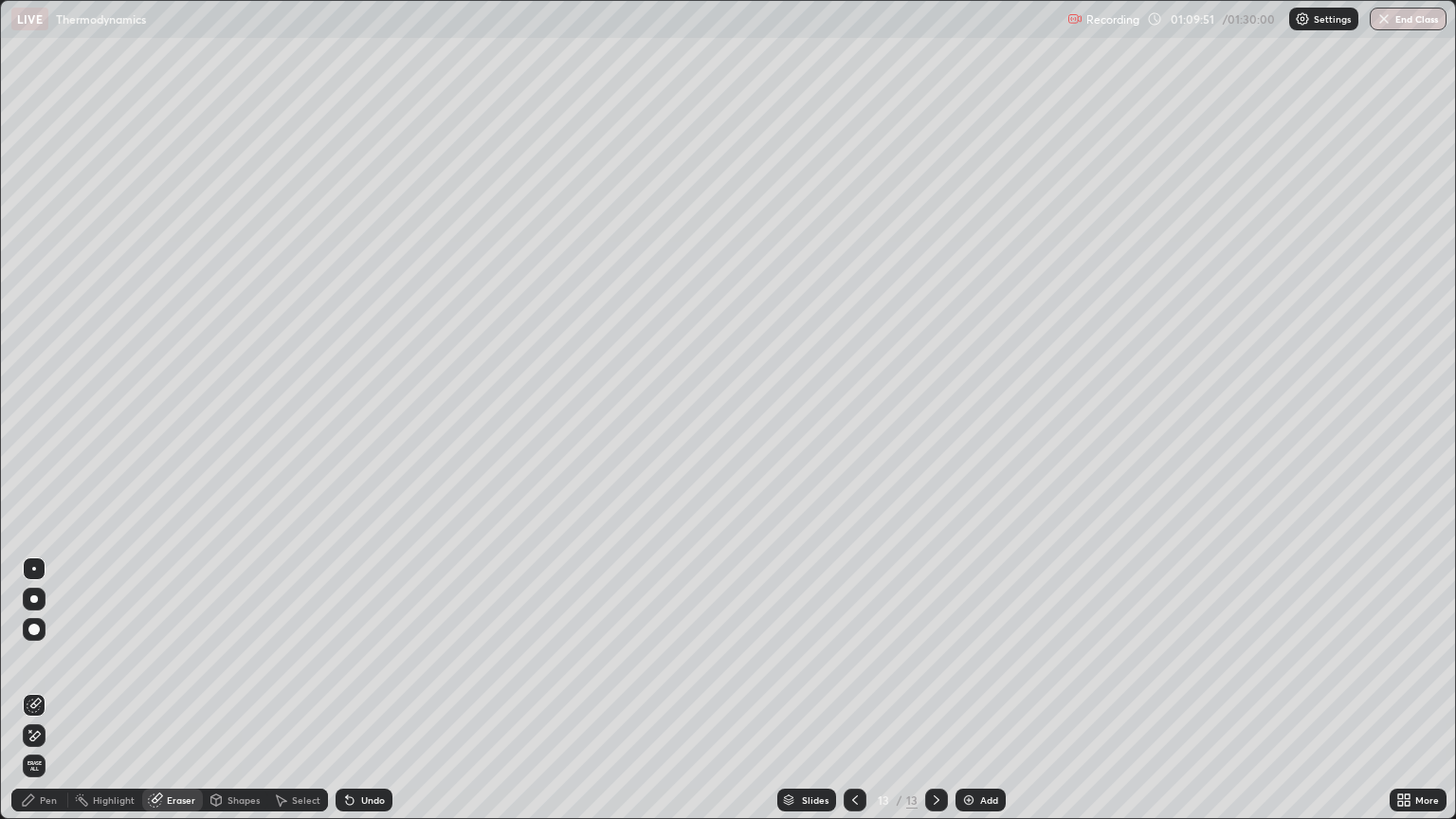 click on "Pen" at bounding box center (48, 800) 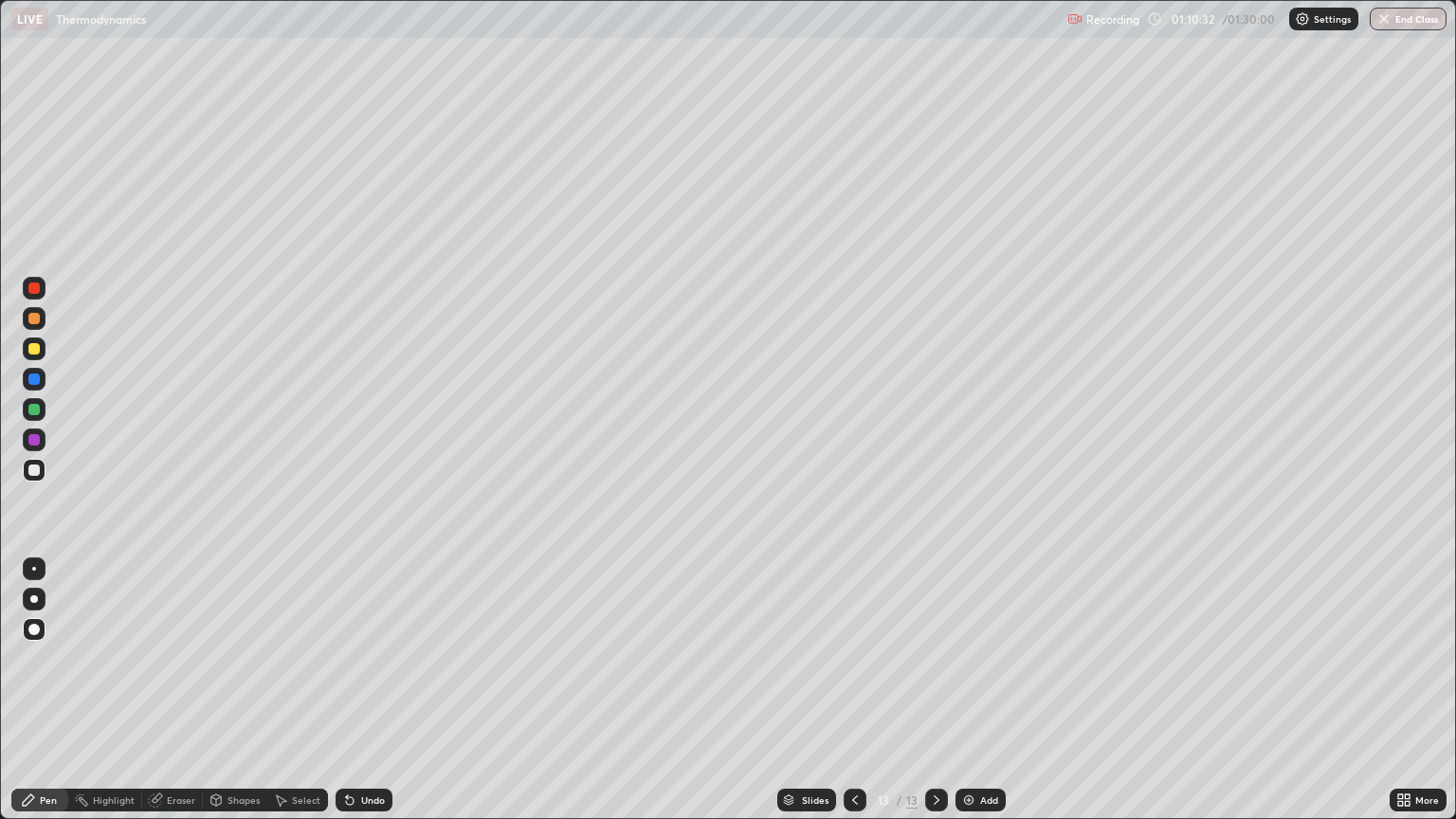 click on "Undo" at bounding box center (373, 800) 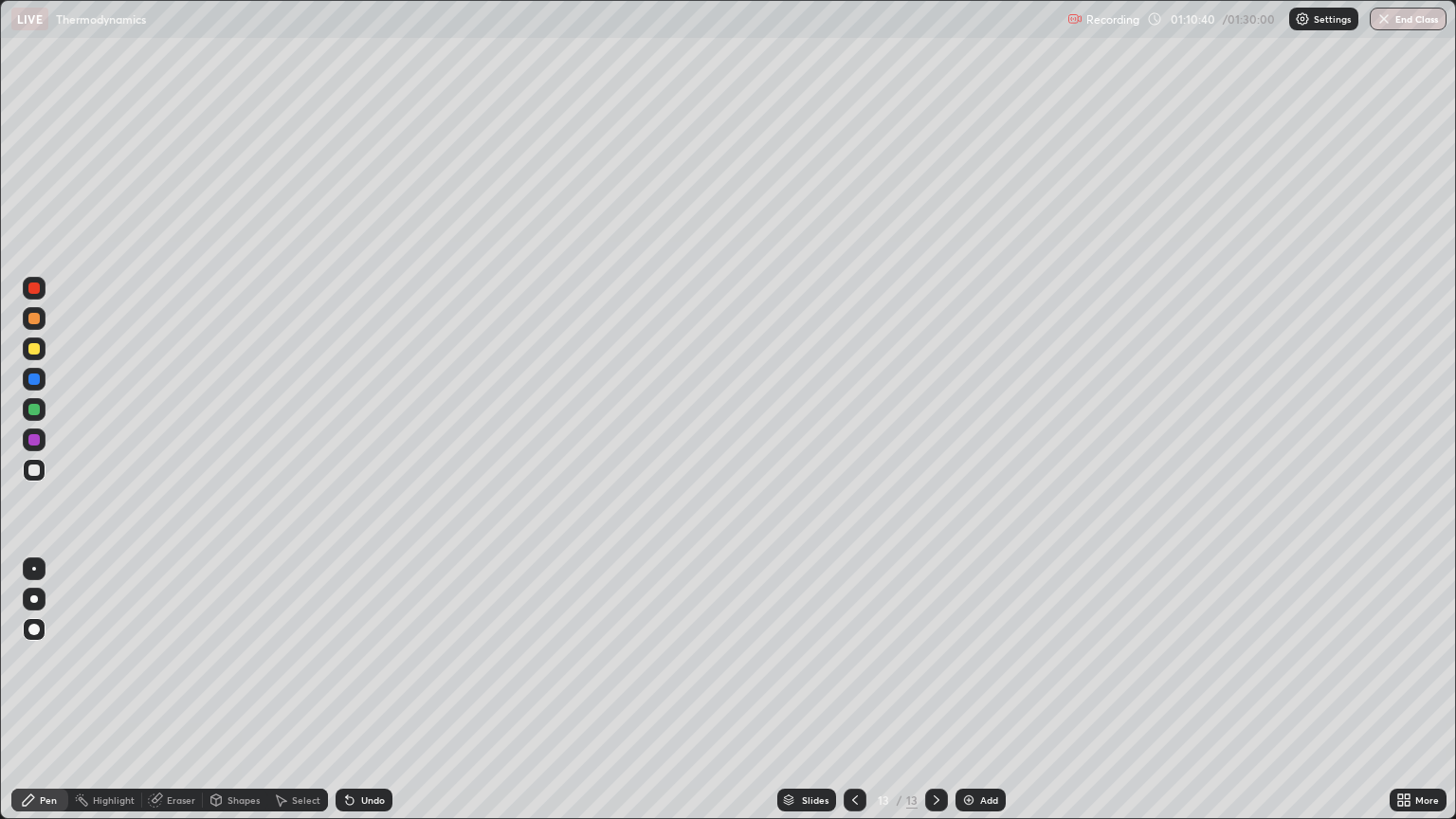 click on "Undo" at bounding box center [364, 800] 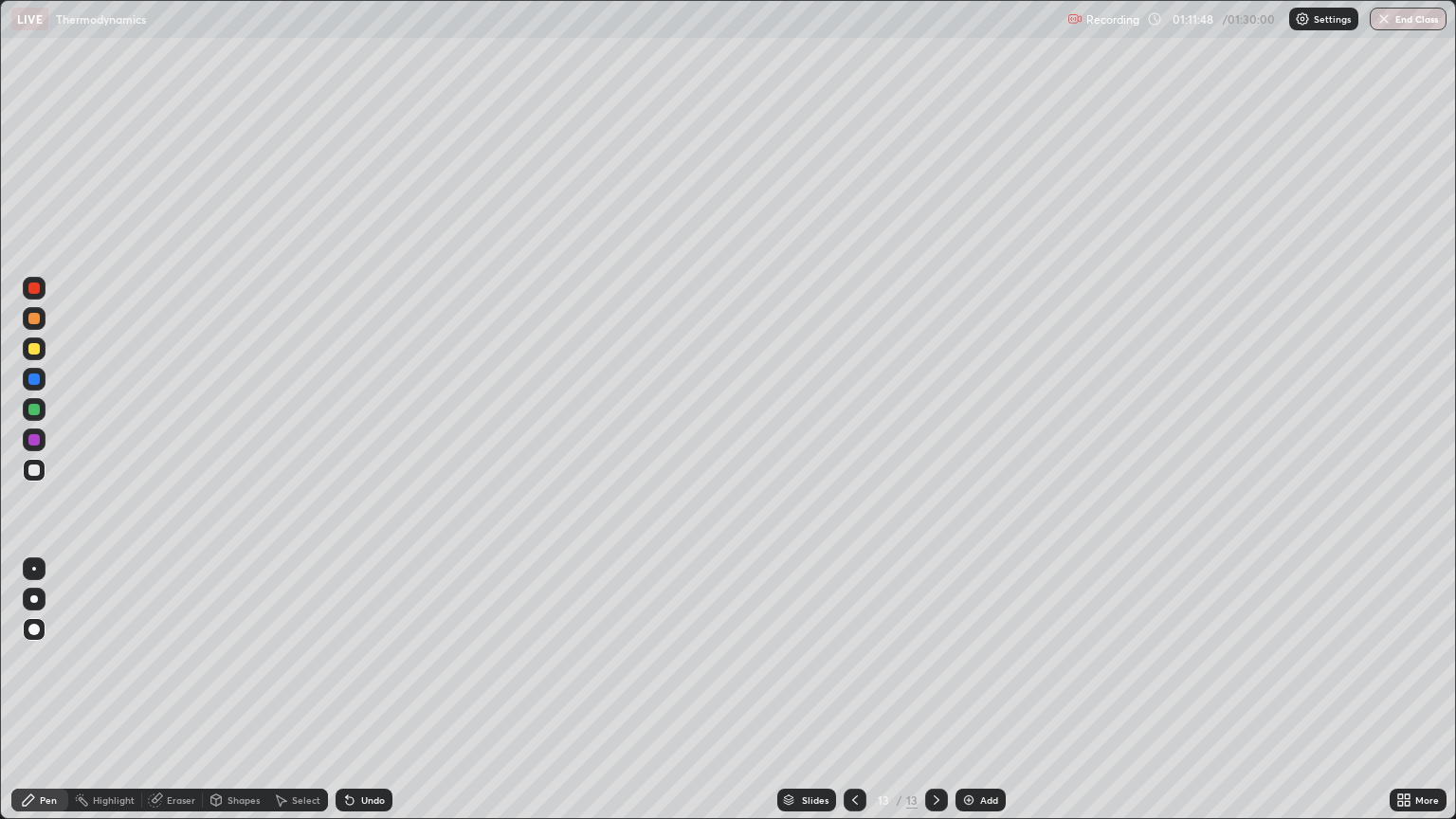 click on "Add" at bounding box center [980, 800] 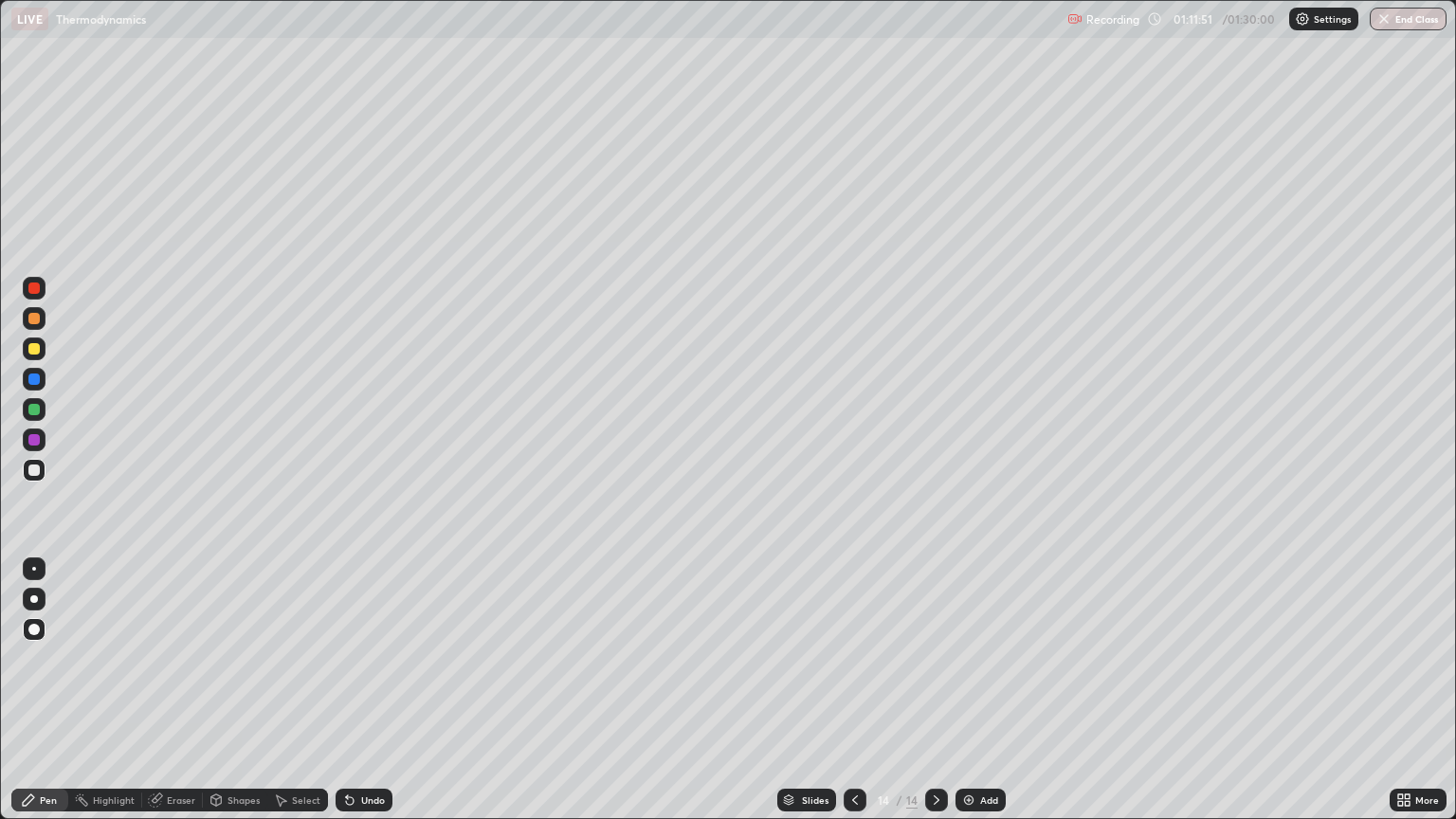 click on "Shapes" at bounding box center (244, 800) 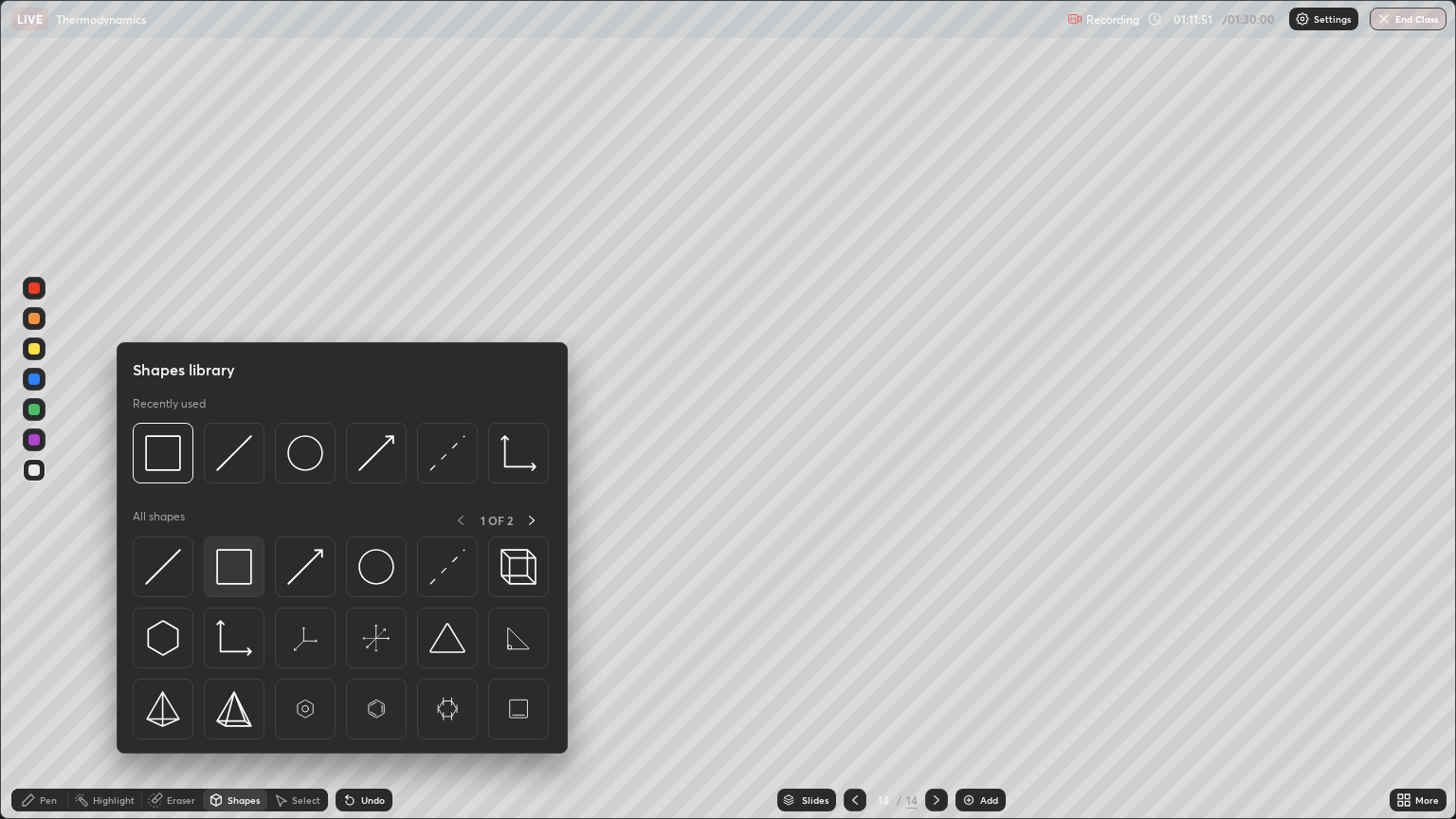 click at bounding box center [234, 567] 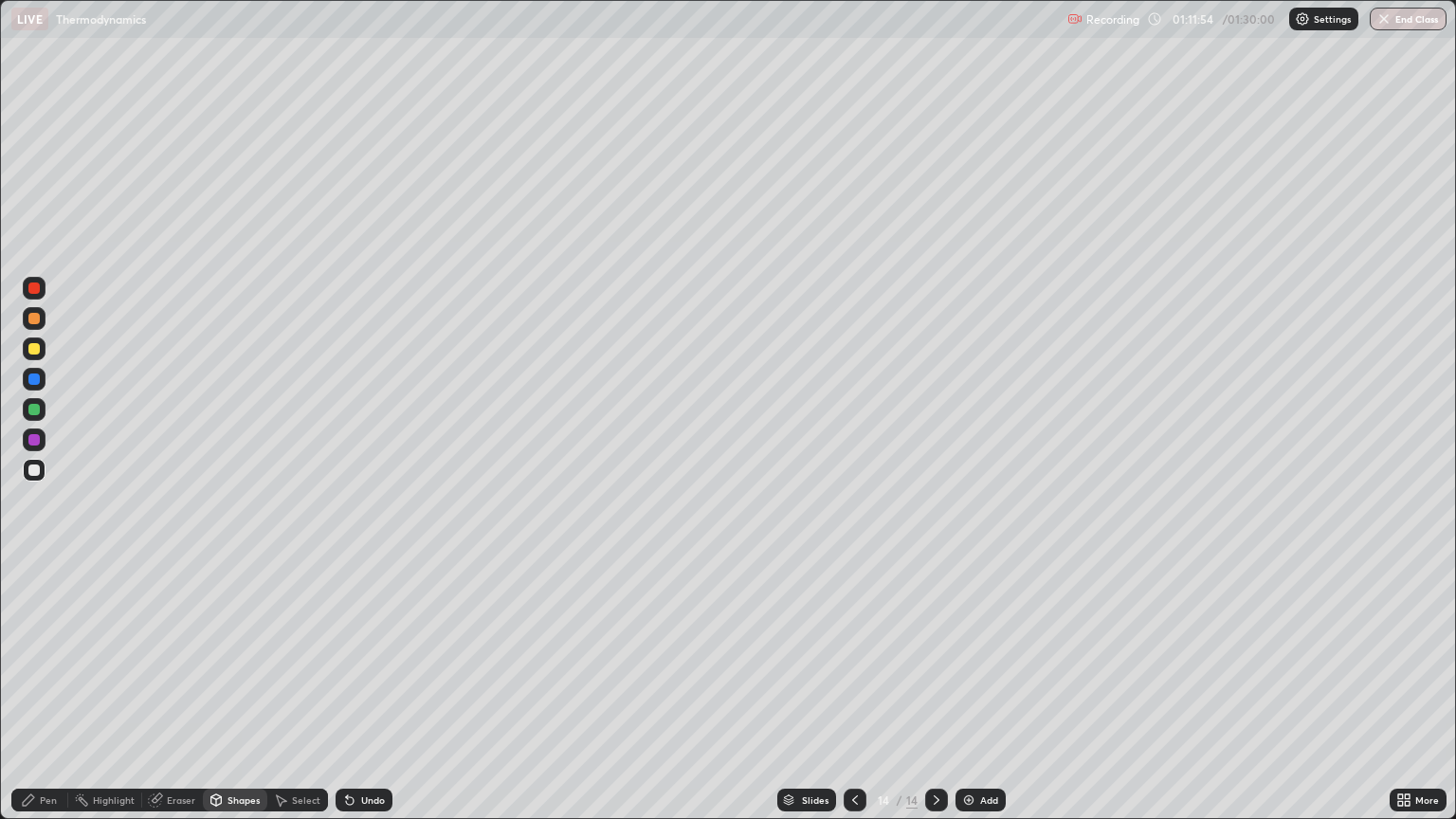 click on "Pen" at bounding box center (48, 800) 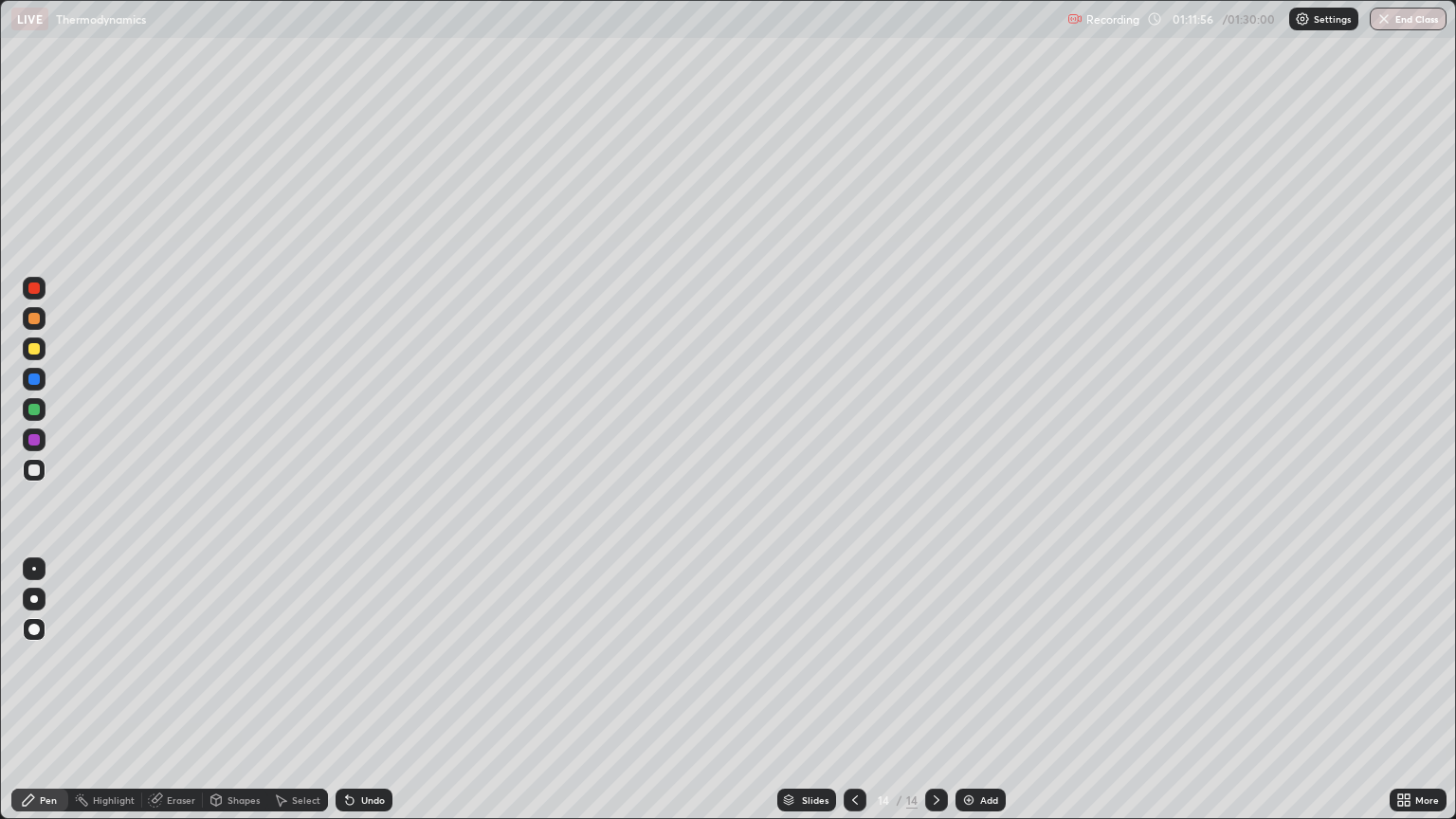 click at bounding box center [34, 349] 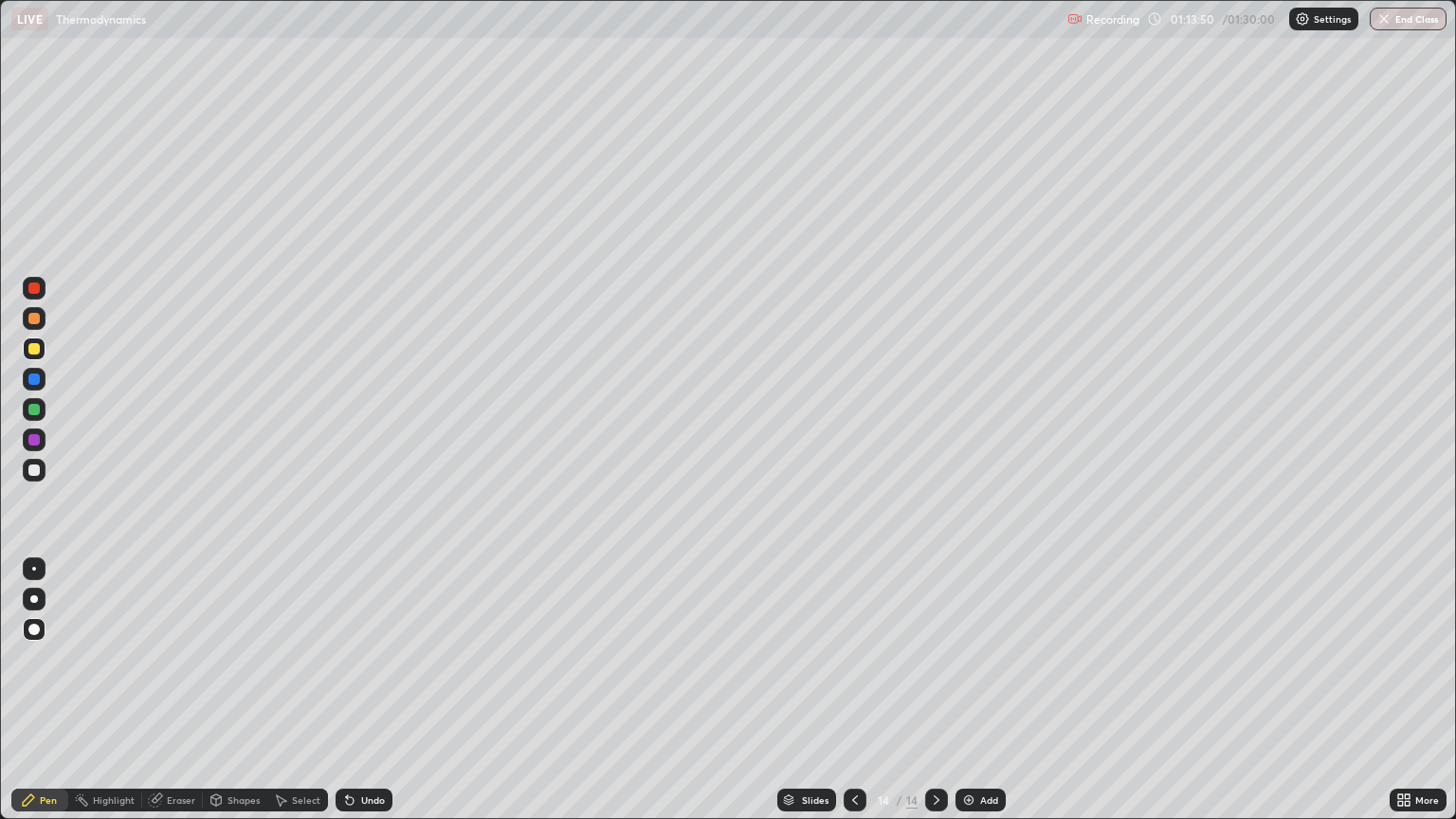 click on "Shapes" at bounding box center [244, 800] 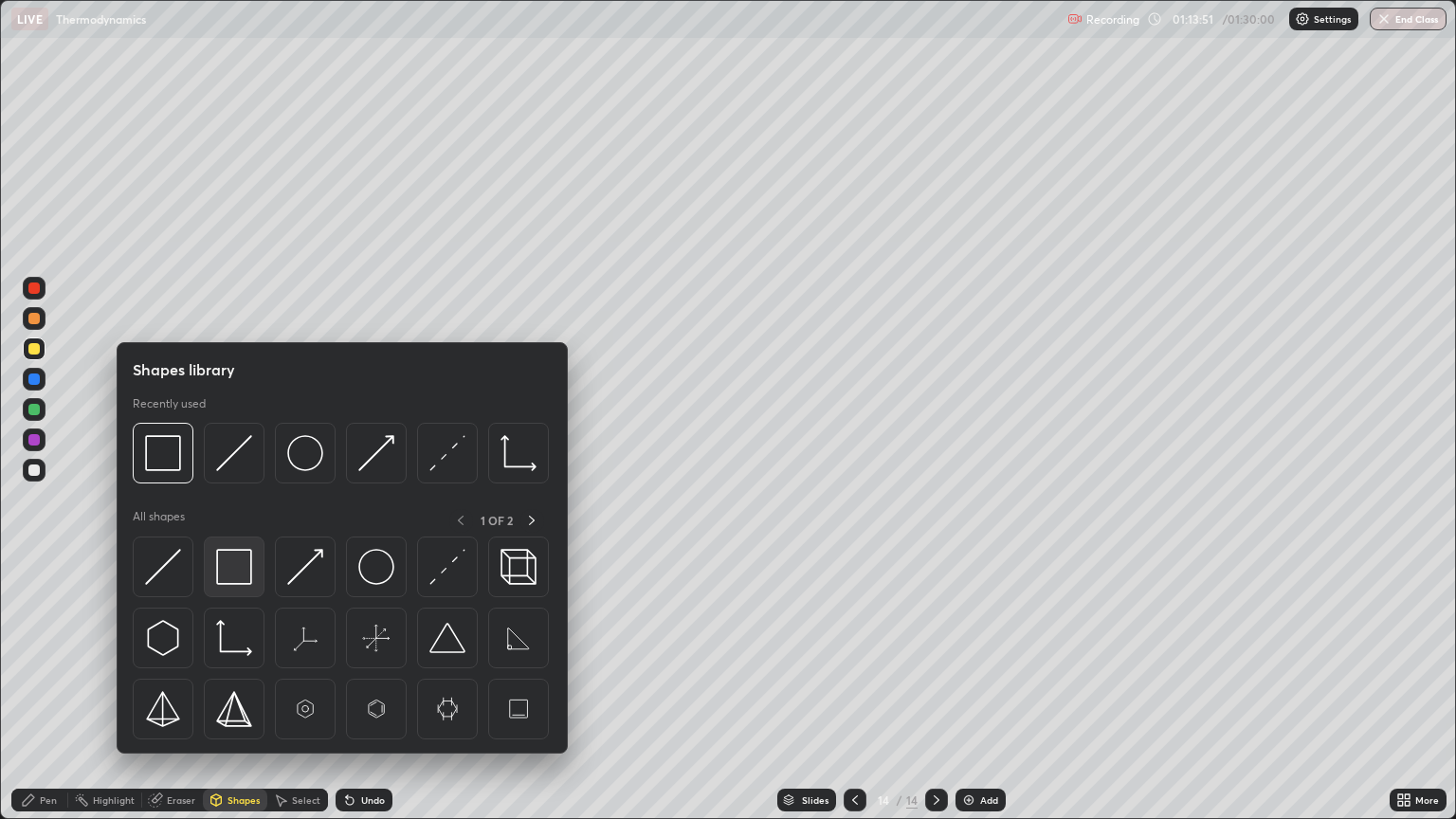 click at bounding box center [234, 567] 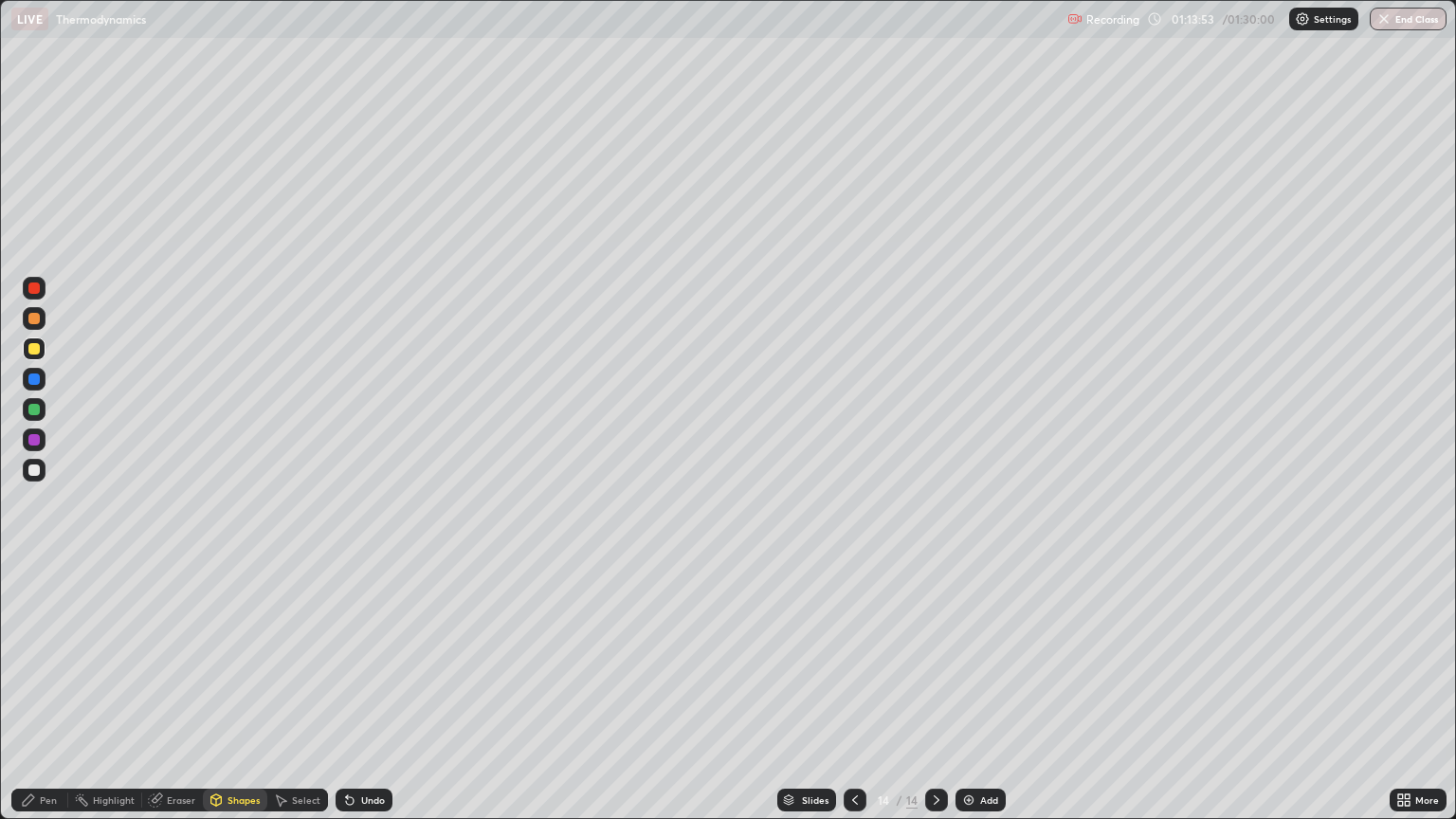 click on "Undo" at bounding box center [373, 800] 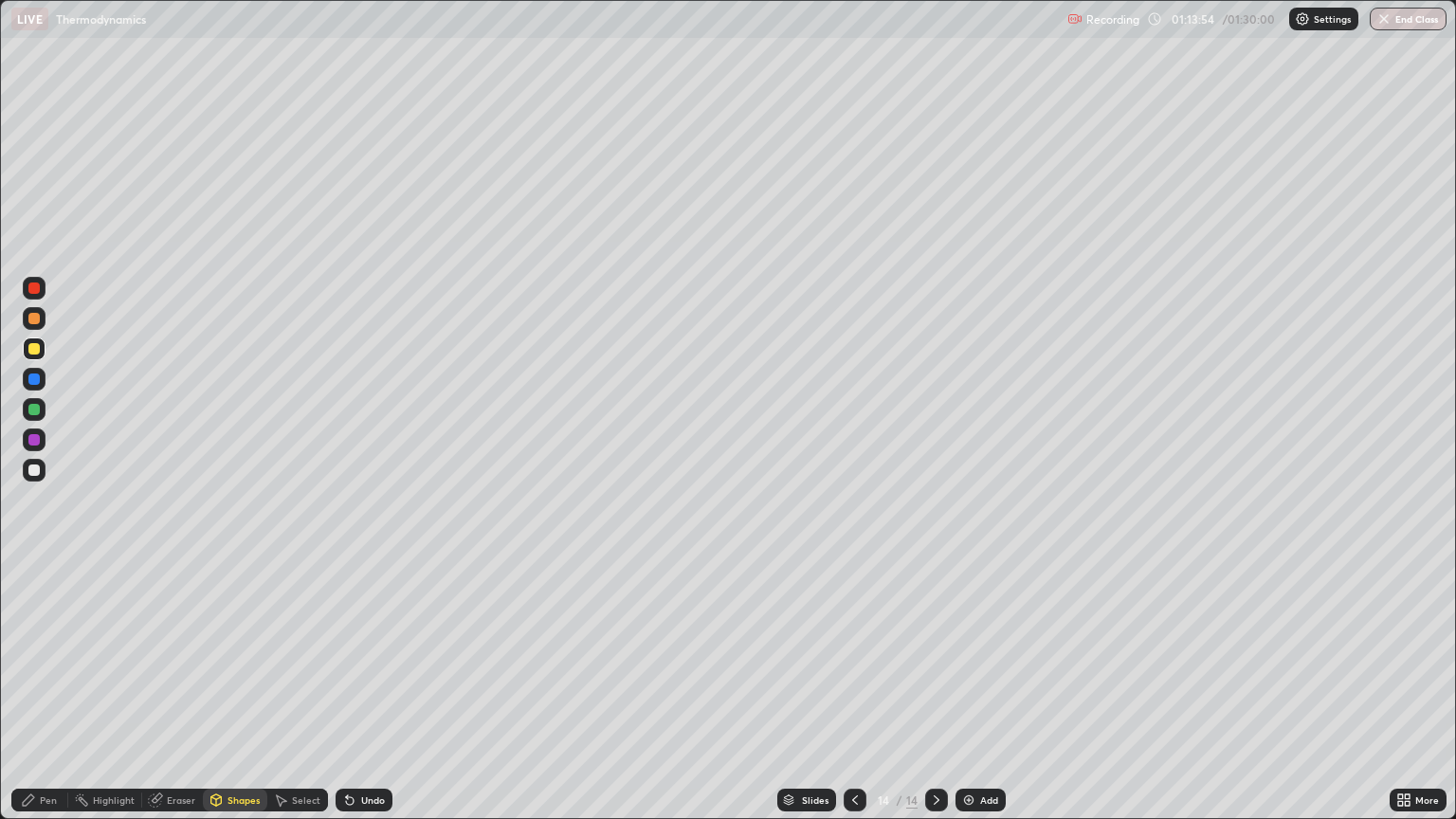 click on "Pen" at bounding box center [40, 800] 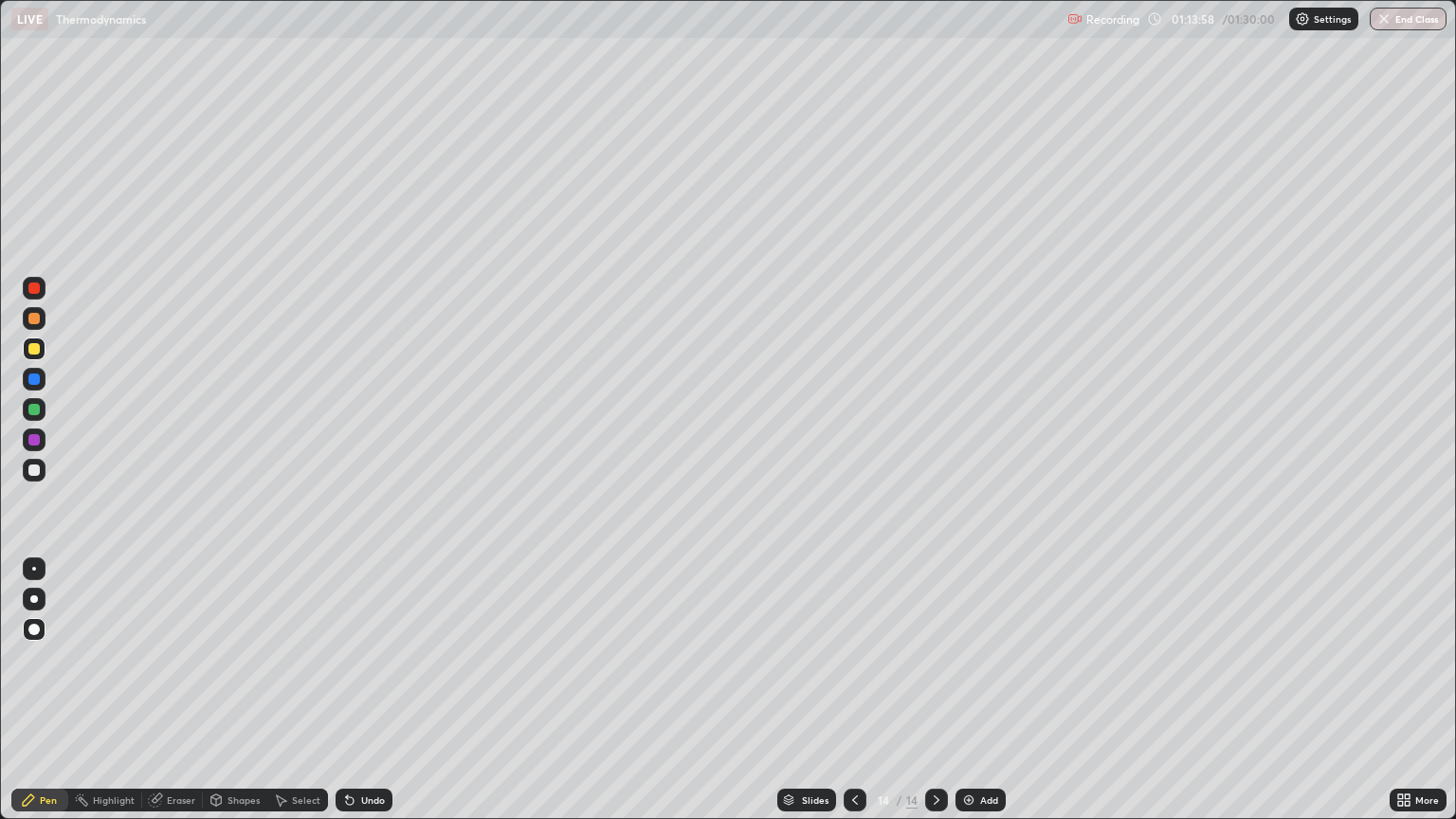 click at bounding box center (34, 379) 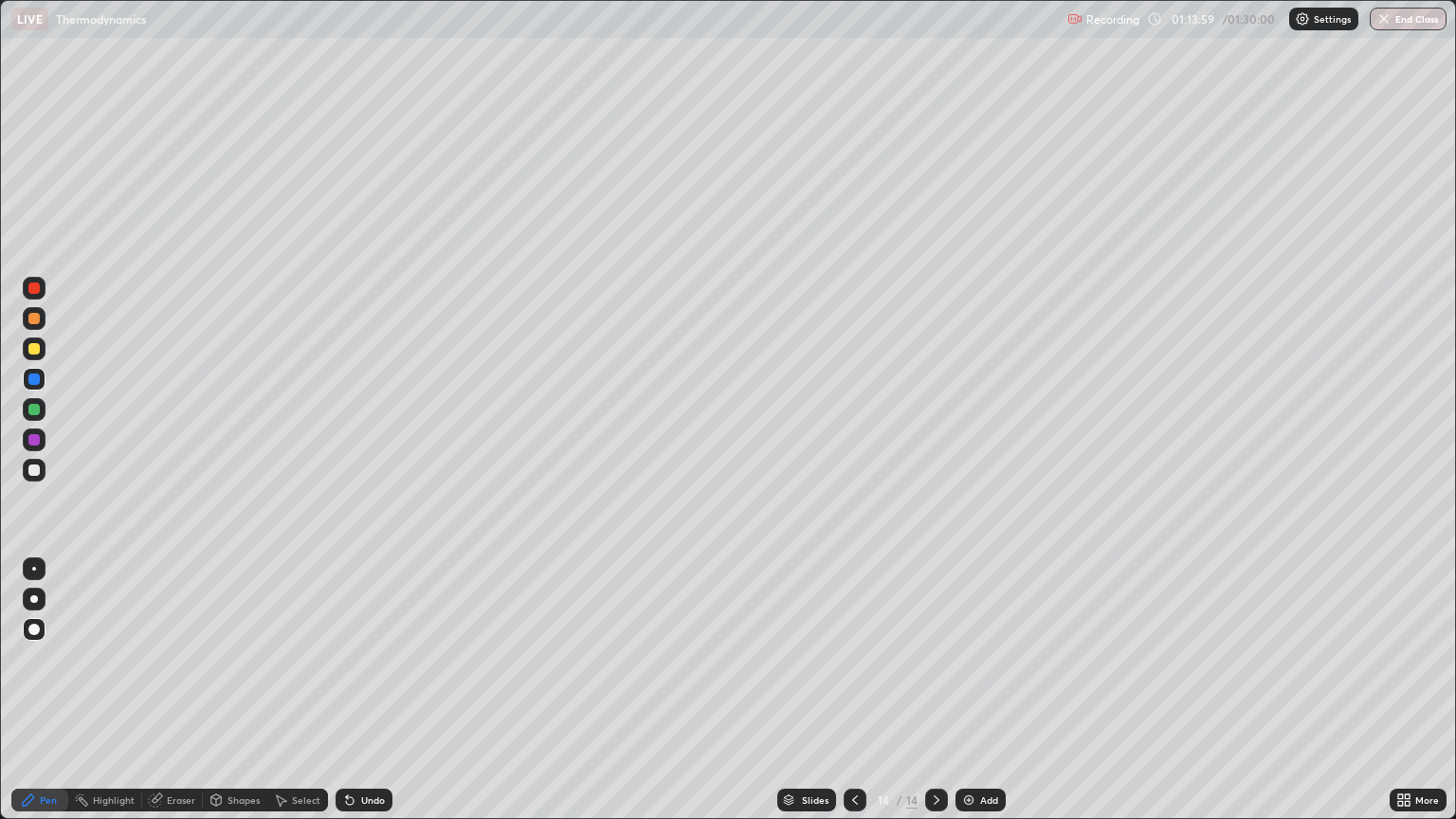 click at bounding box center (34, 379) 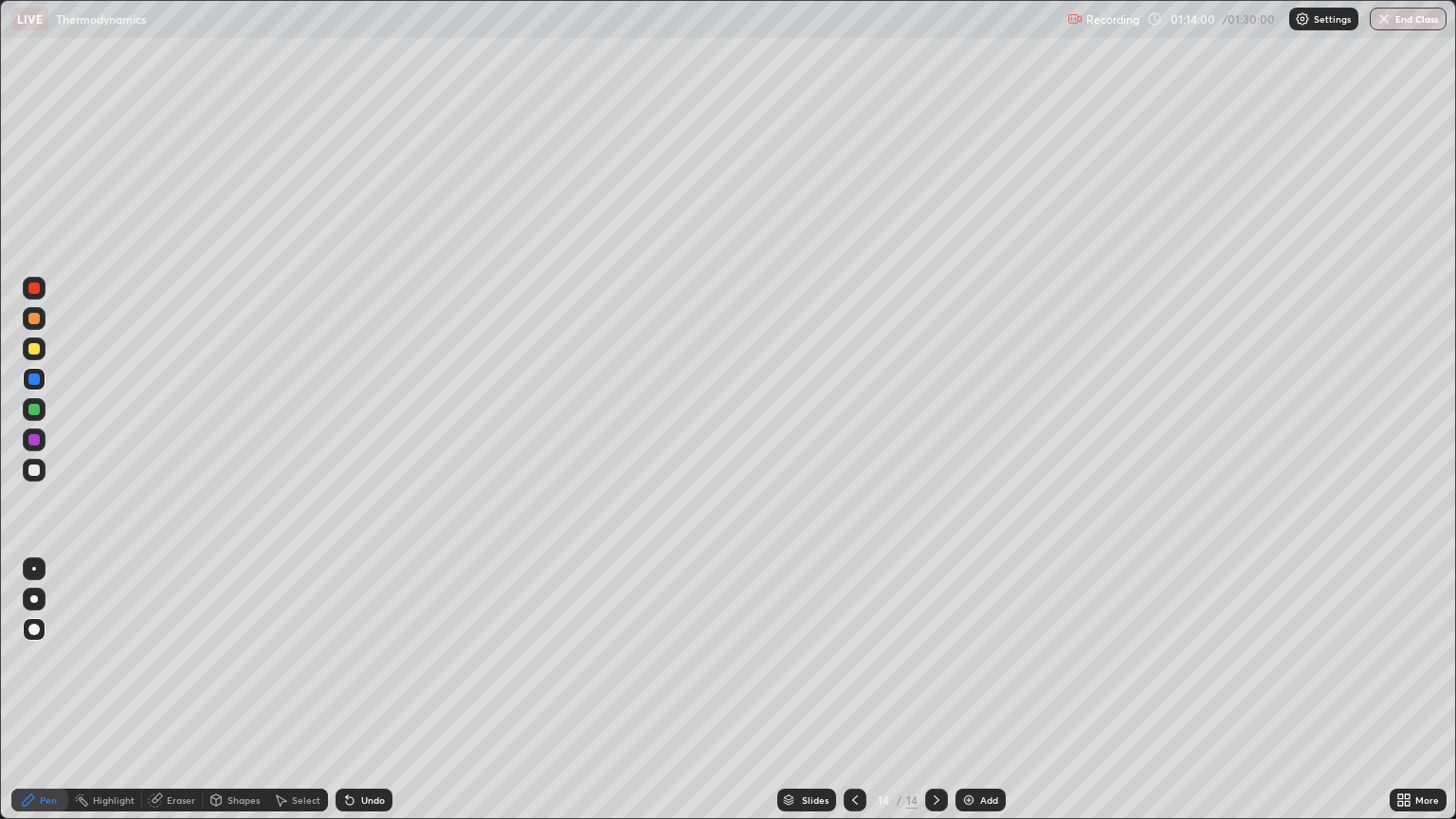 click at bounding box center (34, 379) 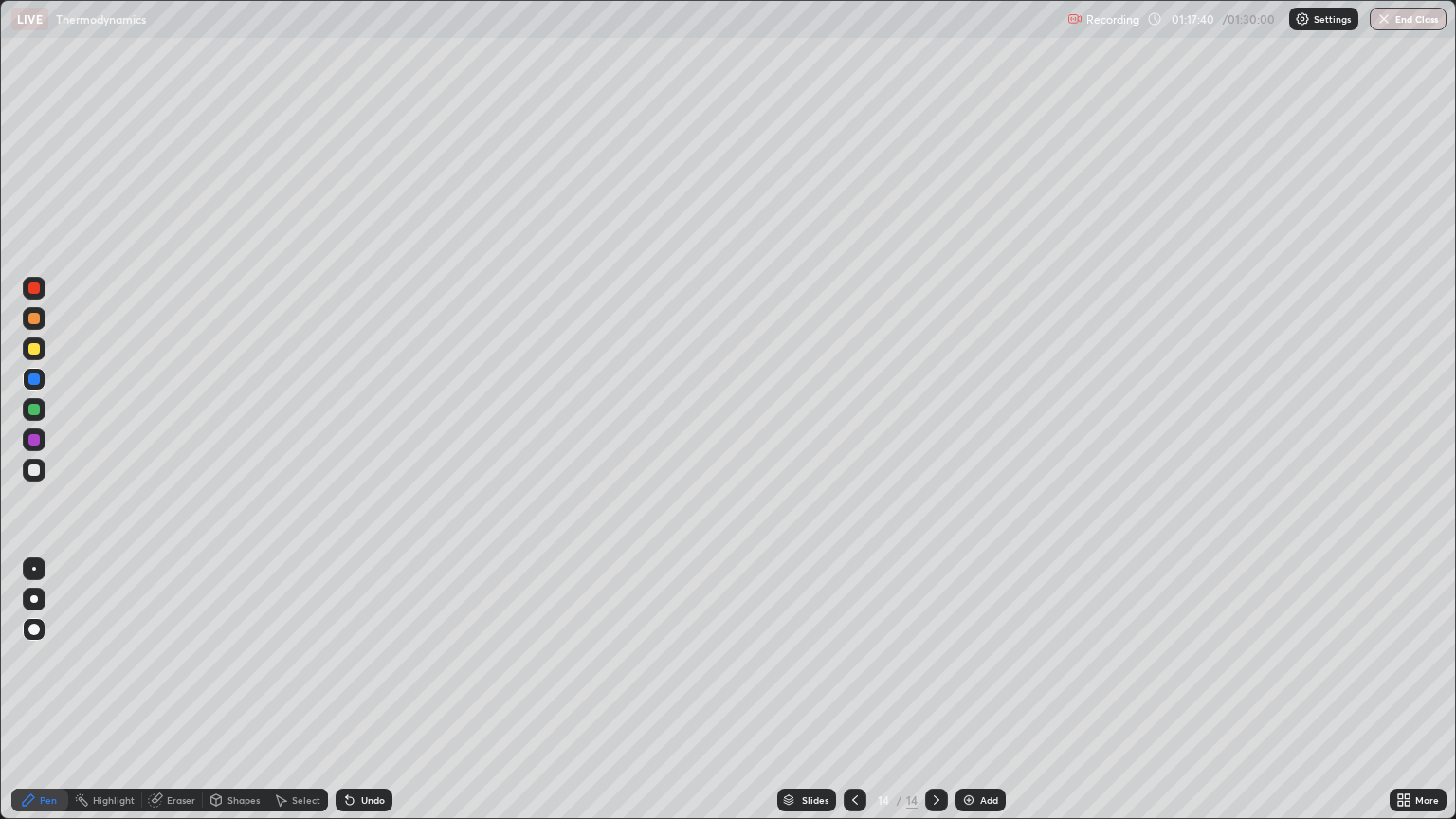 click on "Pen" at bounding box center [48, 800] 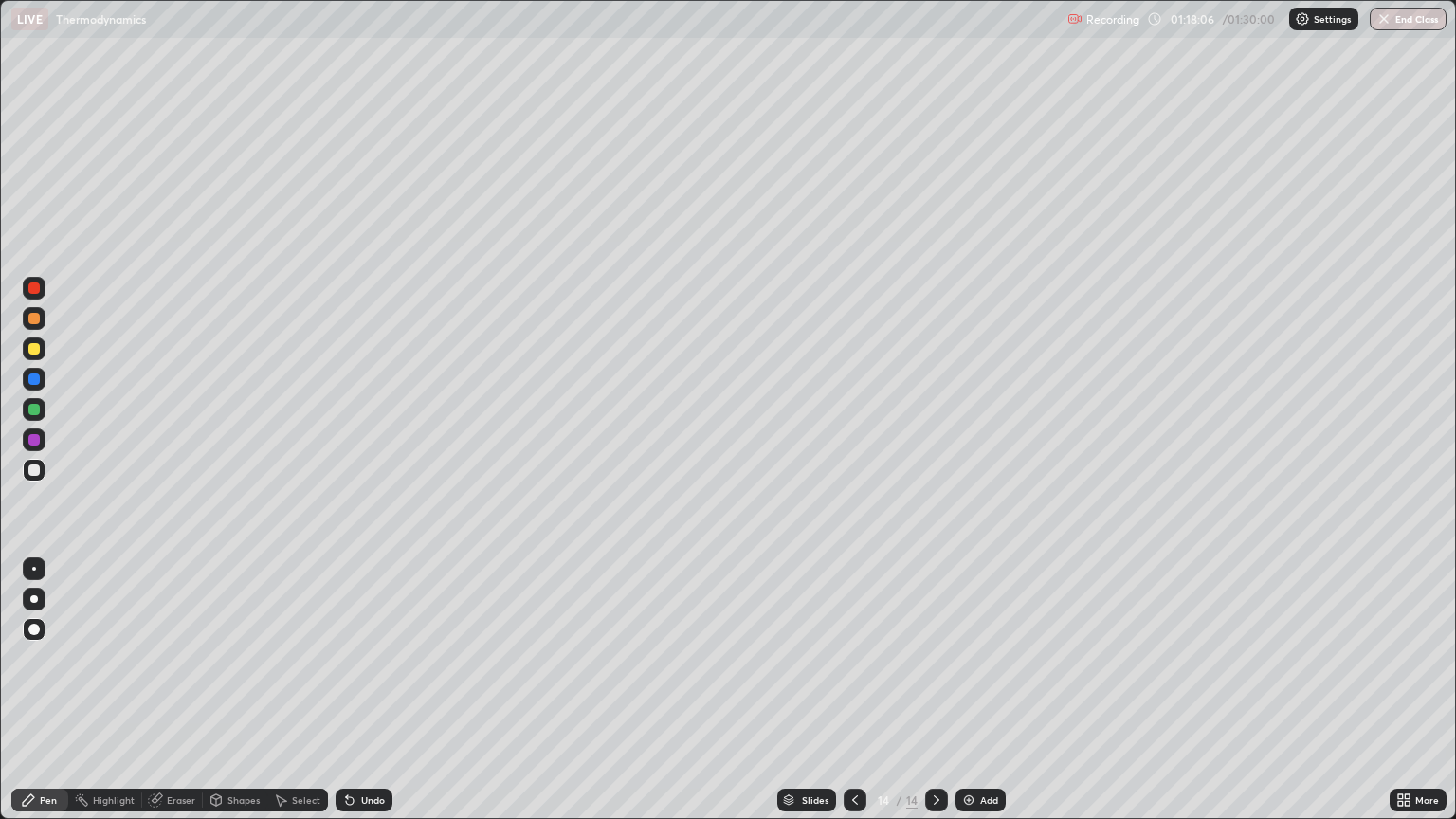 click on "Undo" at bounding box center (373, 800) 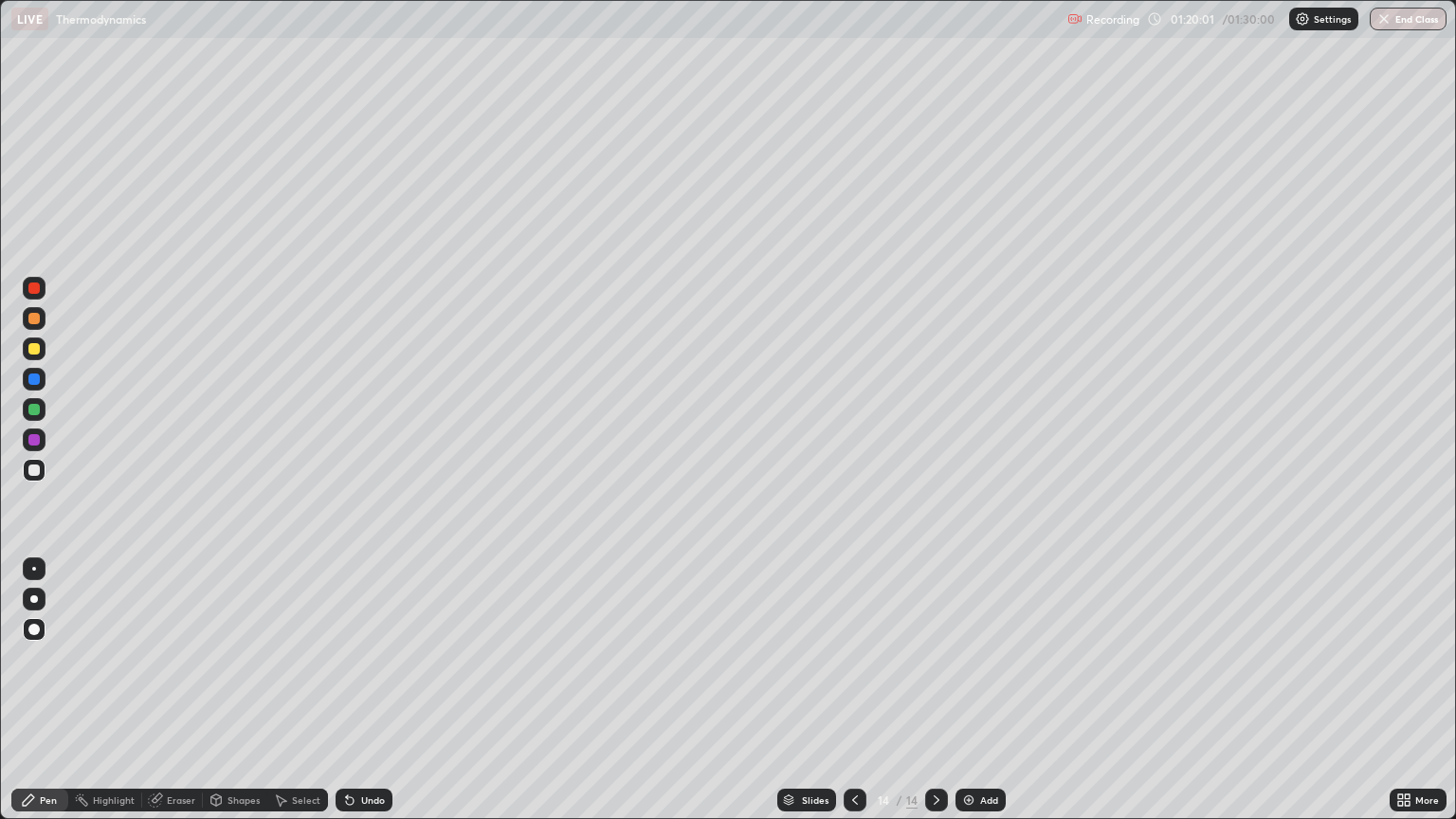 click on "Add" at bounding box center (980, 800) 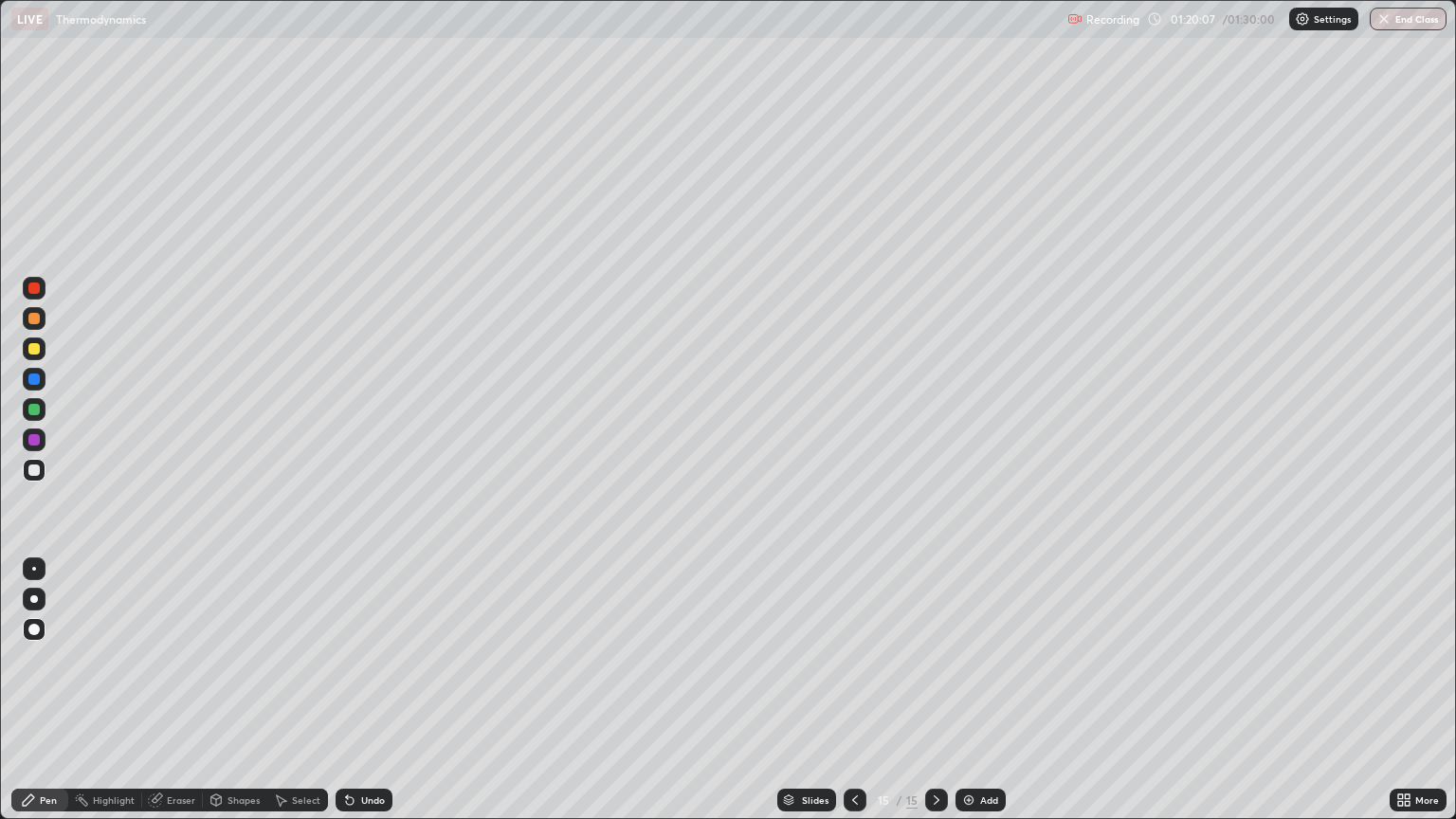 click at bounding box center [34, 349] 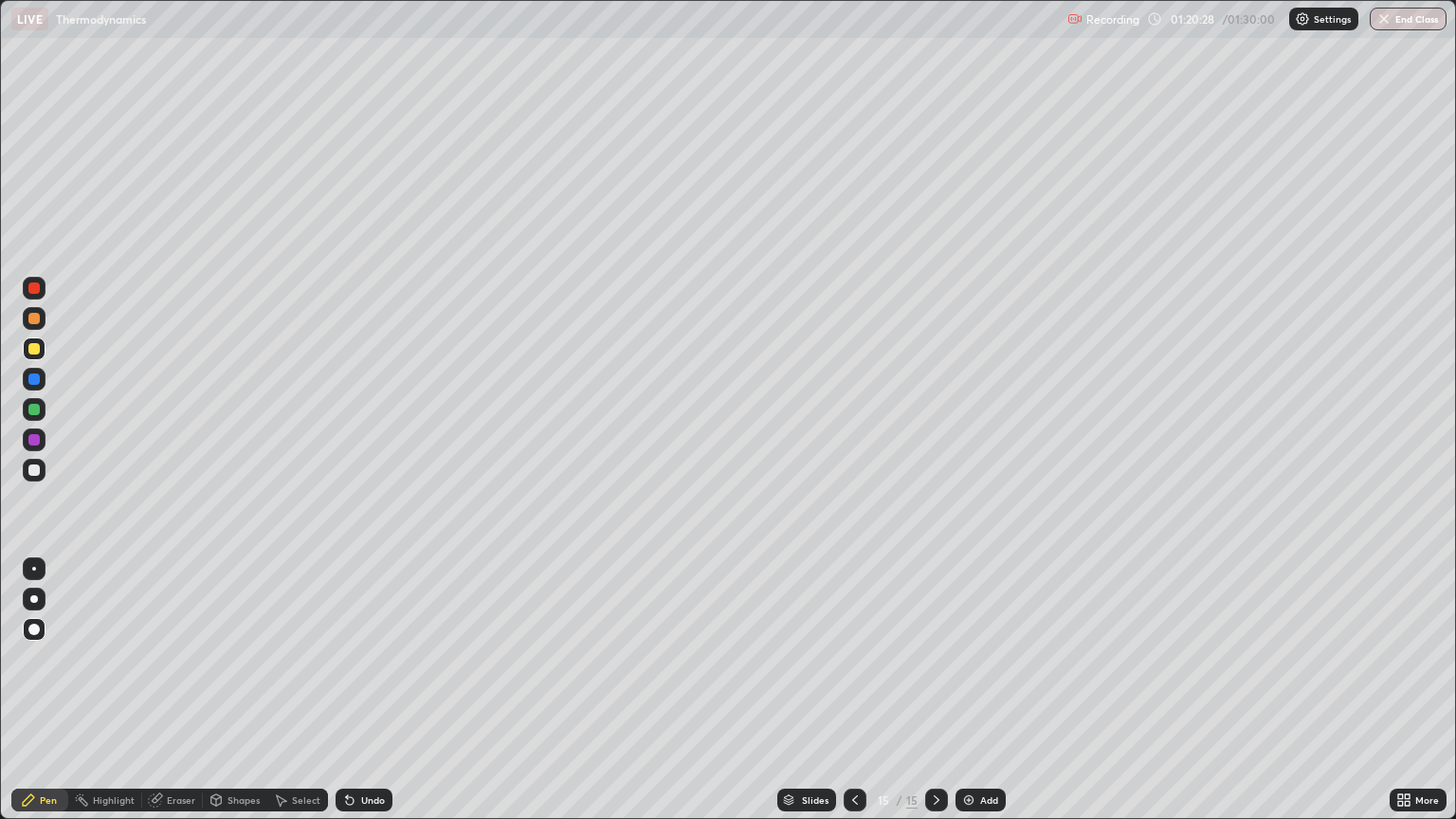 click on "Undo" at bounding box center (373, 800) 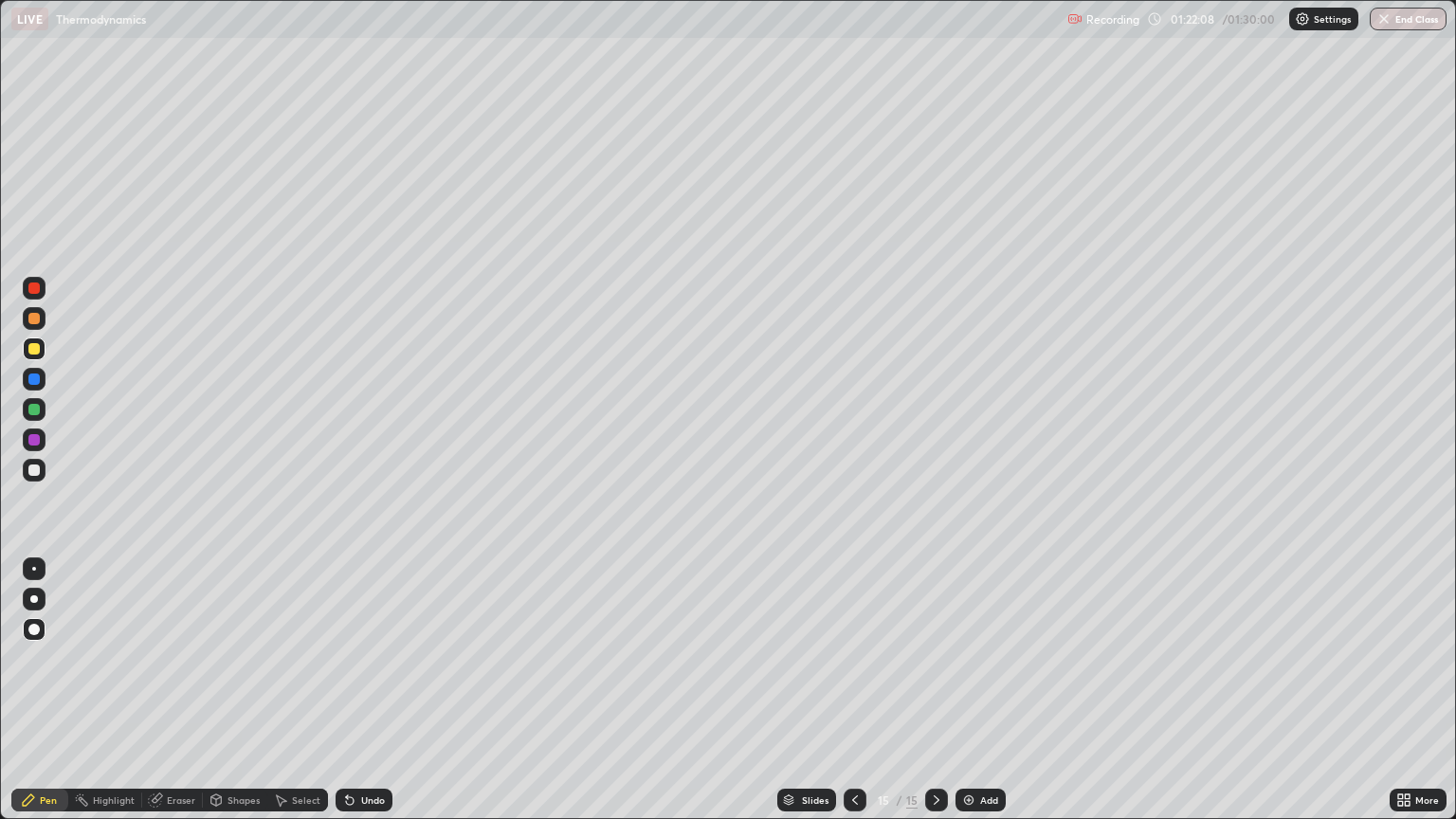 click on "Shapes" at bounding box center (244, 800) 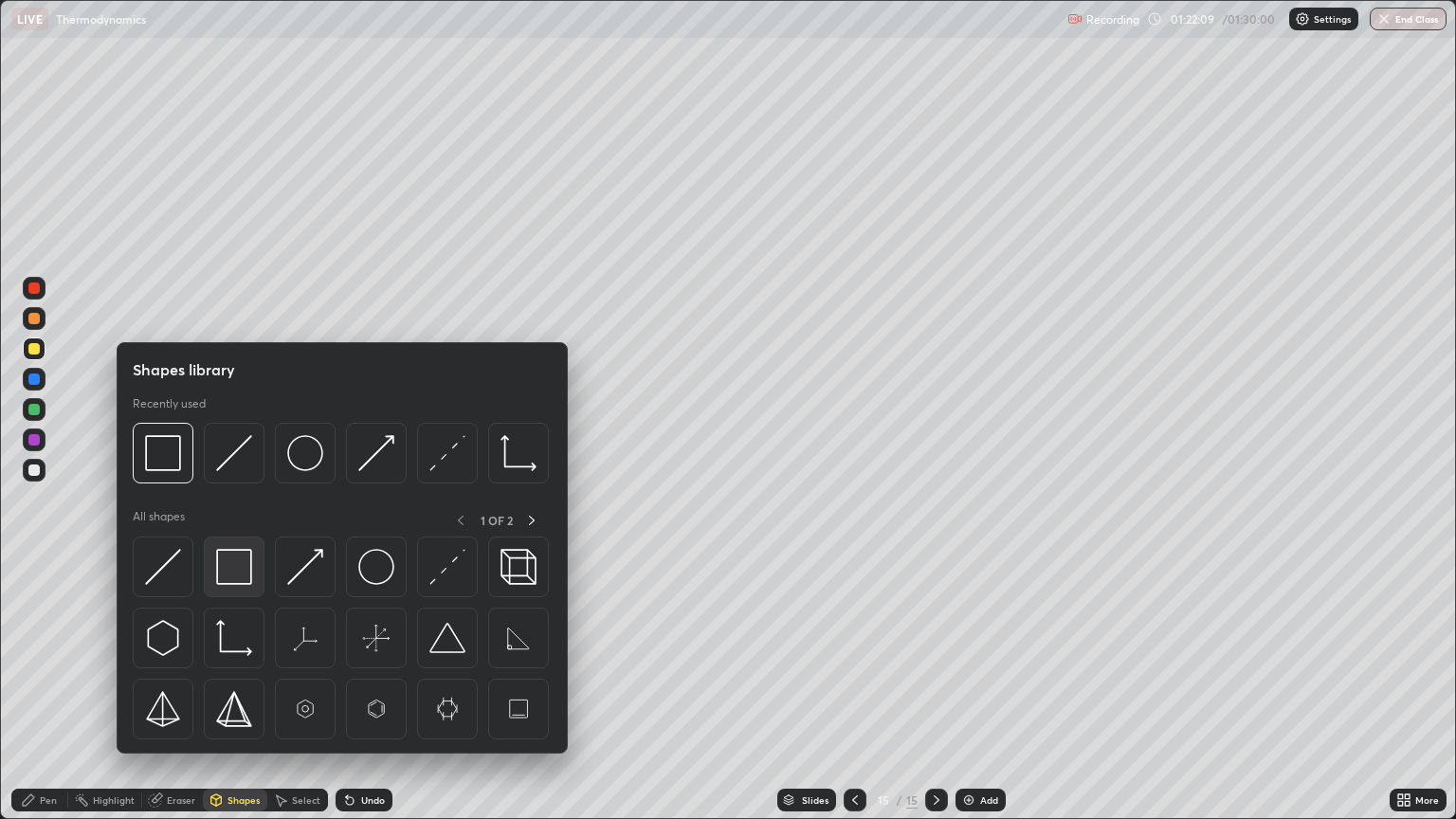 click at bounding box center [234, 567] 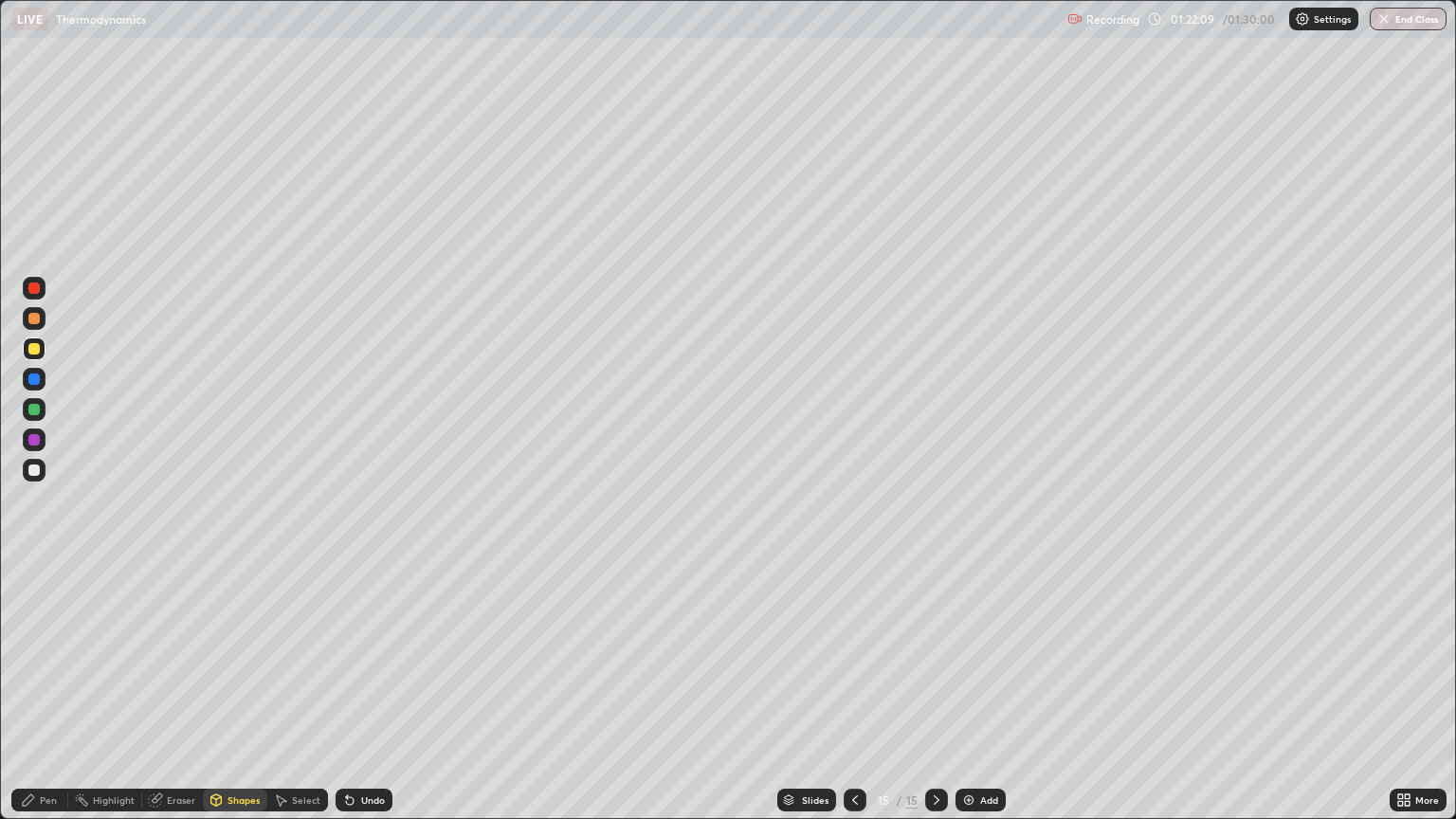click at bounding box center (34, 379) 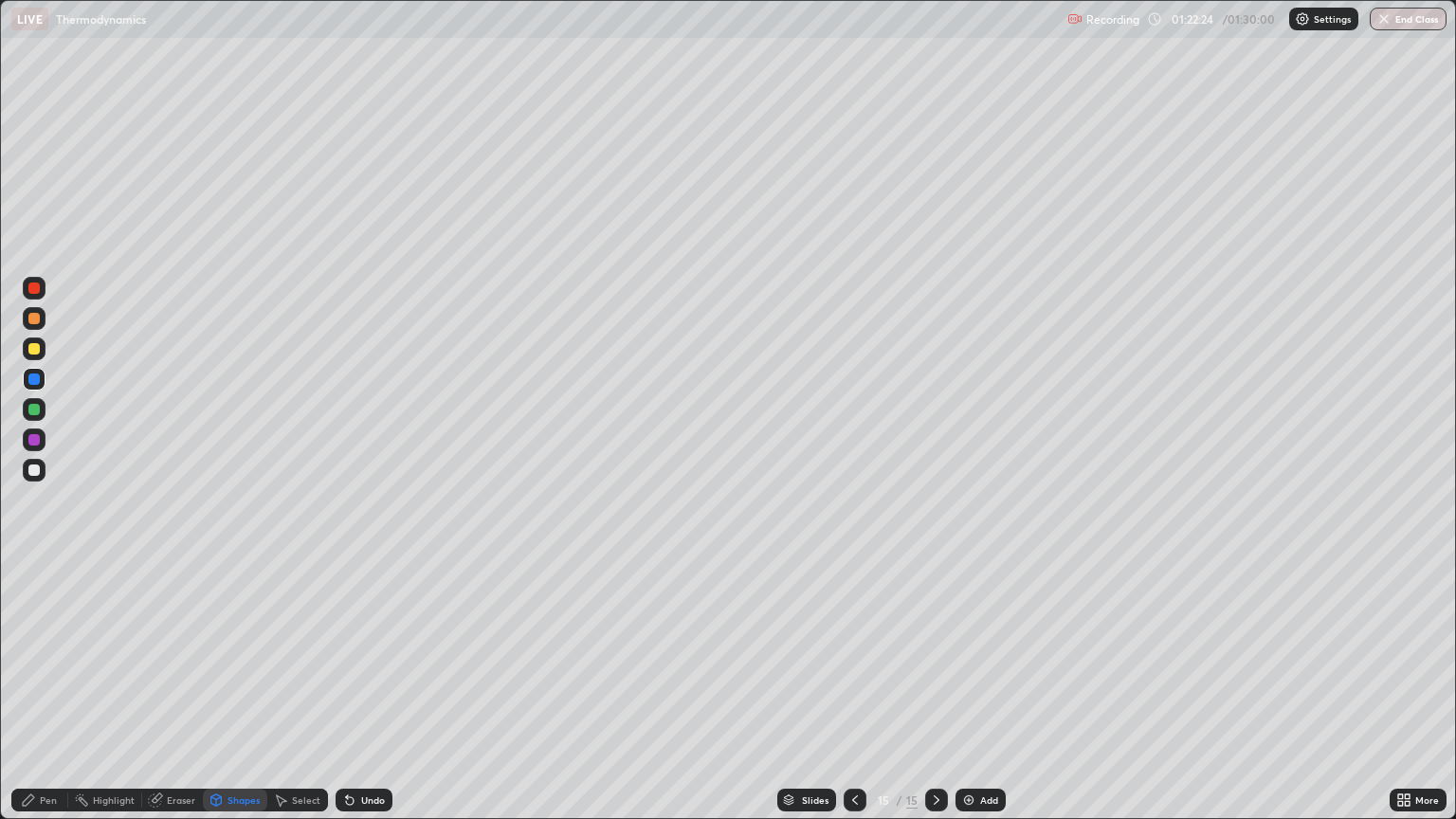 click on "Add" at bounding box center [989, 800] 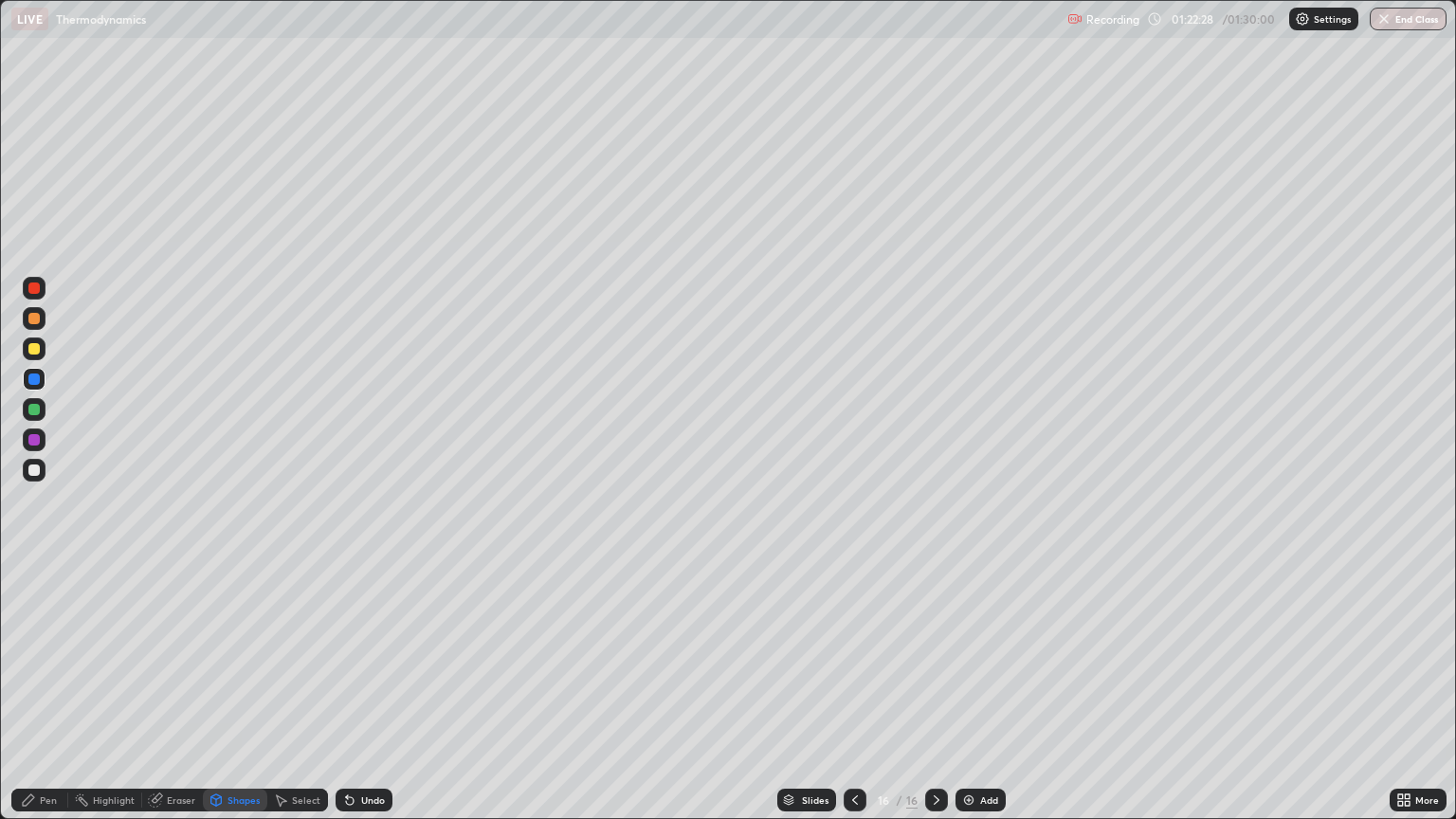 click on "Pen" at bounding box center [48, 800] 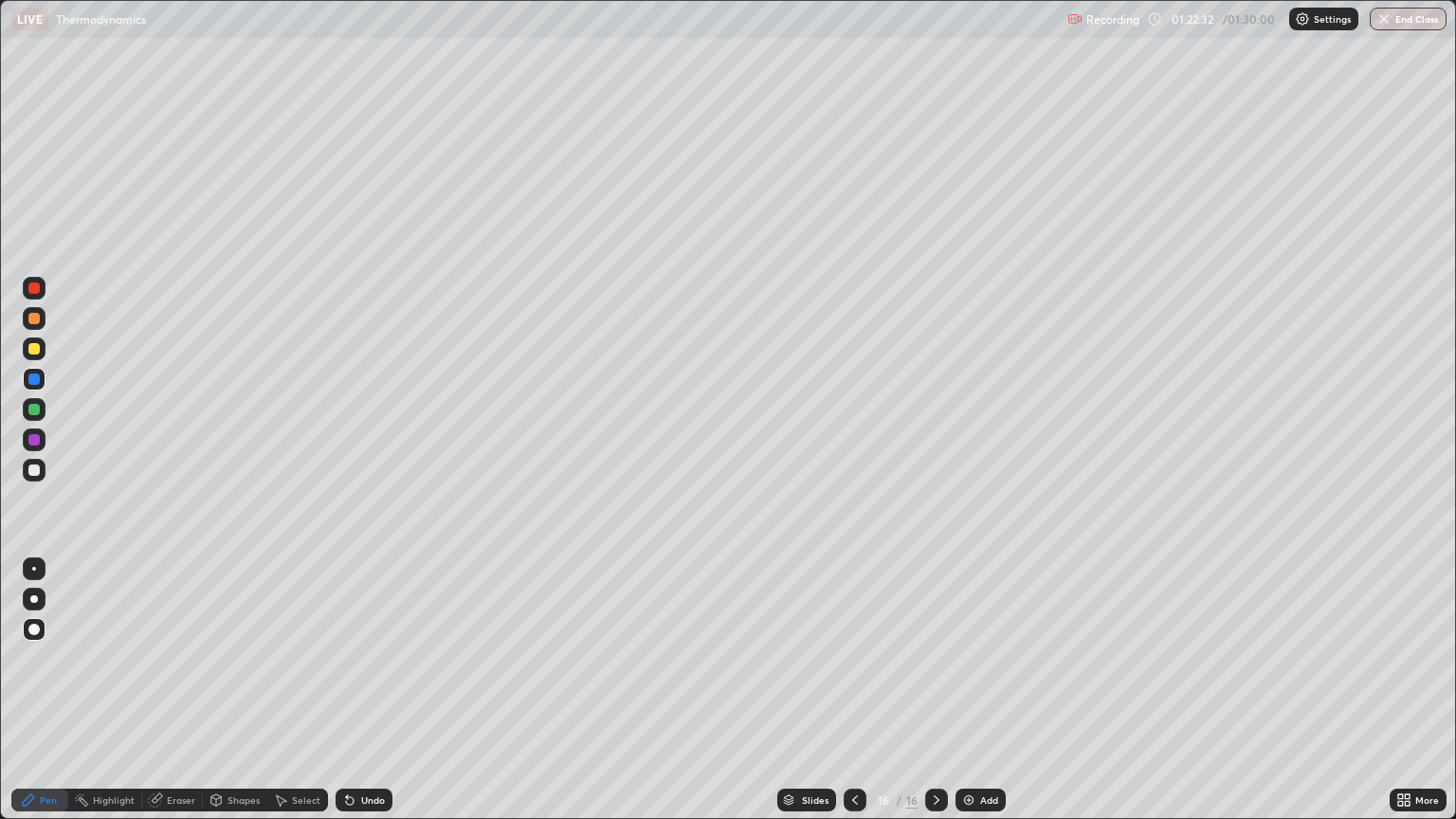 click at bounding box center [34, 349] 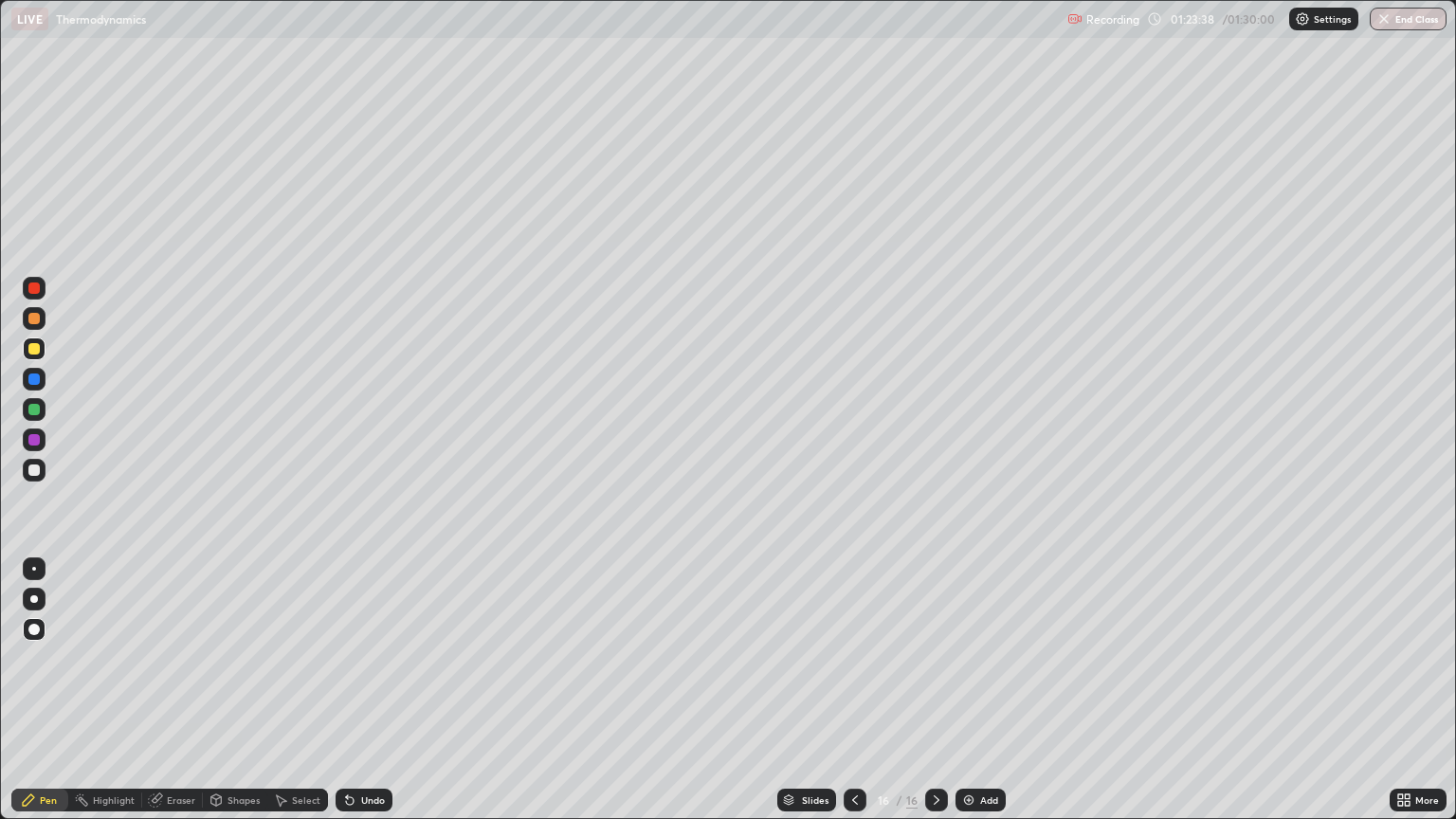click on "Undo" at bounding box center (364, 800) 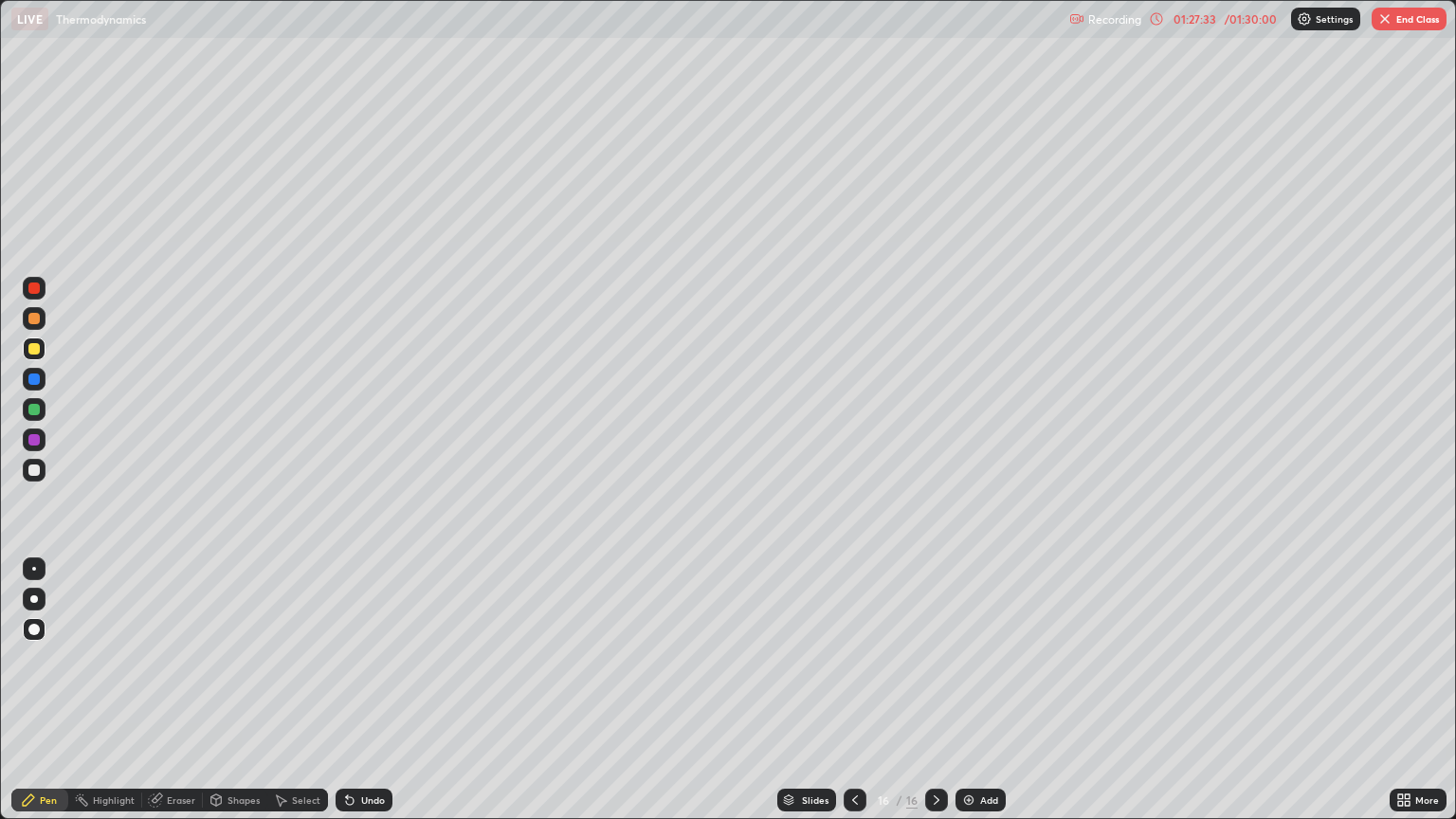 click on "End Class" at bounding box center [1409, 19] 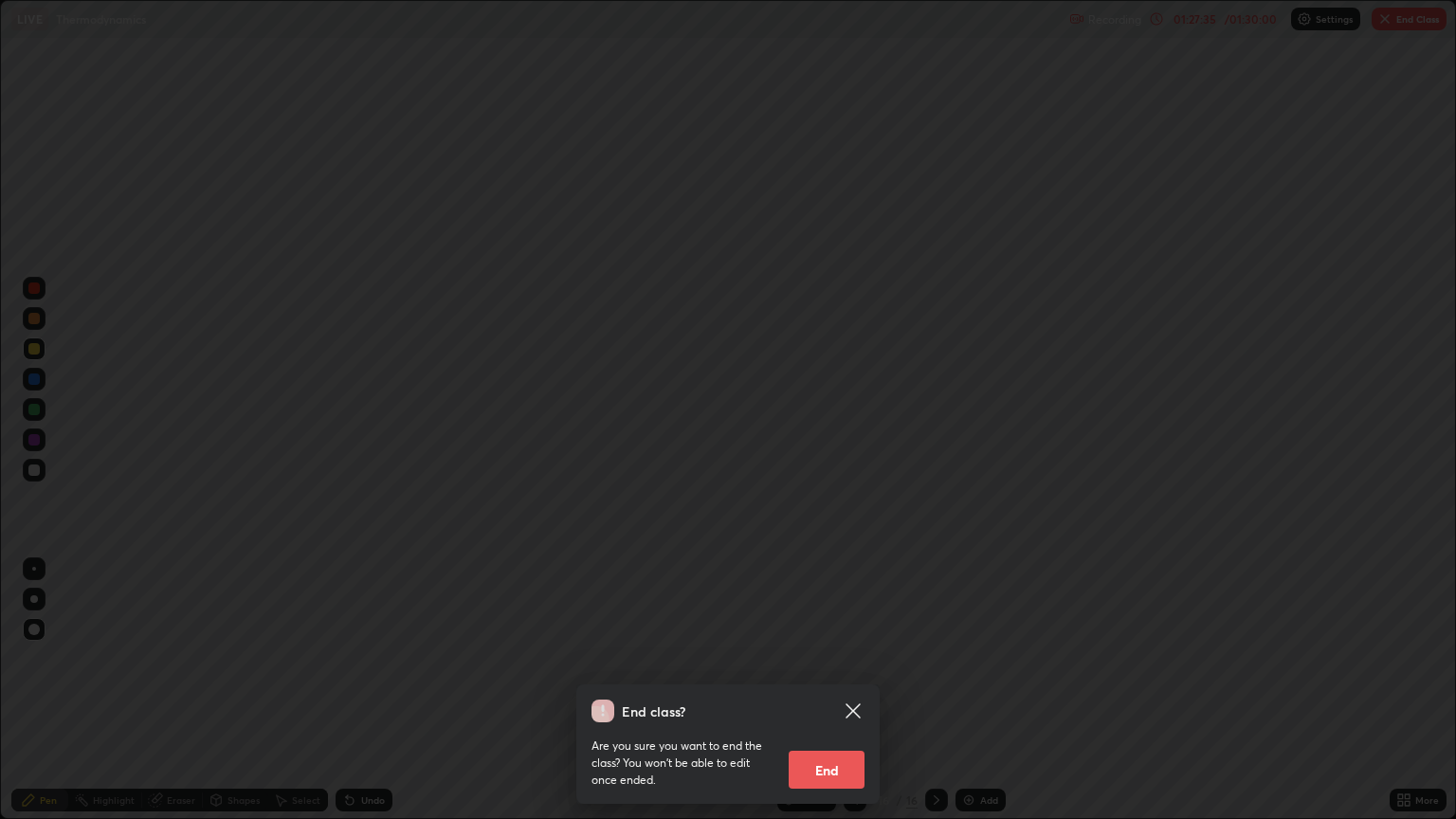 click on "End class? Are you sure you want to end the class? You won’t be able to edit once ended. End" at bounding box center (728, 744) 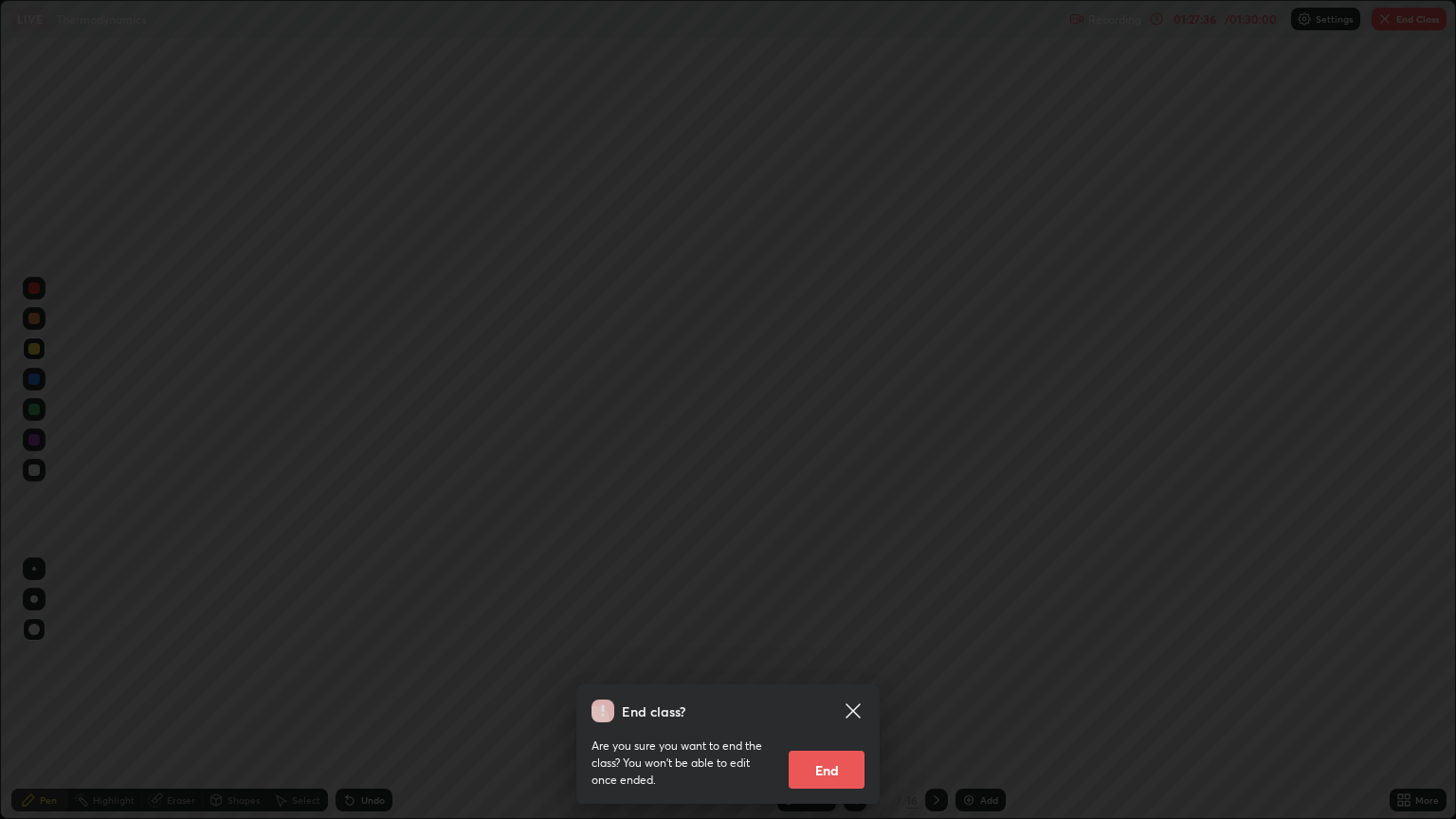 click on "End" at bounding box center [827, 770] 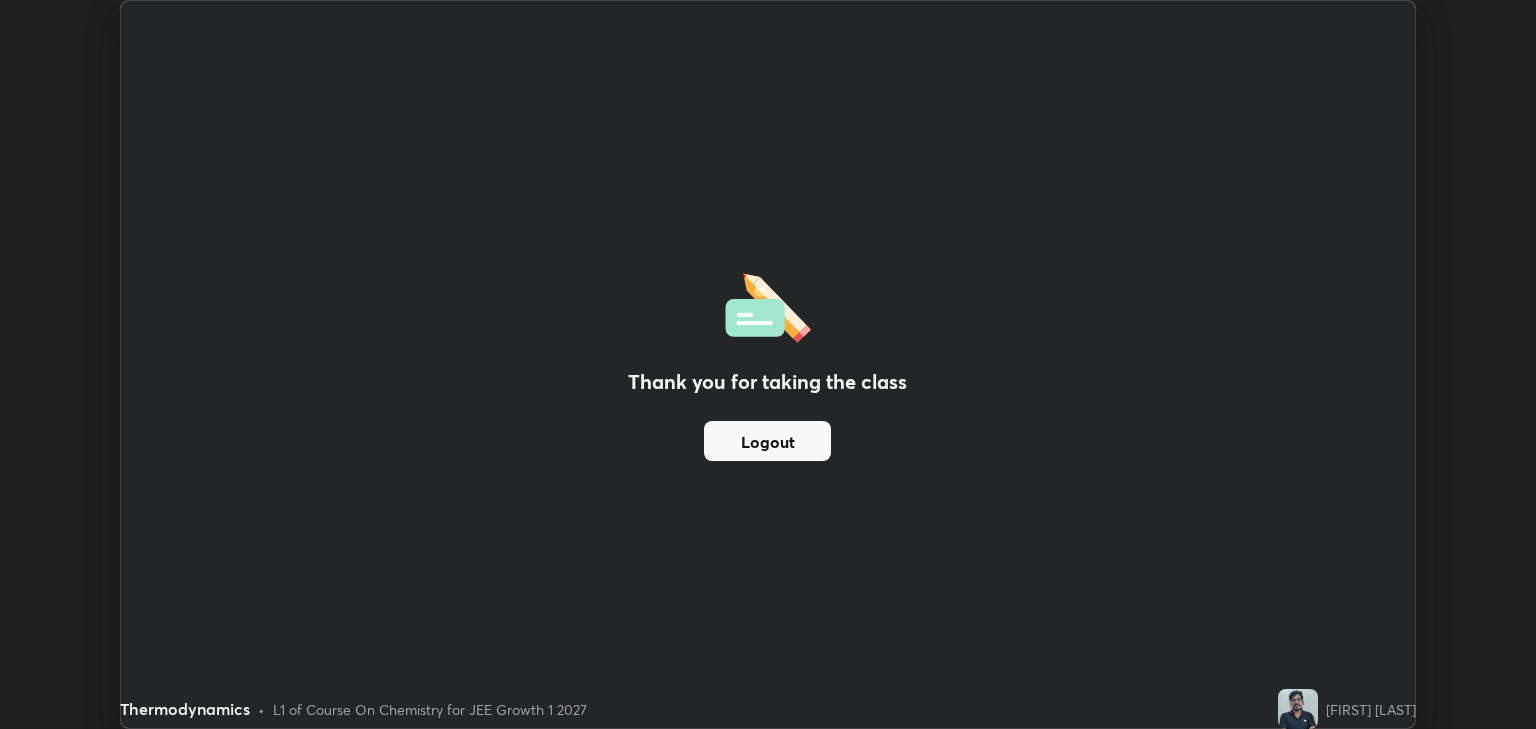 scroll, scrollTop: 729, scrollLeft: 1536, axis: both 